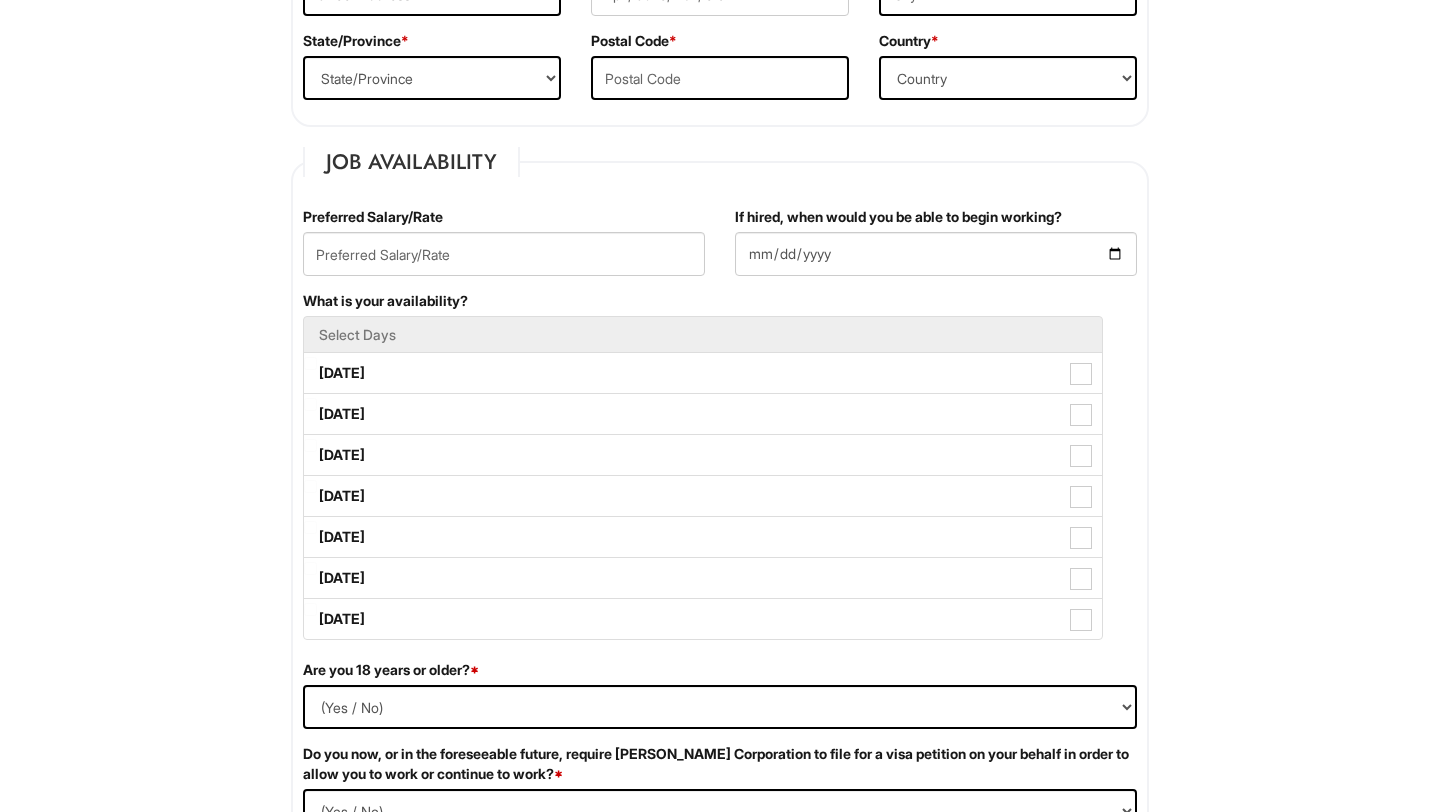 scroll, scrollTop: 702, scrollLeft: 0, axis: vertical 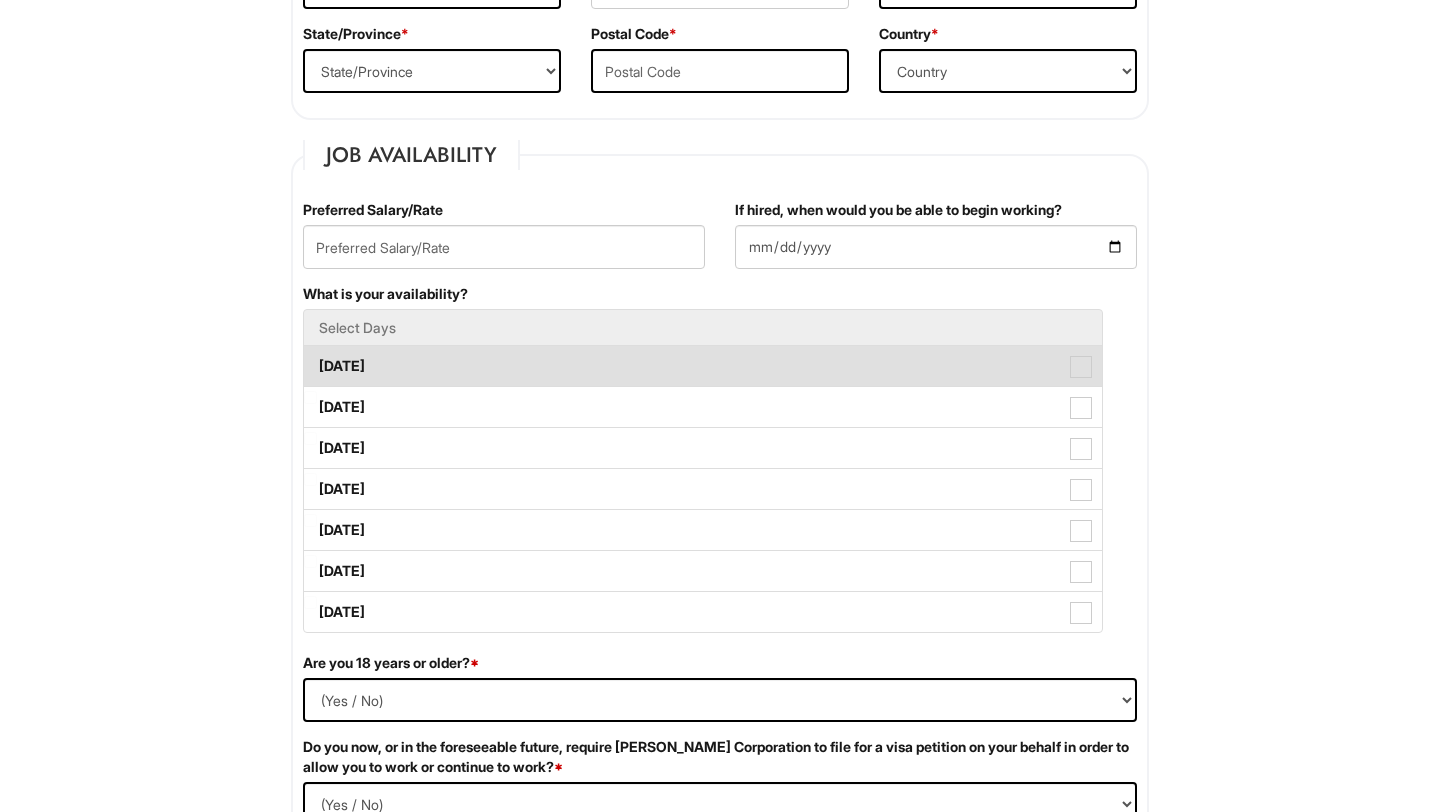 click on "Monday" at bounding box center [703, 366] 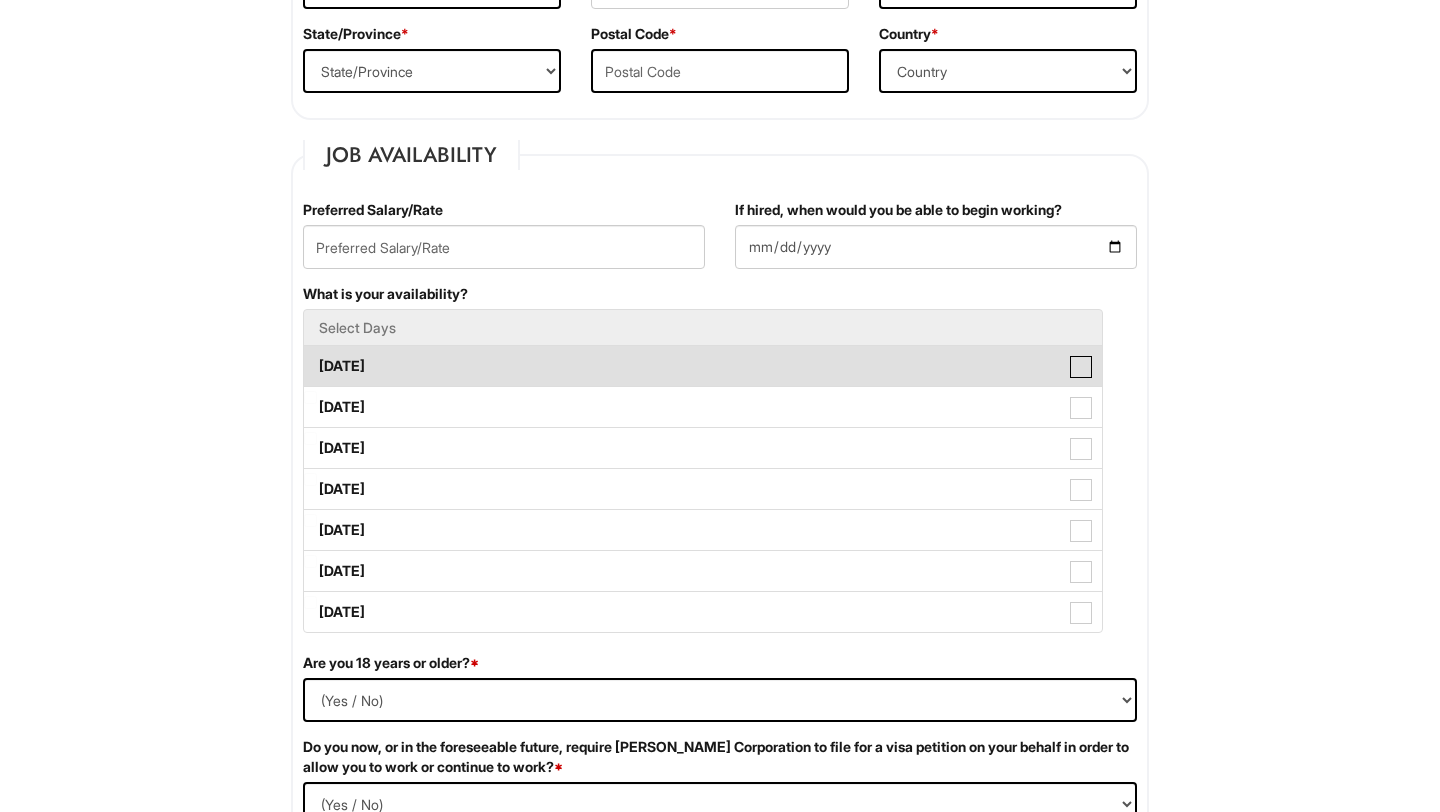 click on "Monday" at bounding box center [310, 356] 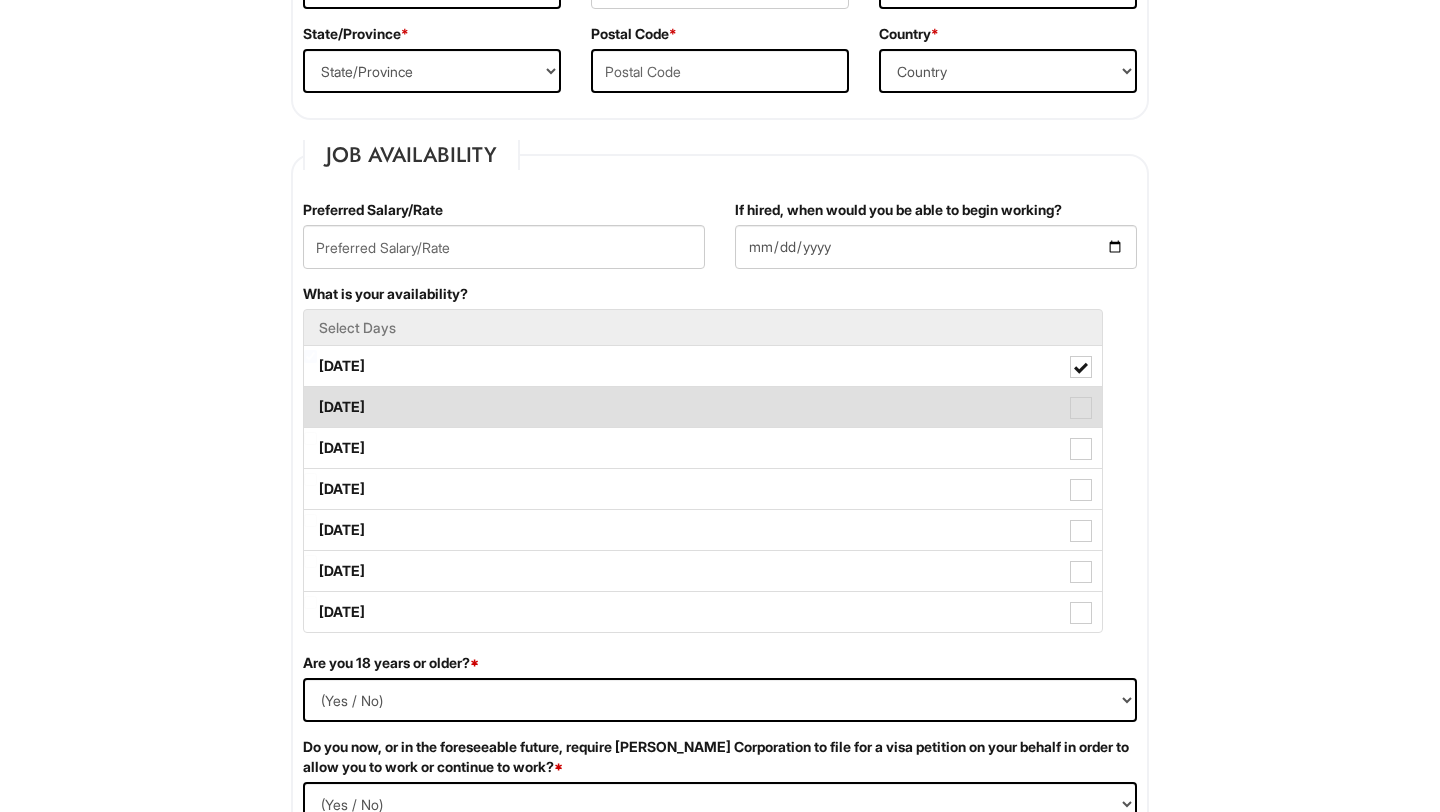 click on "Tuesday" at bounding box center (703, 407) 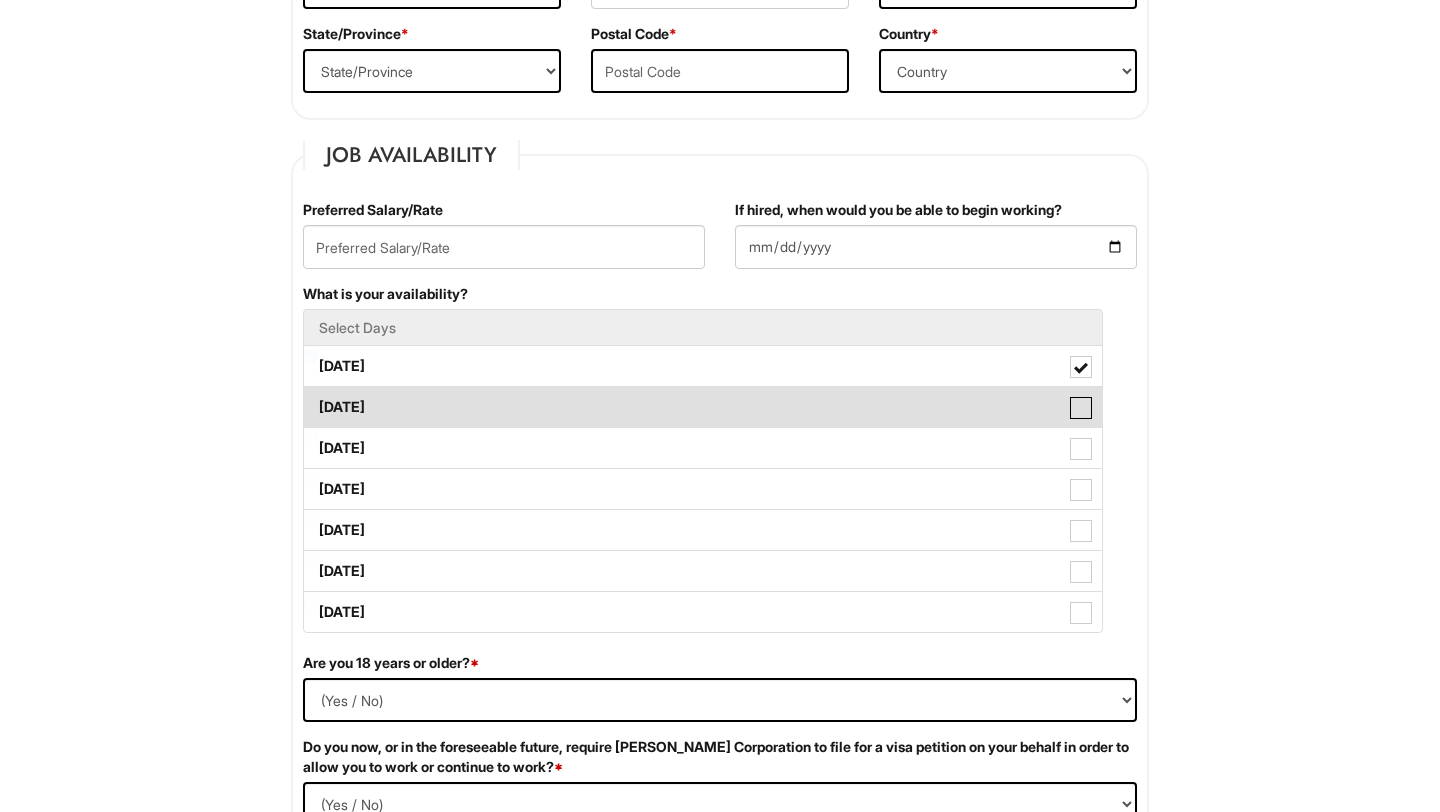 click on "Tuesday" at bounding box center [310, 397] 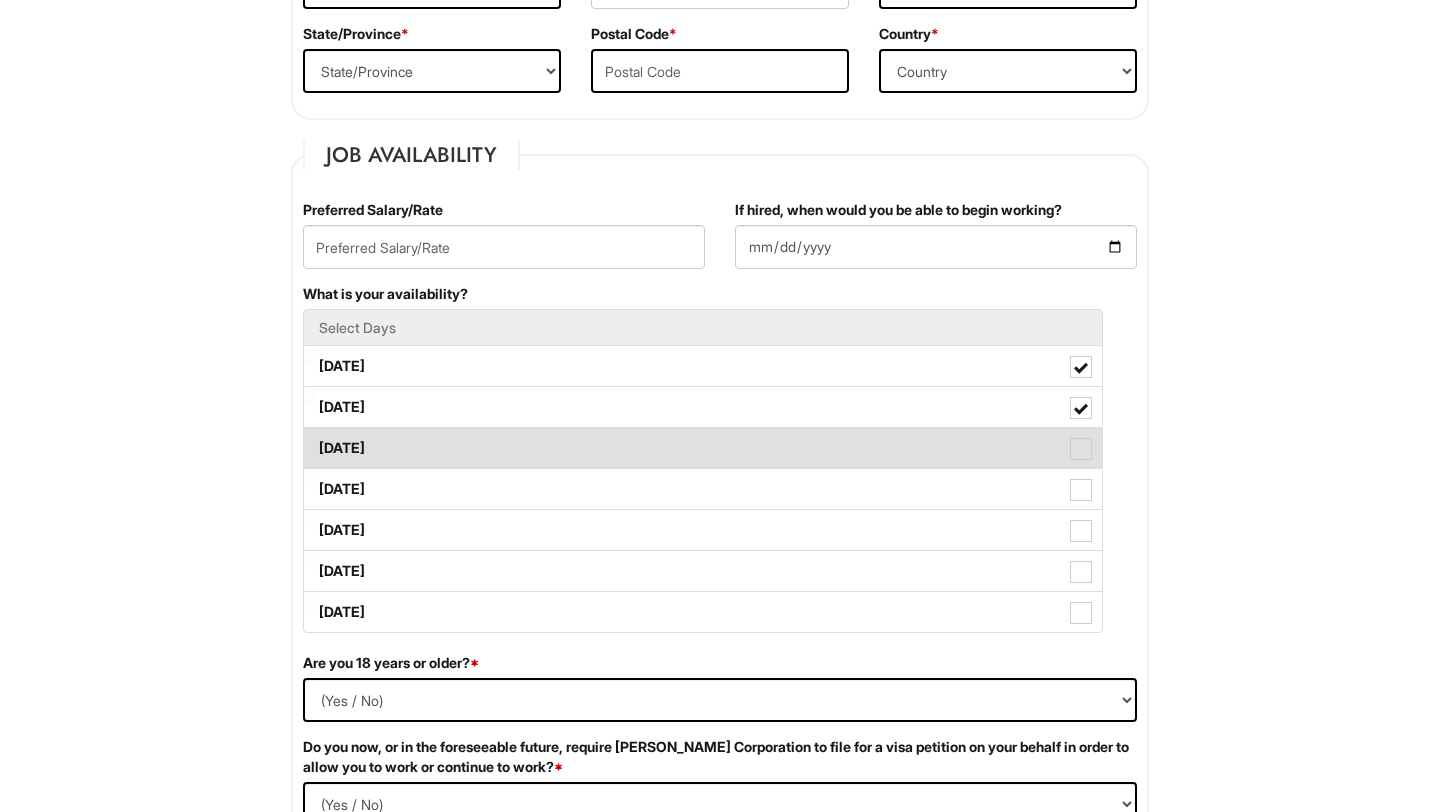click on "Wednesday" at bounding box center (703, 448) 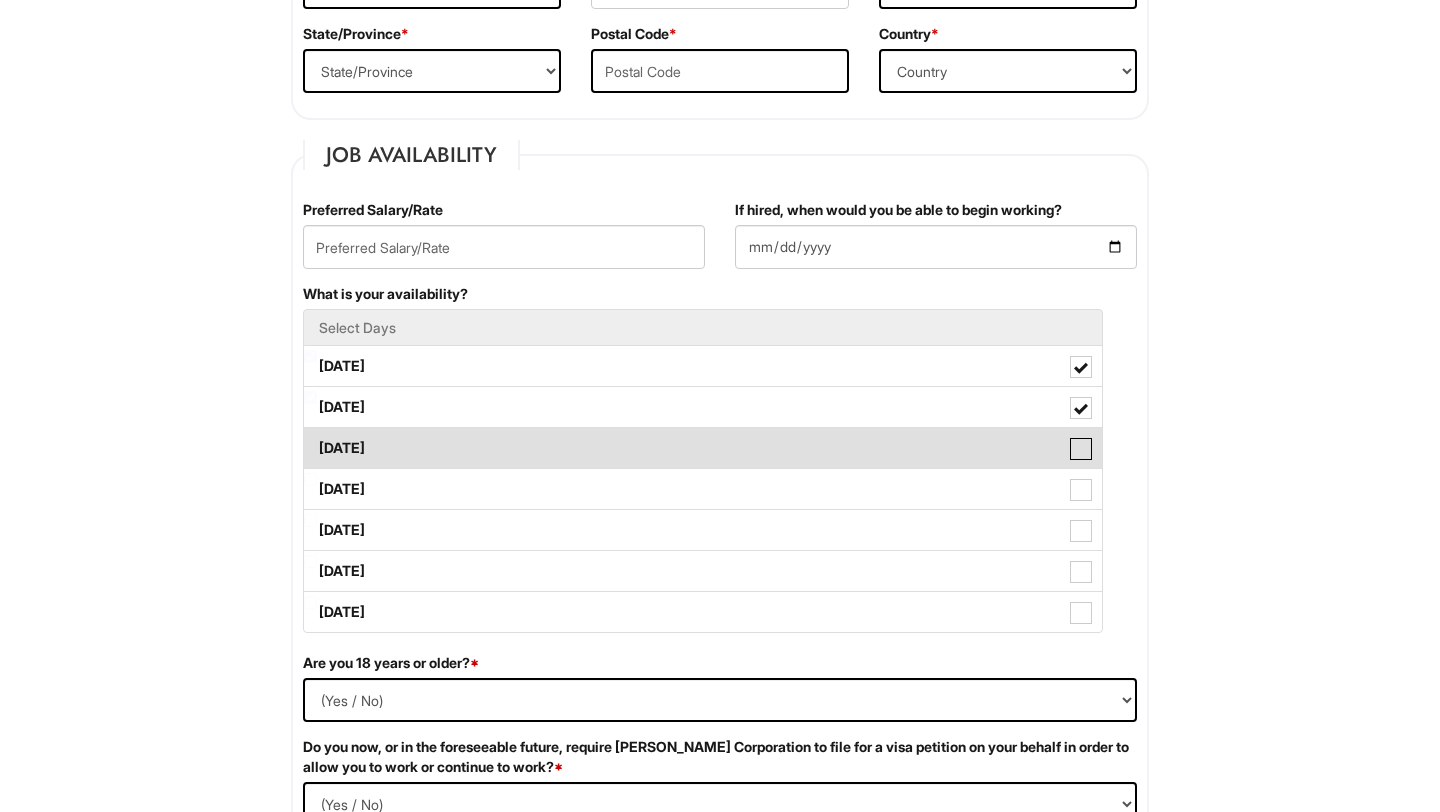 click on "Wednesday" at bounding box center [310, 438] 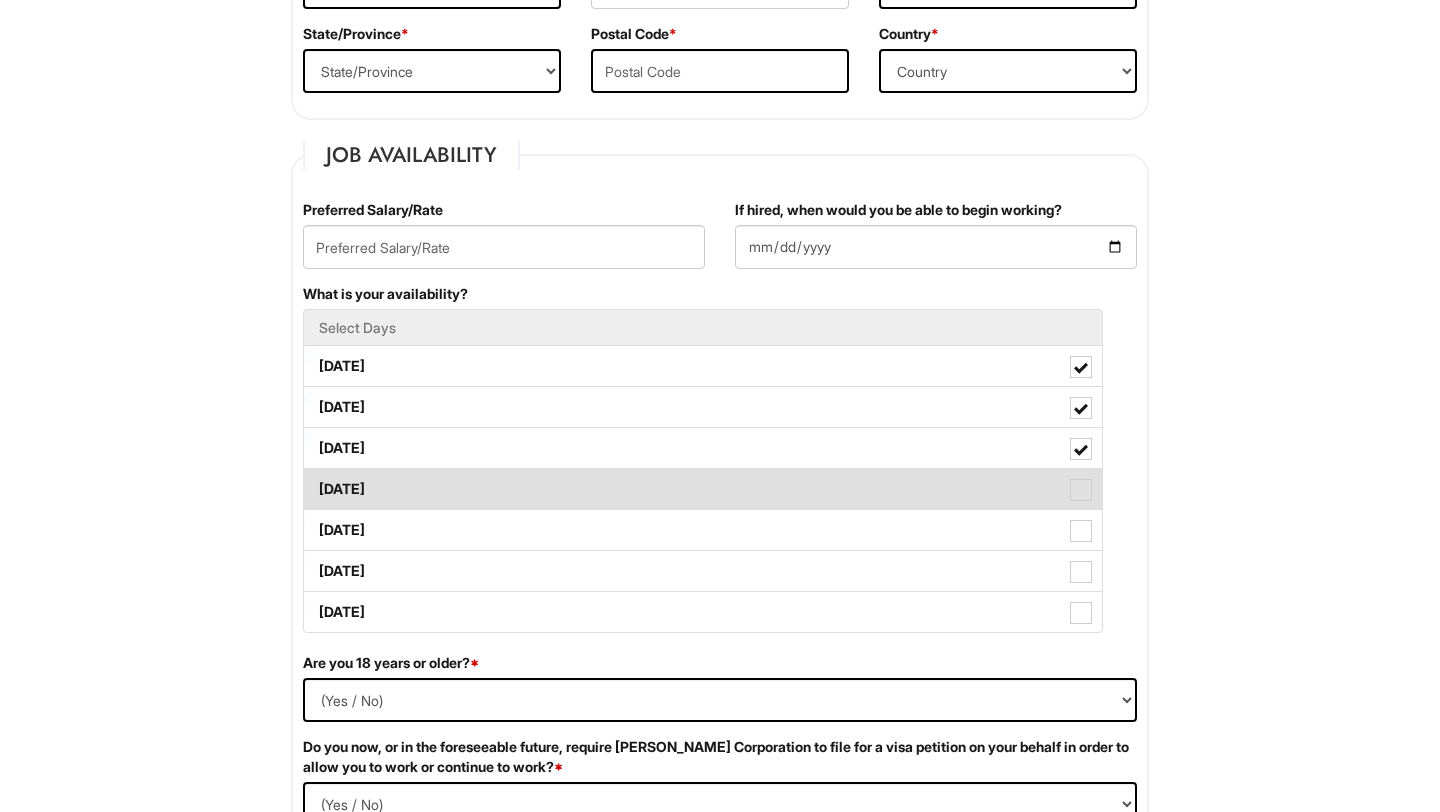 click on "Thursday" at bounding box center [703, 489] 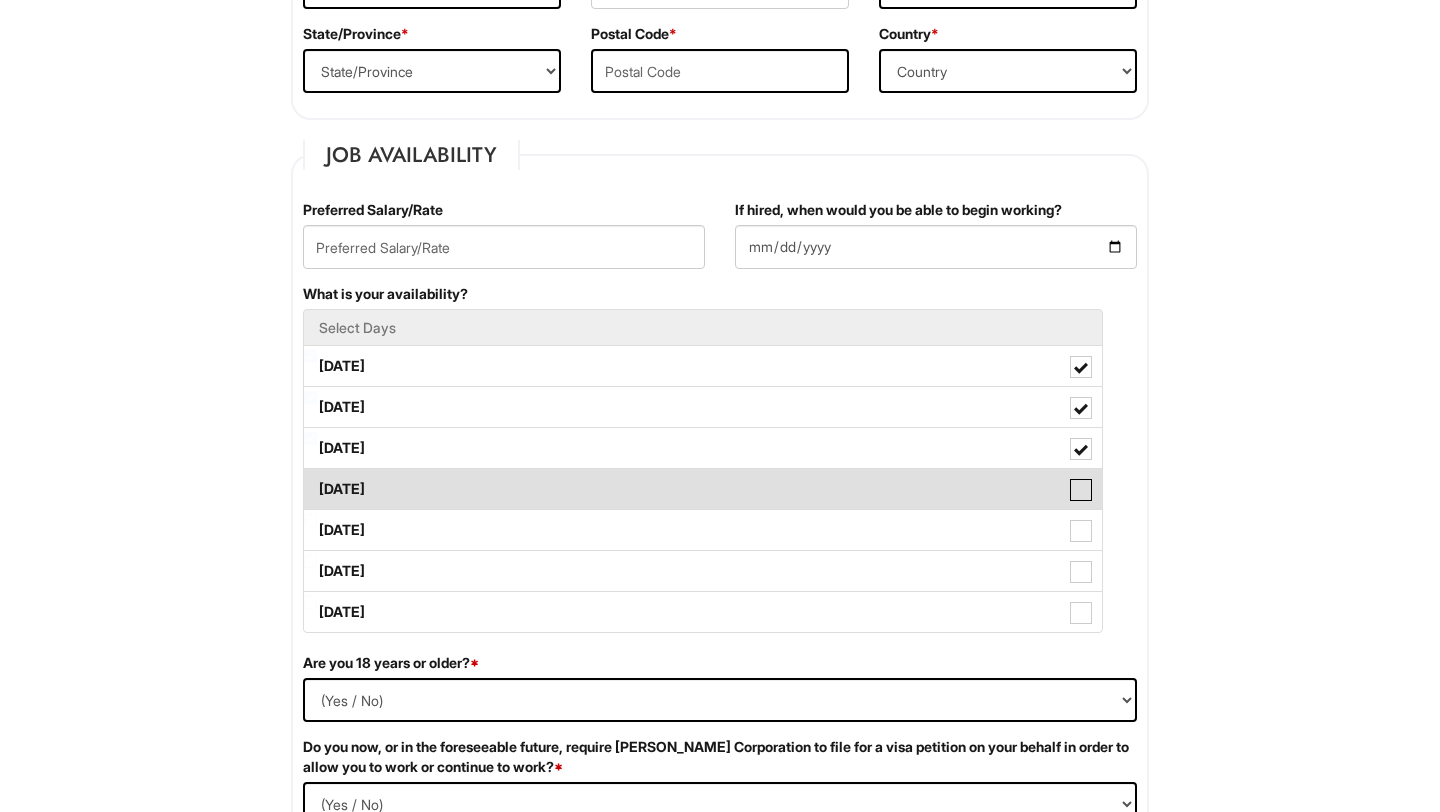 click on "Thursday" at bounding box center (310, 479) 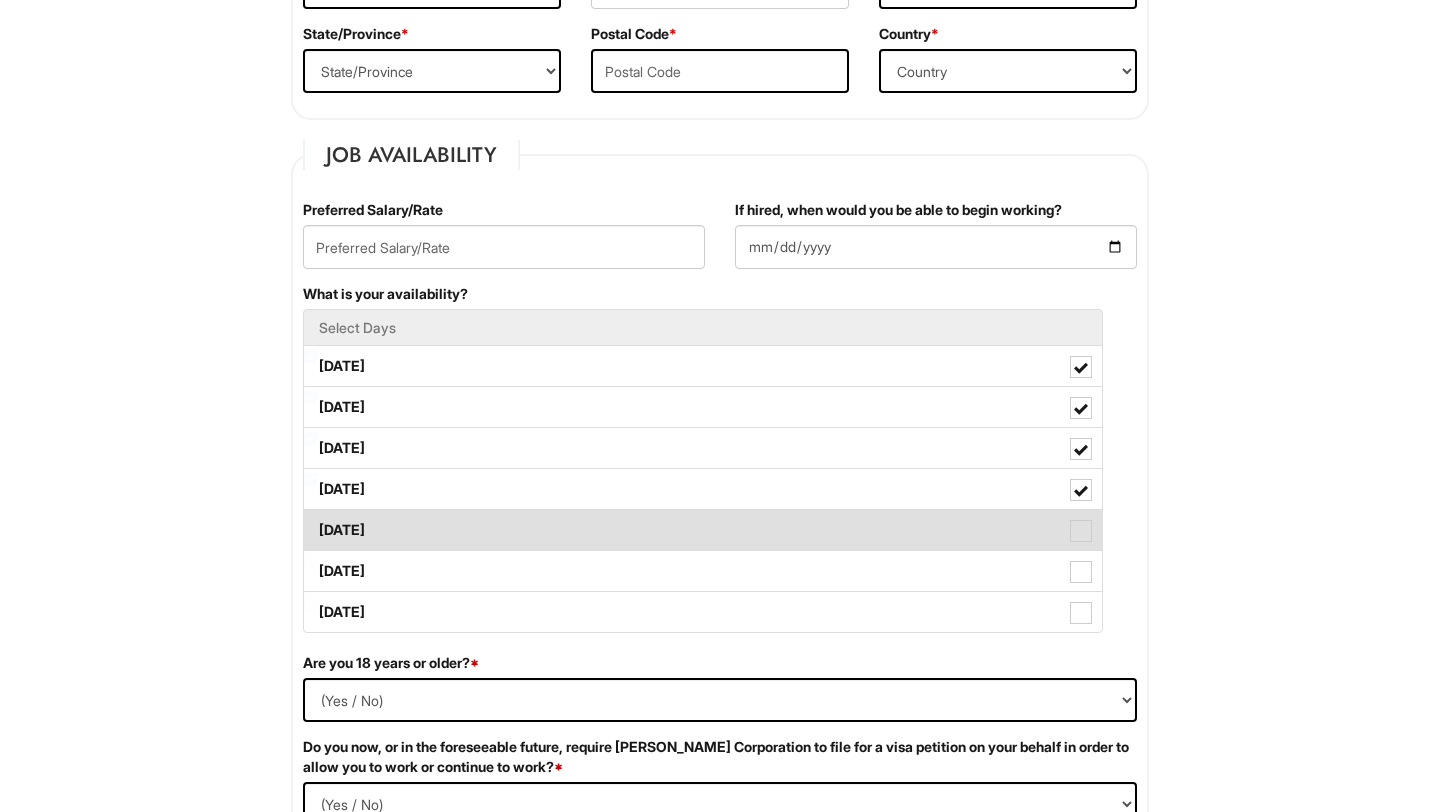 click on "Friday" at bounding box center [703, 530] 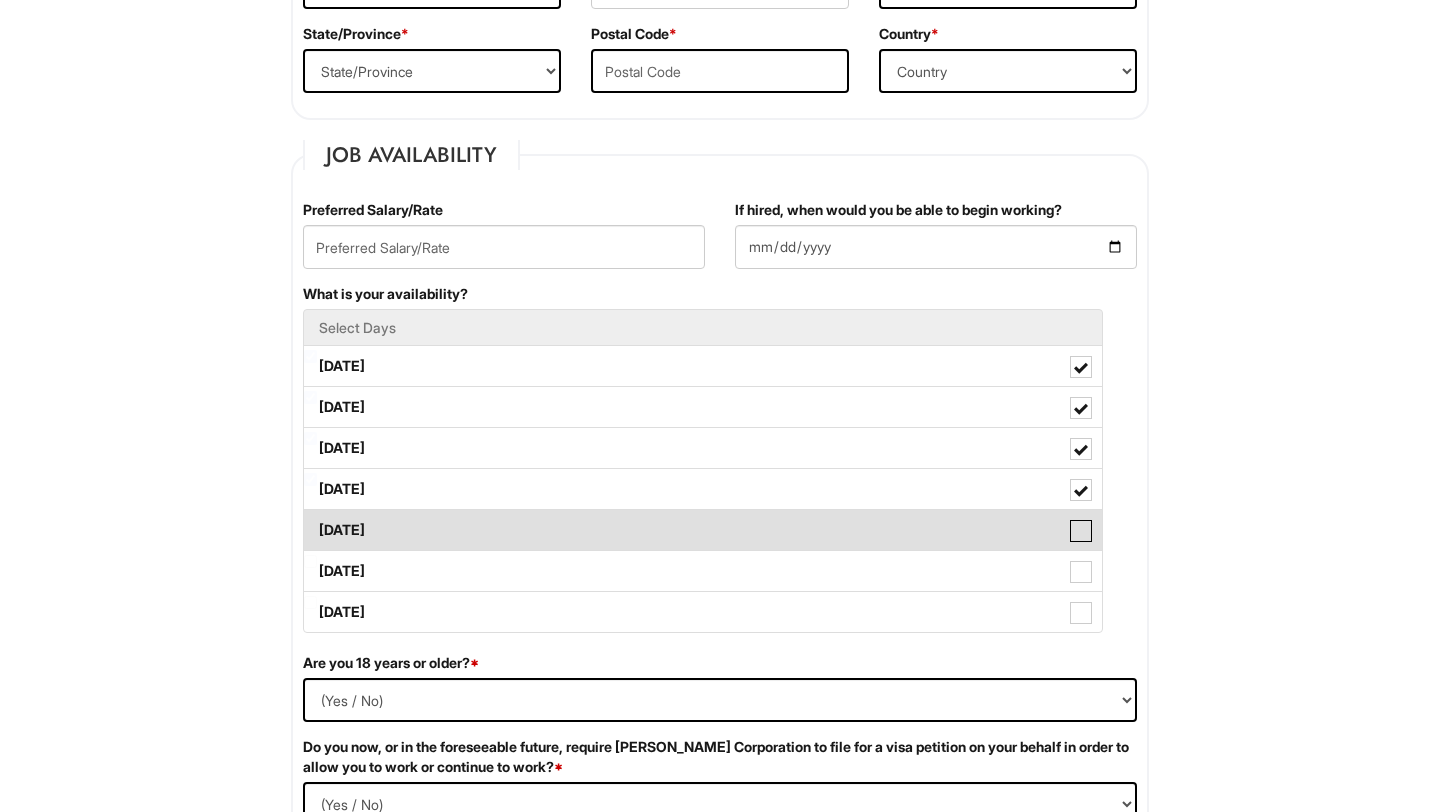 click on "Friday" at bounding box center [310, 520] 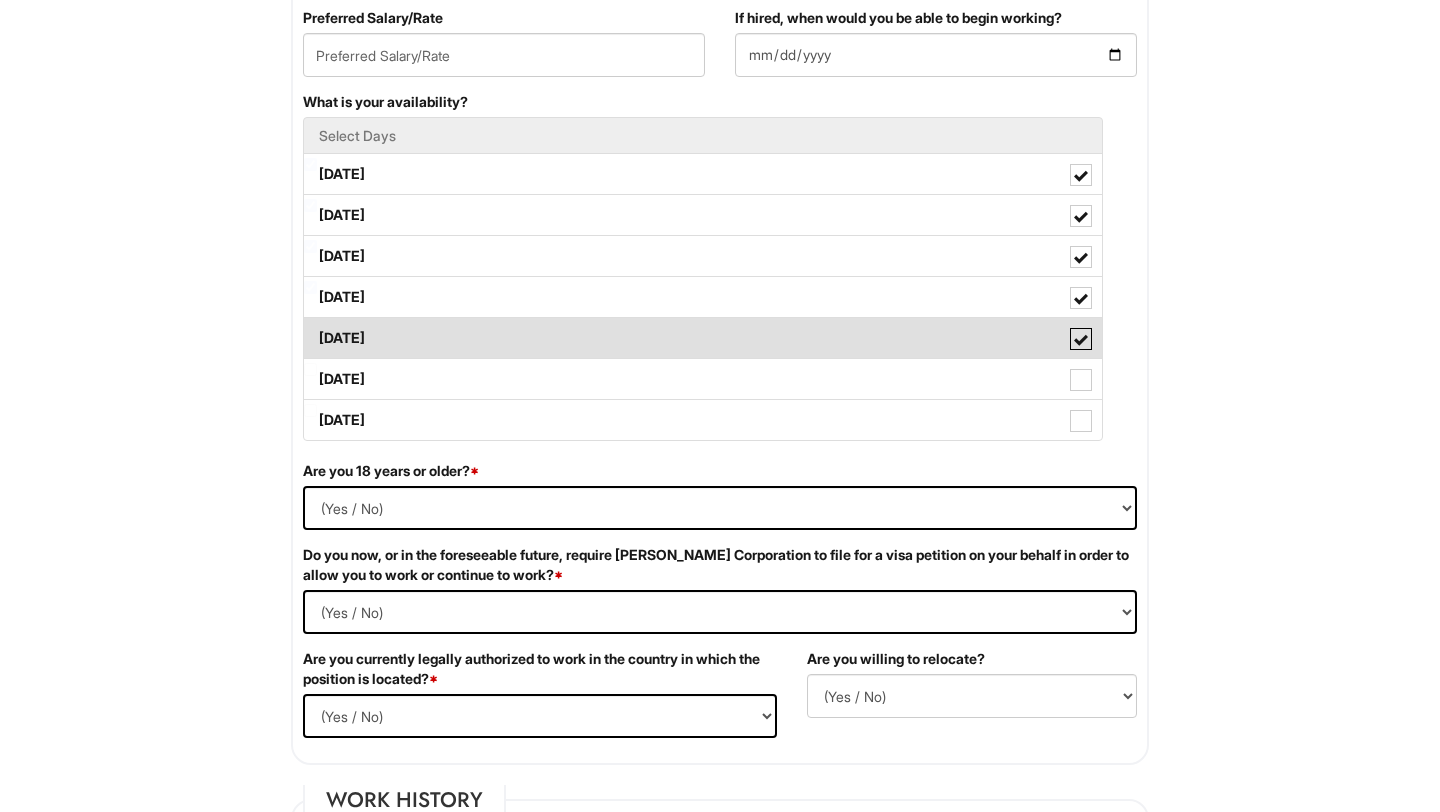 scroll, scrollTop: 960, scrollLeft: 0, axis: vertical 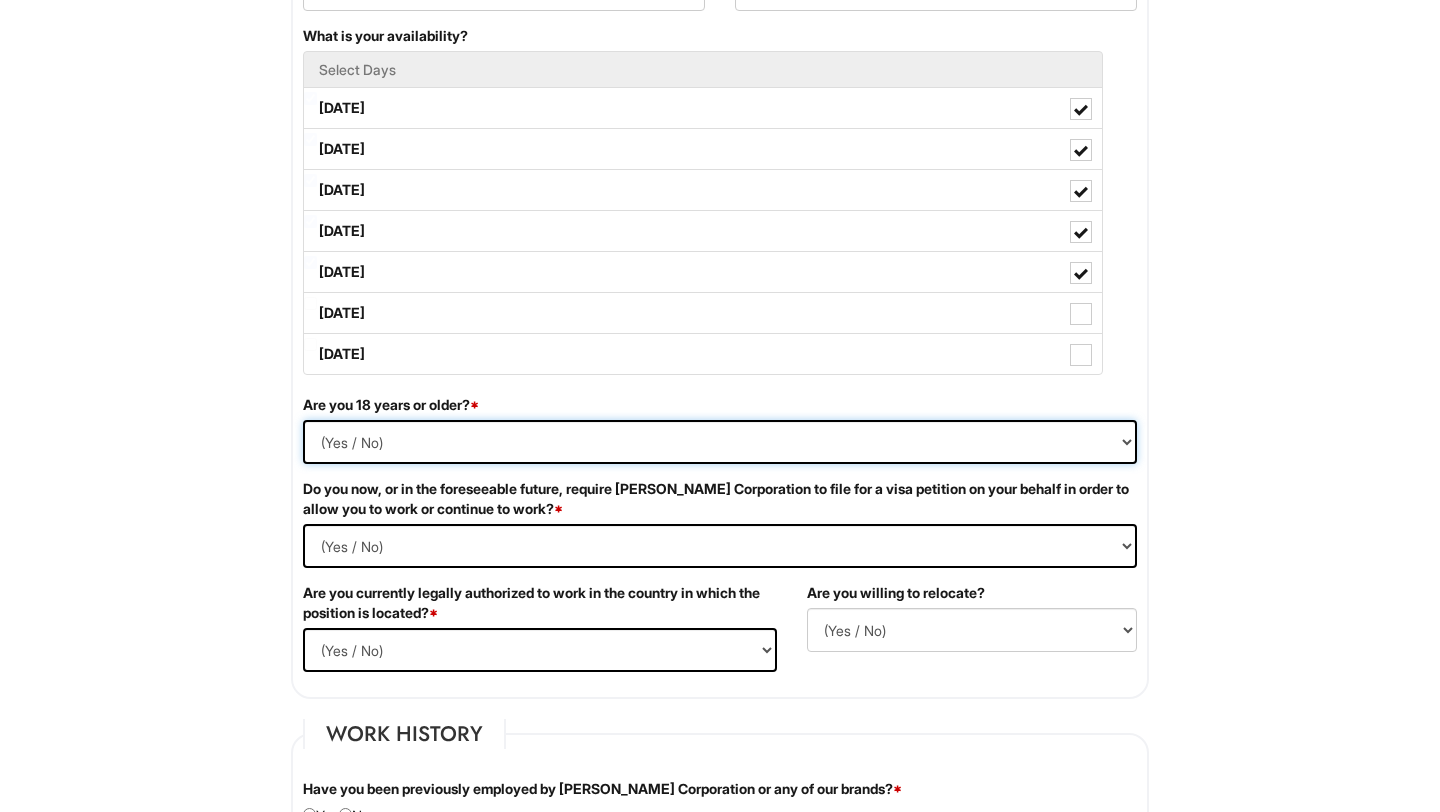 click on "(Yes / No) Yes No" at bounding box center (720, 442) 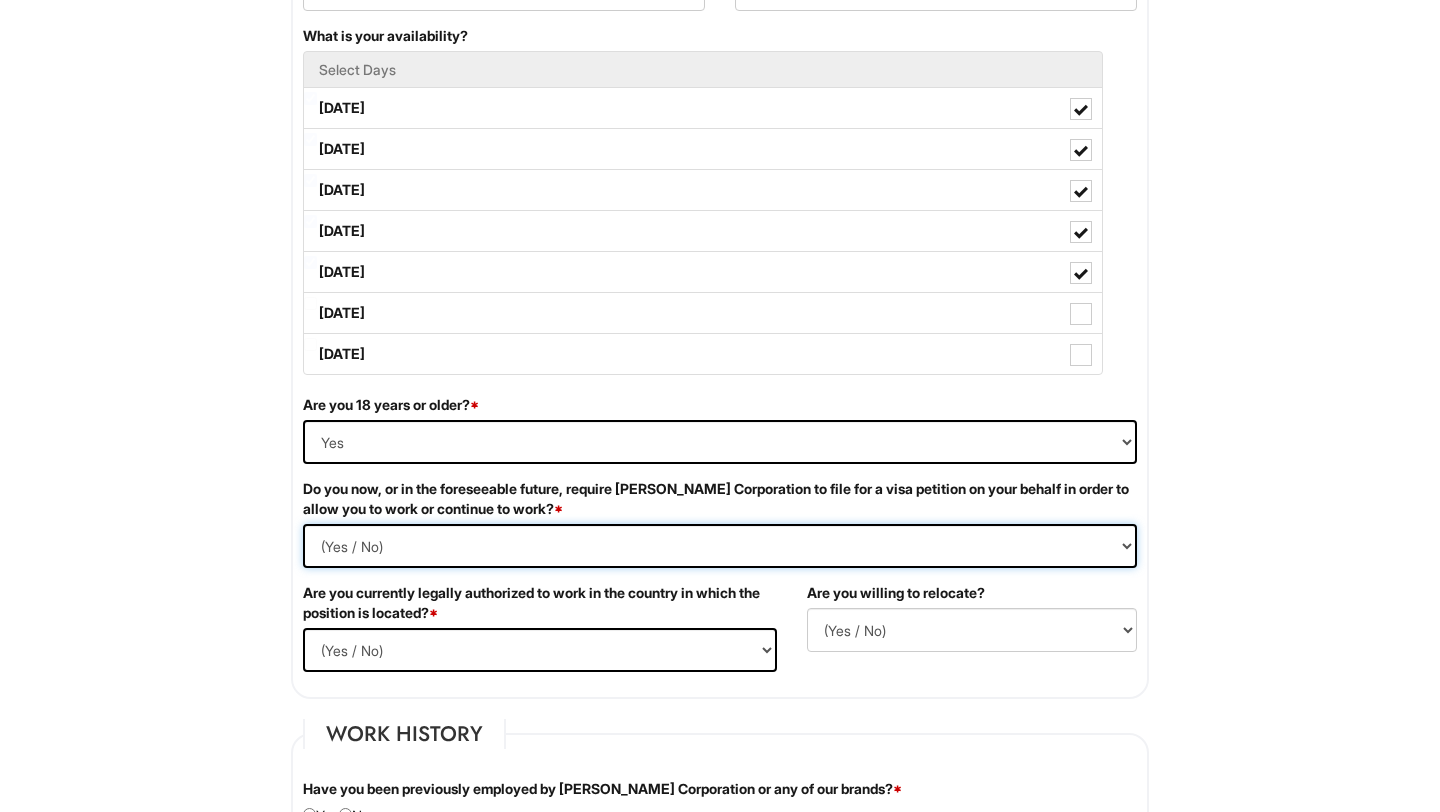 click on "(Yes / No) Yes No" at bounding box center [720, 546] 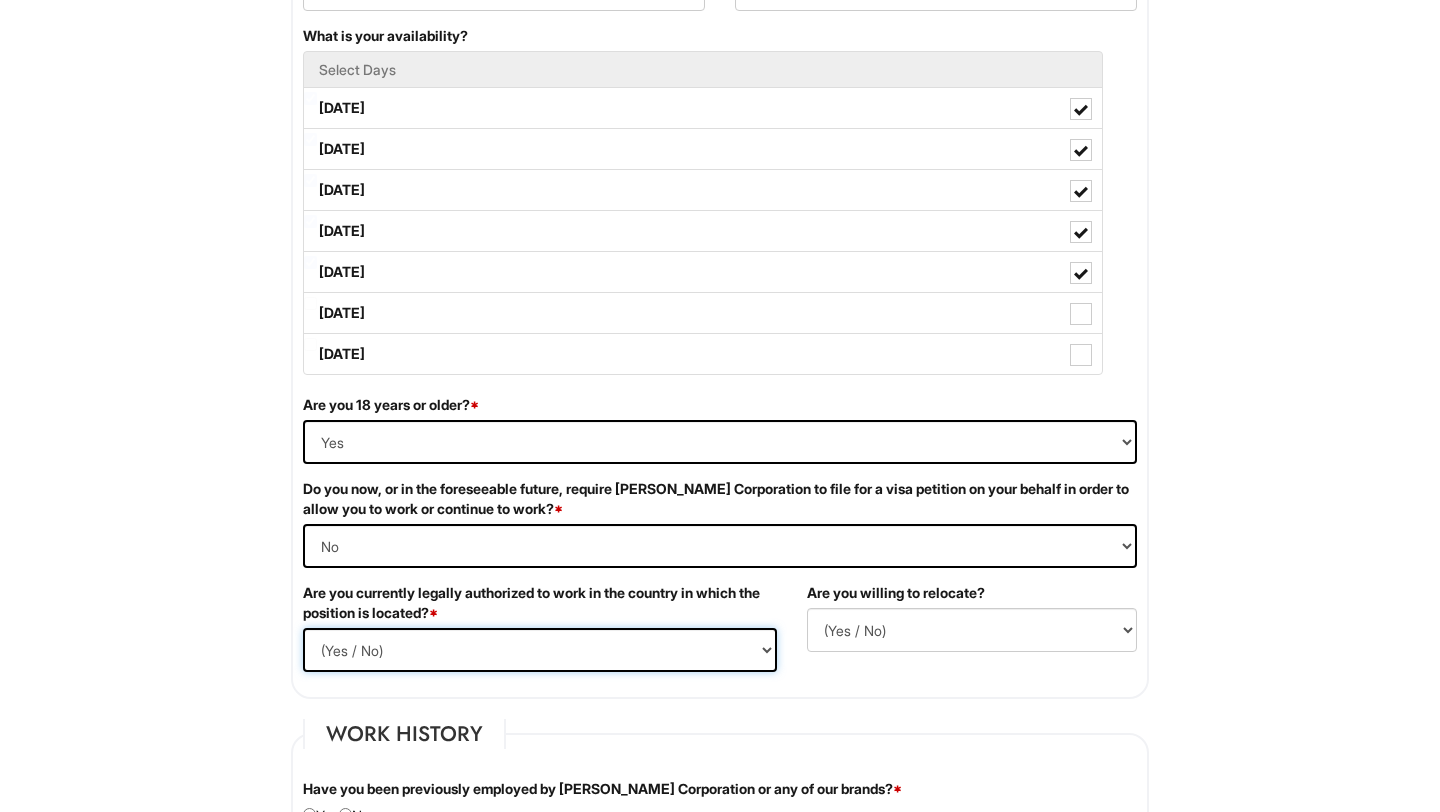 click on "(Yes / No) Yes No" at bounding box center [540, 650] 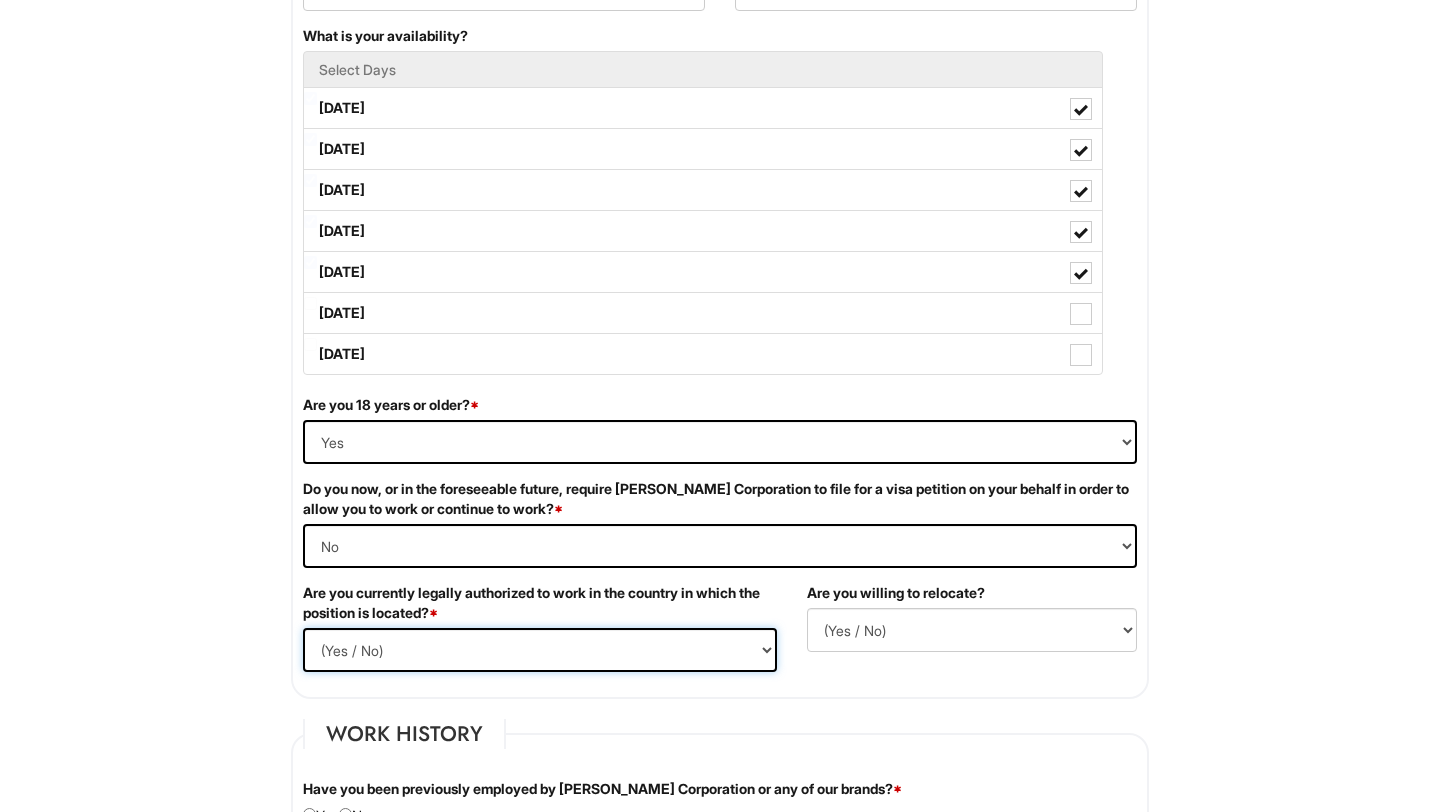 select on "Yes" 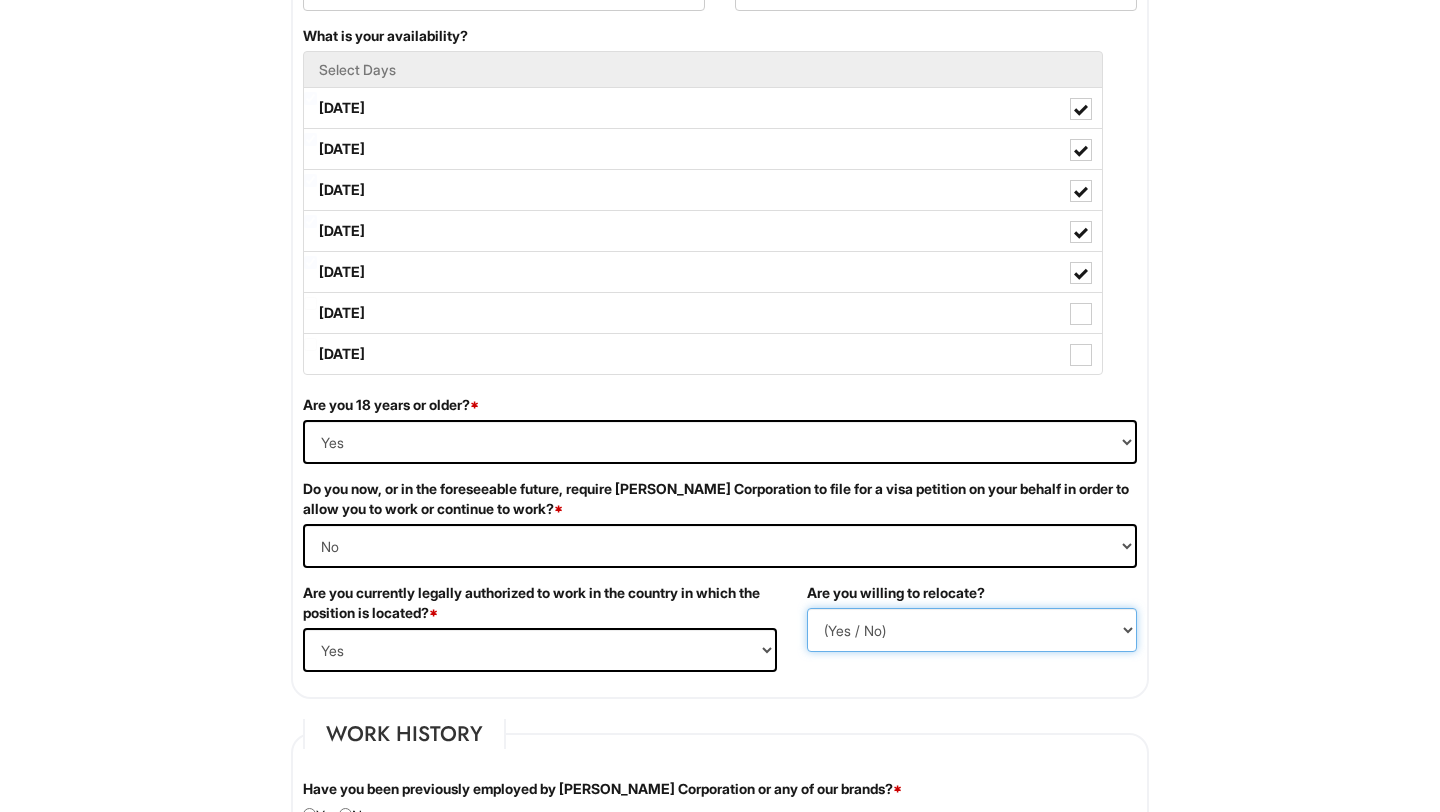 click on "(Yes / No) No Yes" at bounding box center (972, 630) 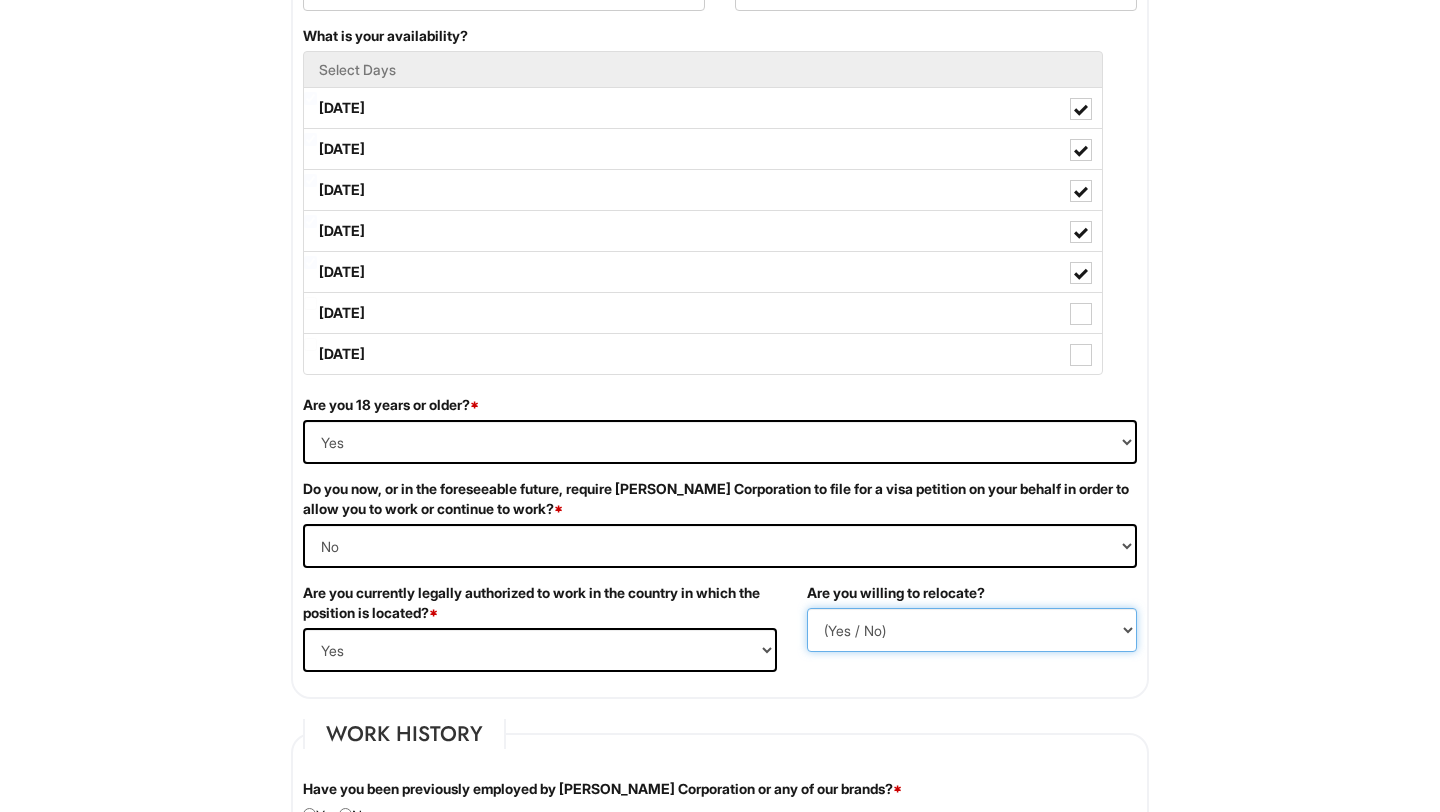 select on "Y" 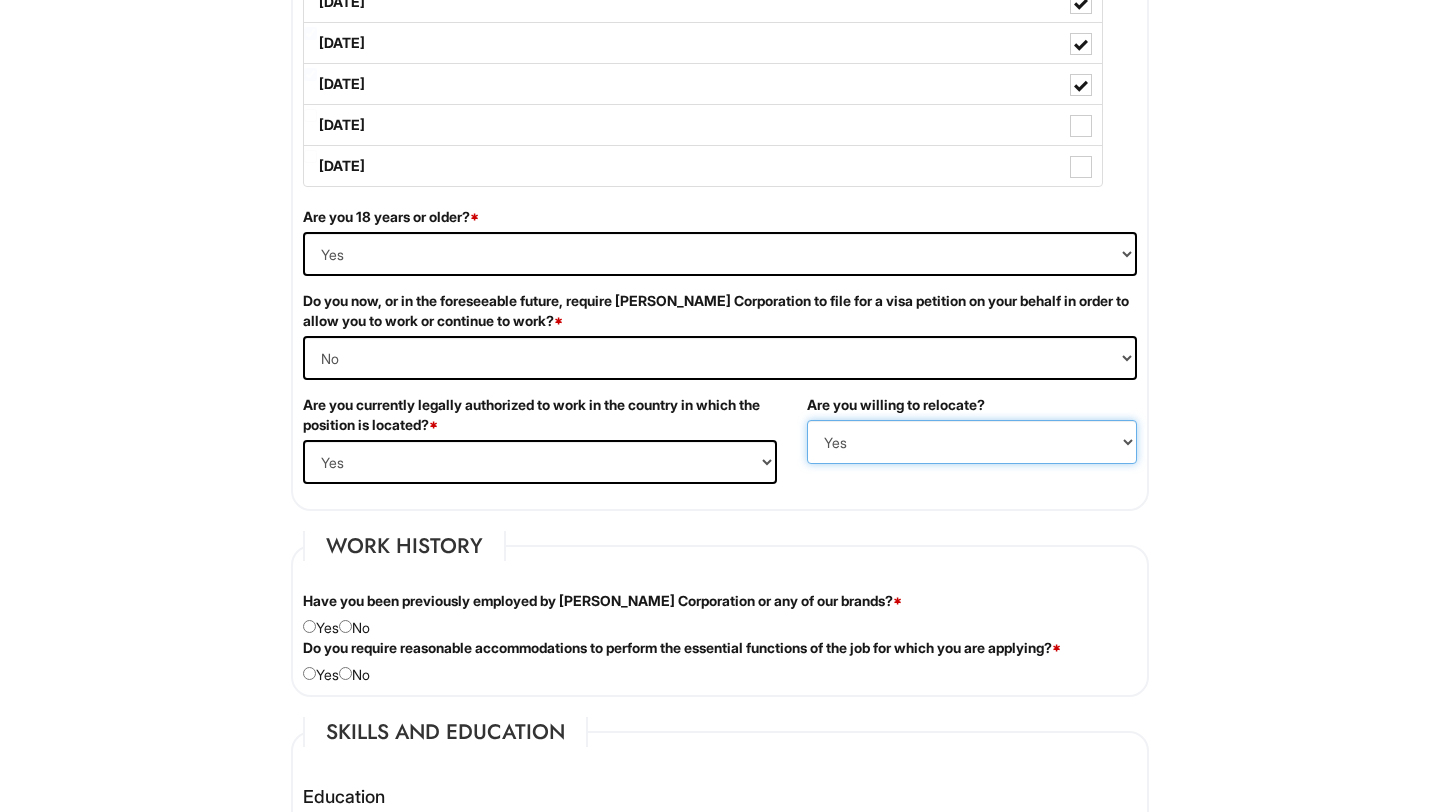 scroll, scrollTop: 1166, scrollLeft: 0, axis: vertical 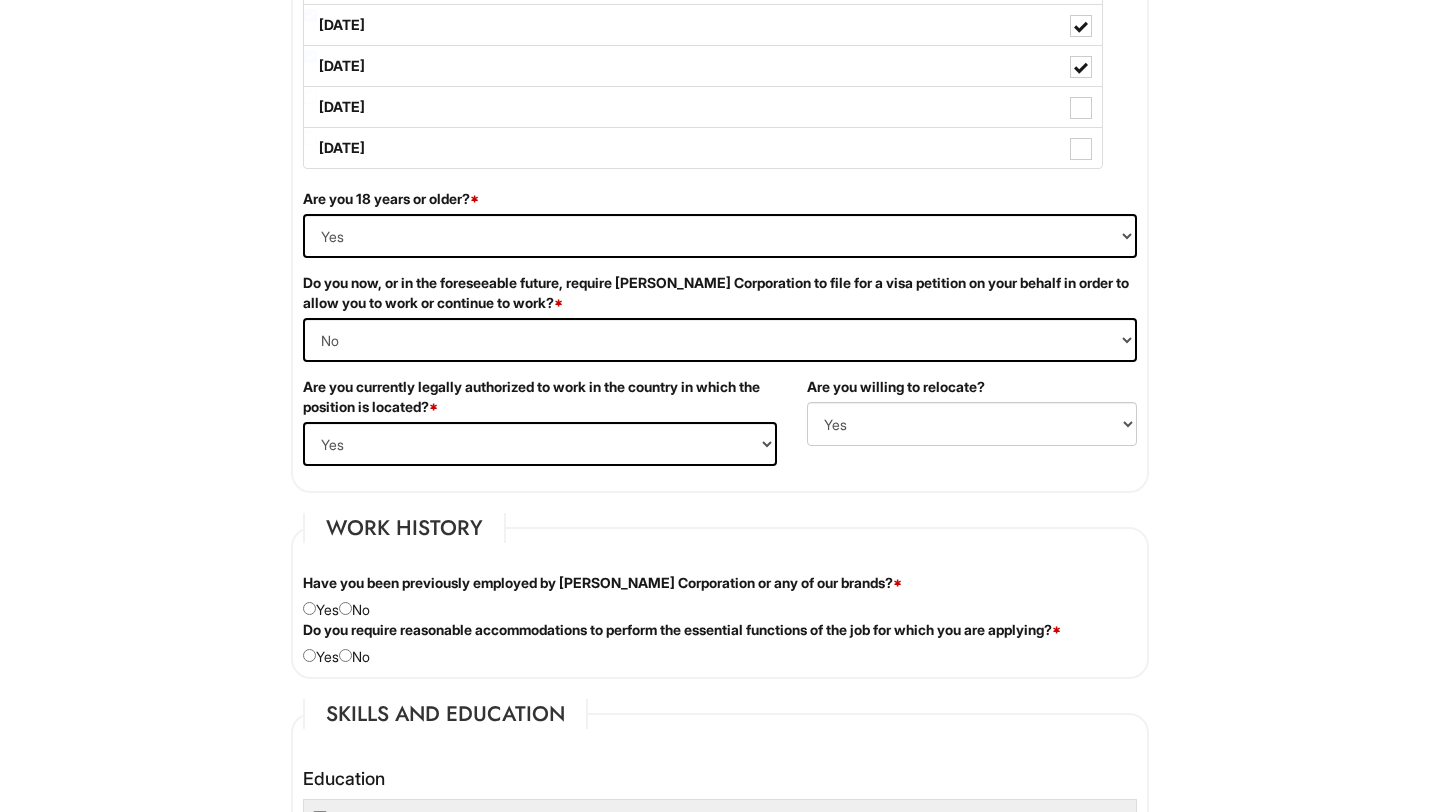 click on "Have you been previously employed by Giorgio Armani Corporation or any of our brands? *    Yes   No" at bounding box center [720, 596] 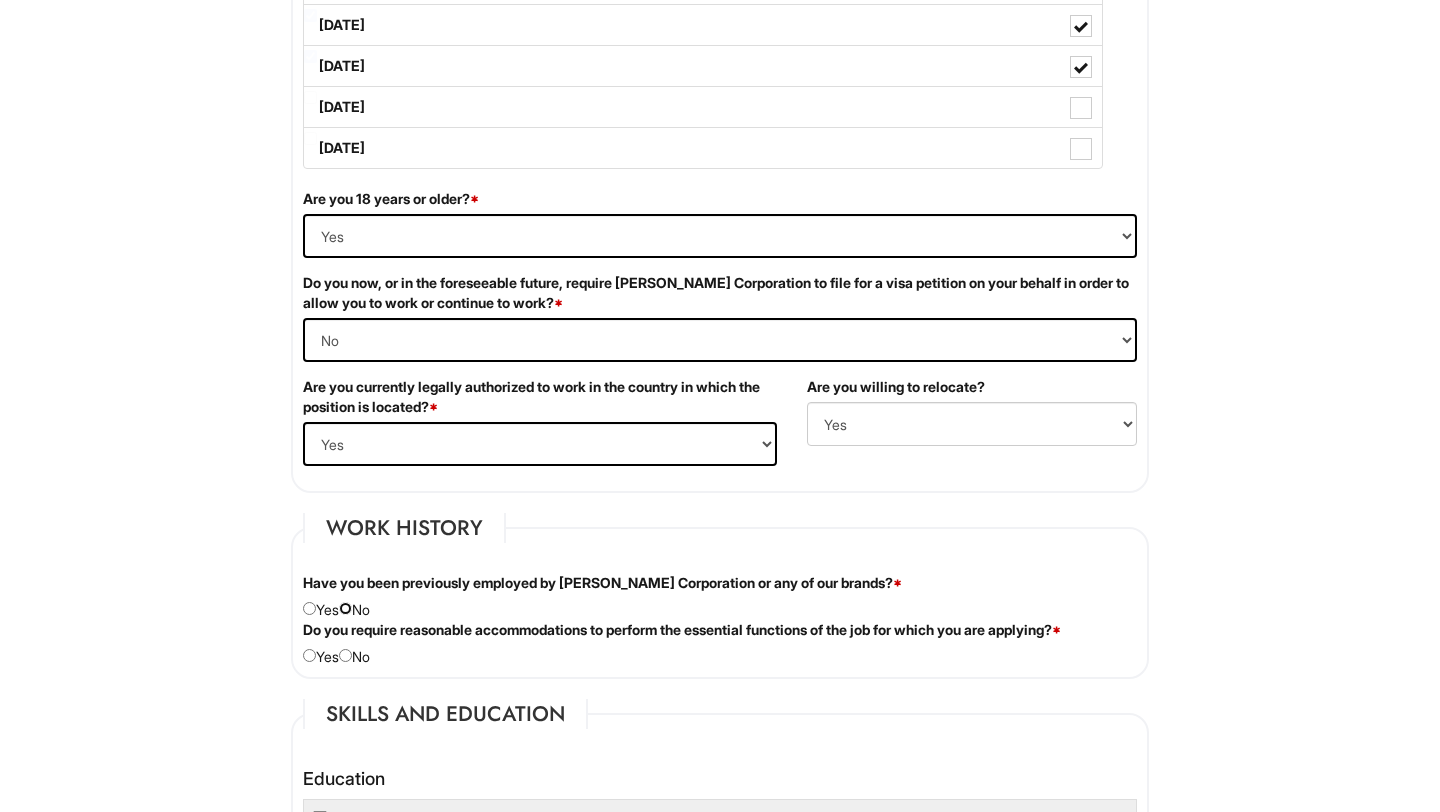click at bounding box center [345, 608] 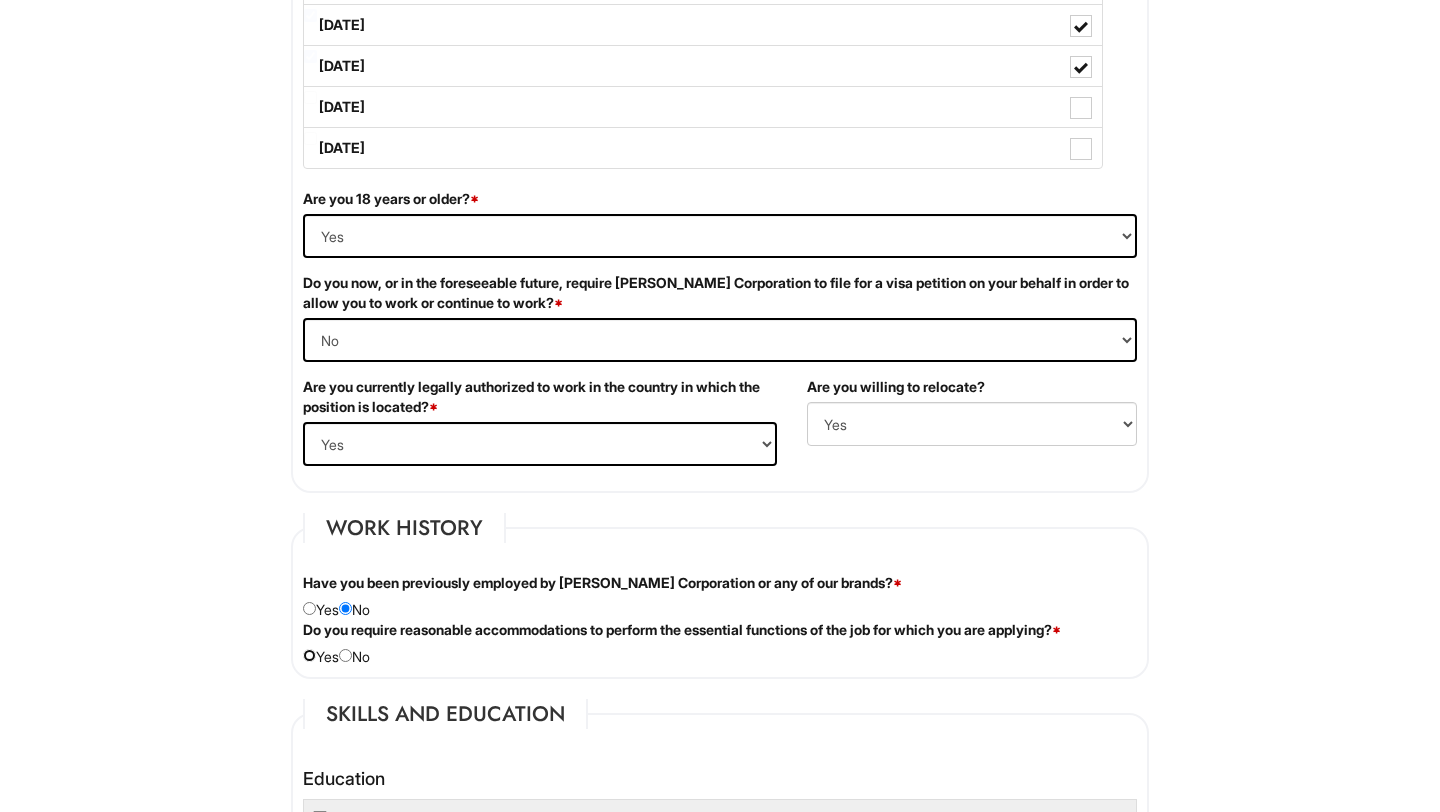 click at bounding box center [309, 655] 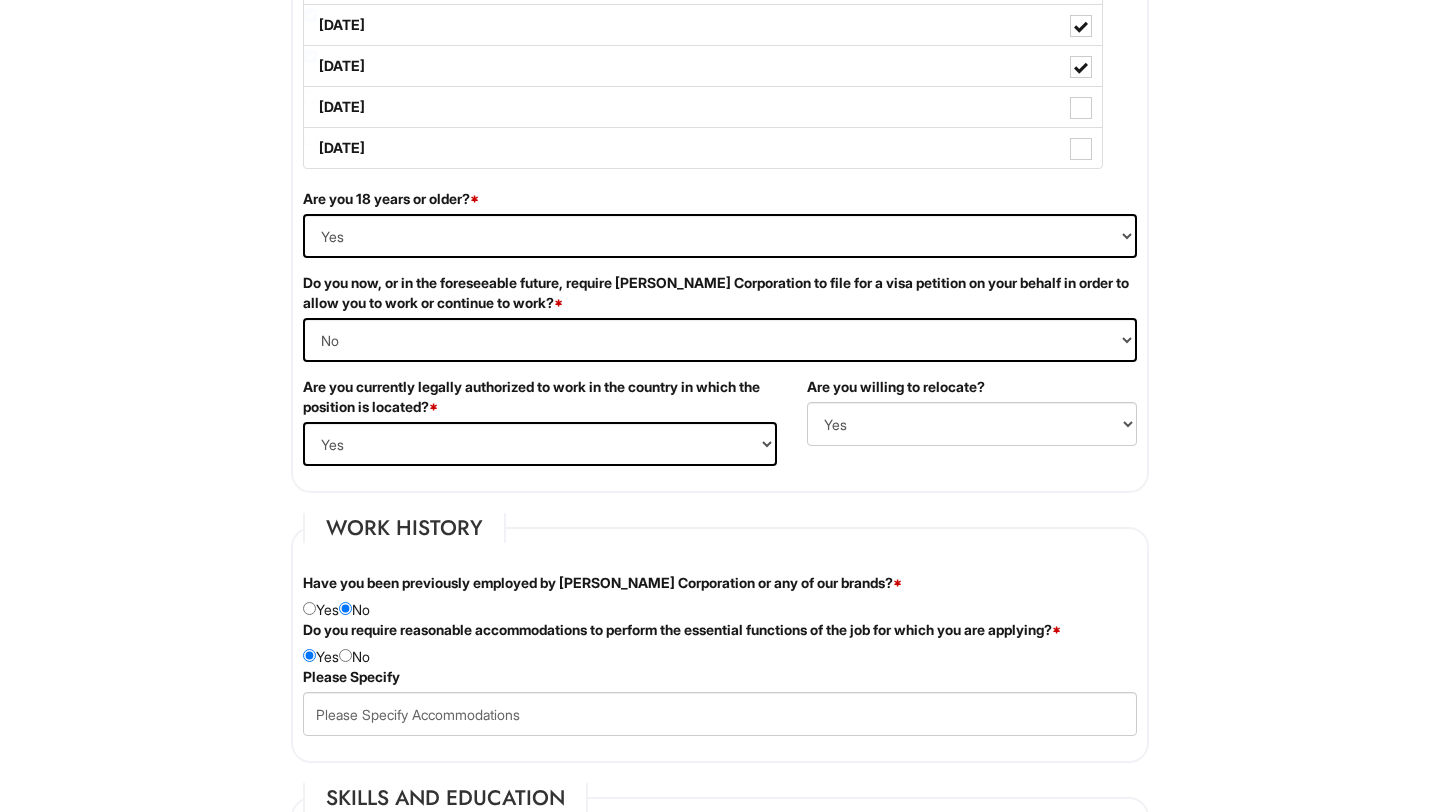 click on "Please Specify" at bounding box center [351, 677] 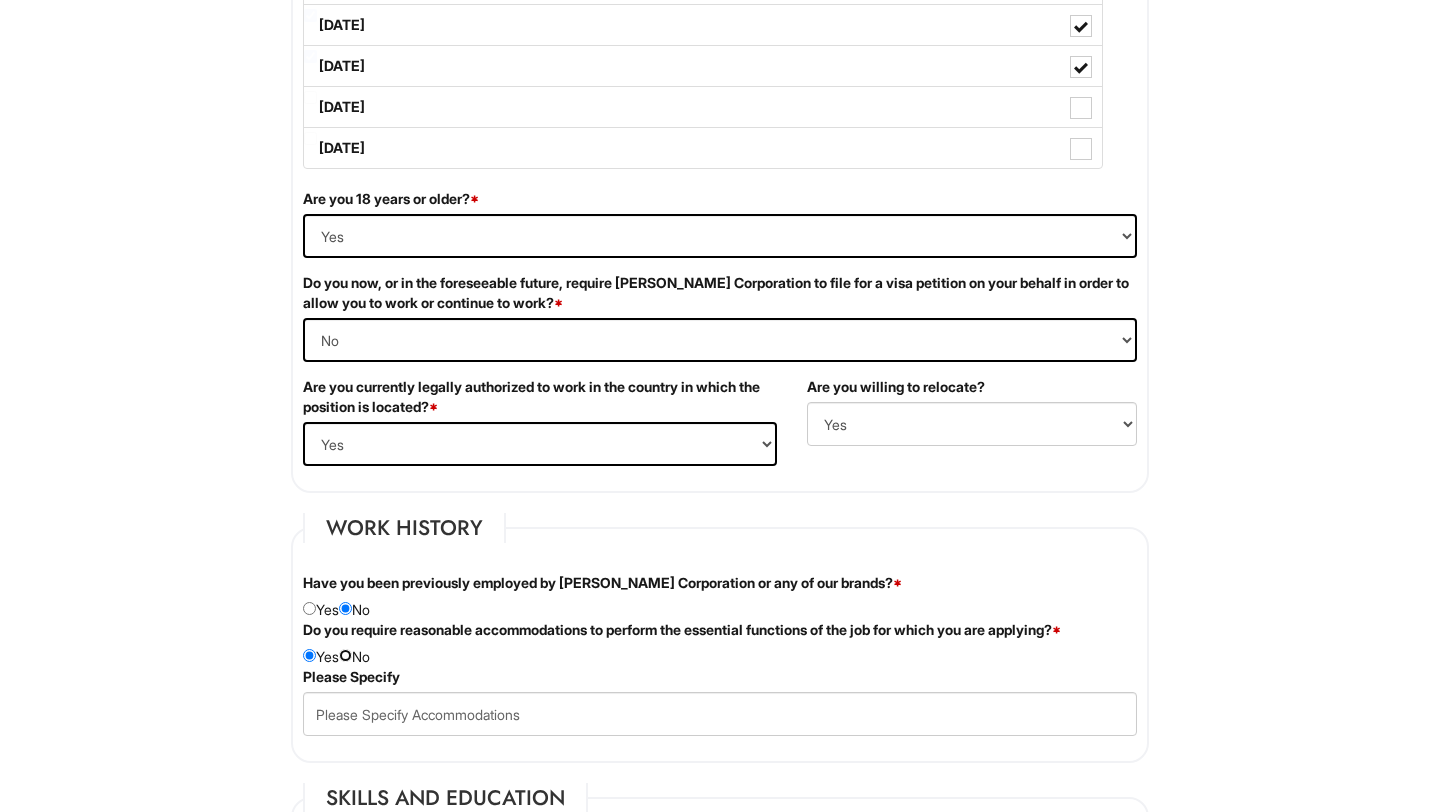 click at bounding box center [345, 655] 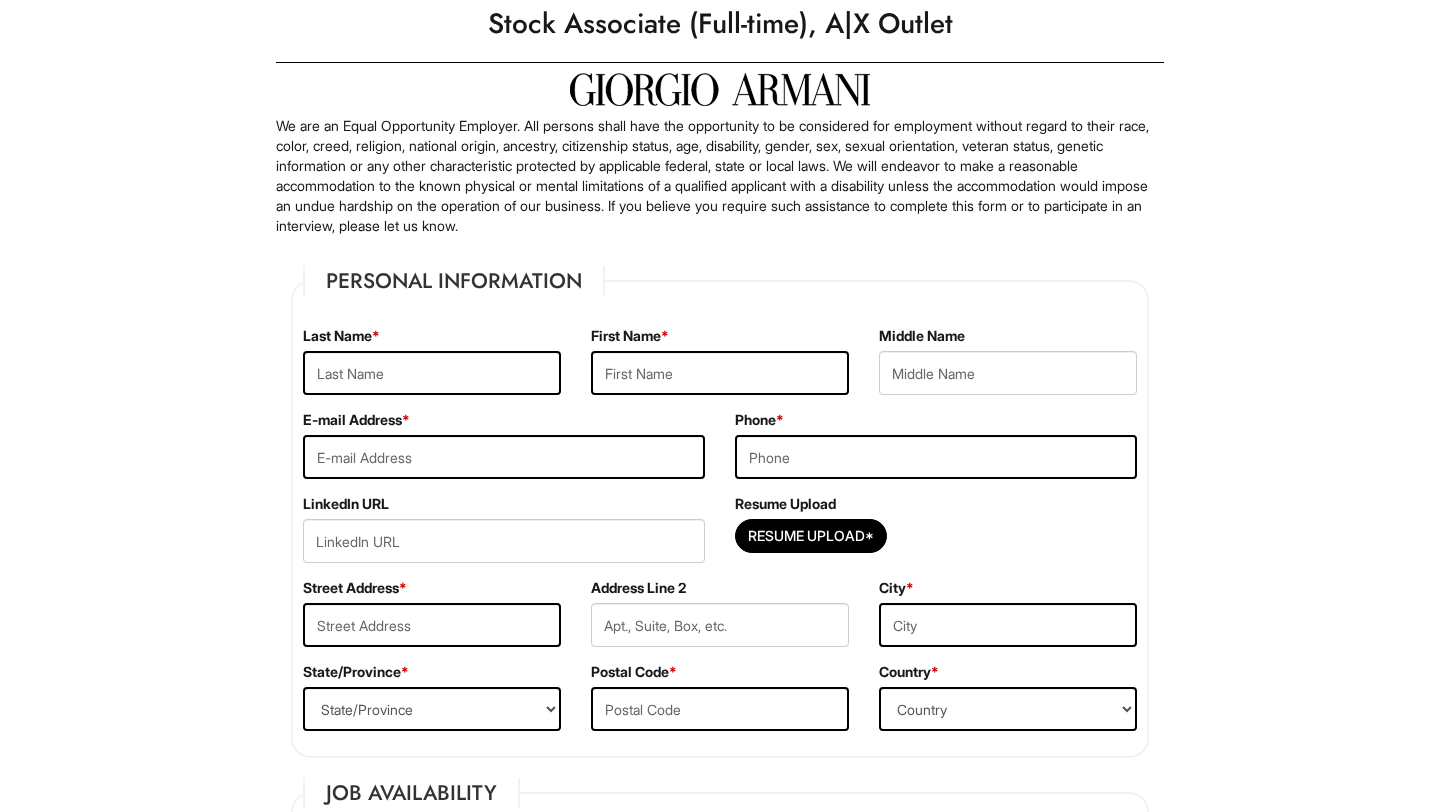 scroll, scrollTop: 0, scrollLeft: 0, axis: both 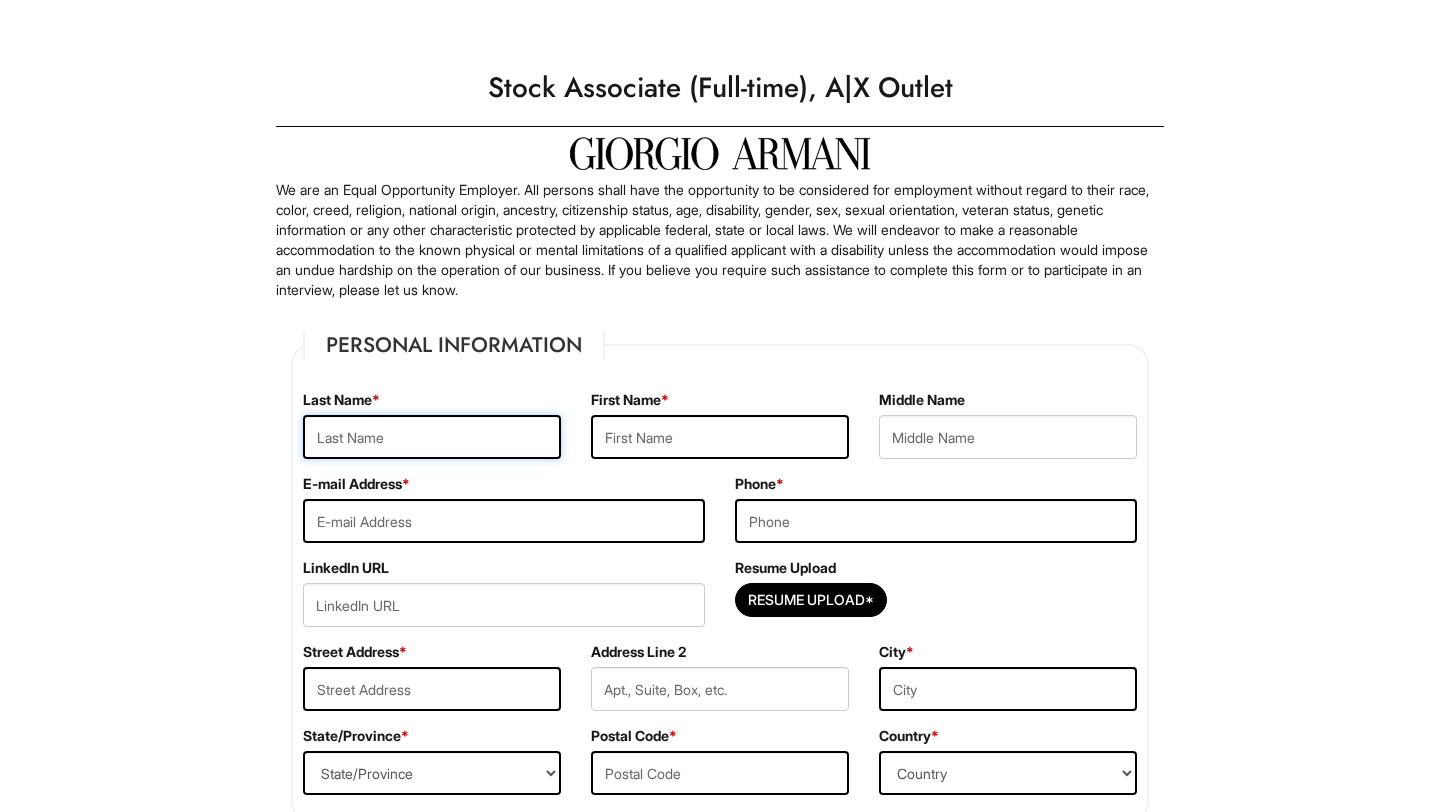 click at bounding box center (432, 437) 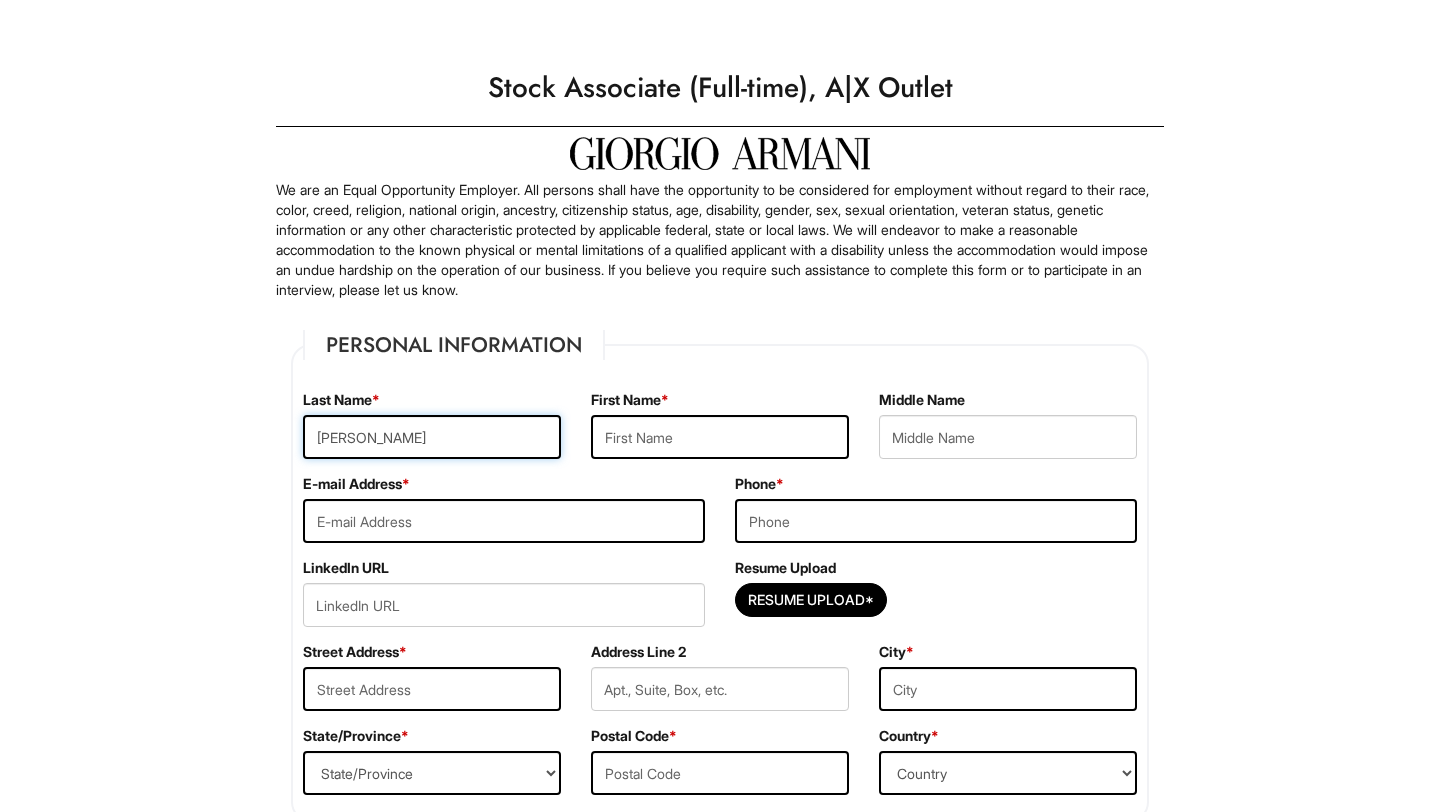 type on "Bautista" 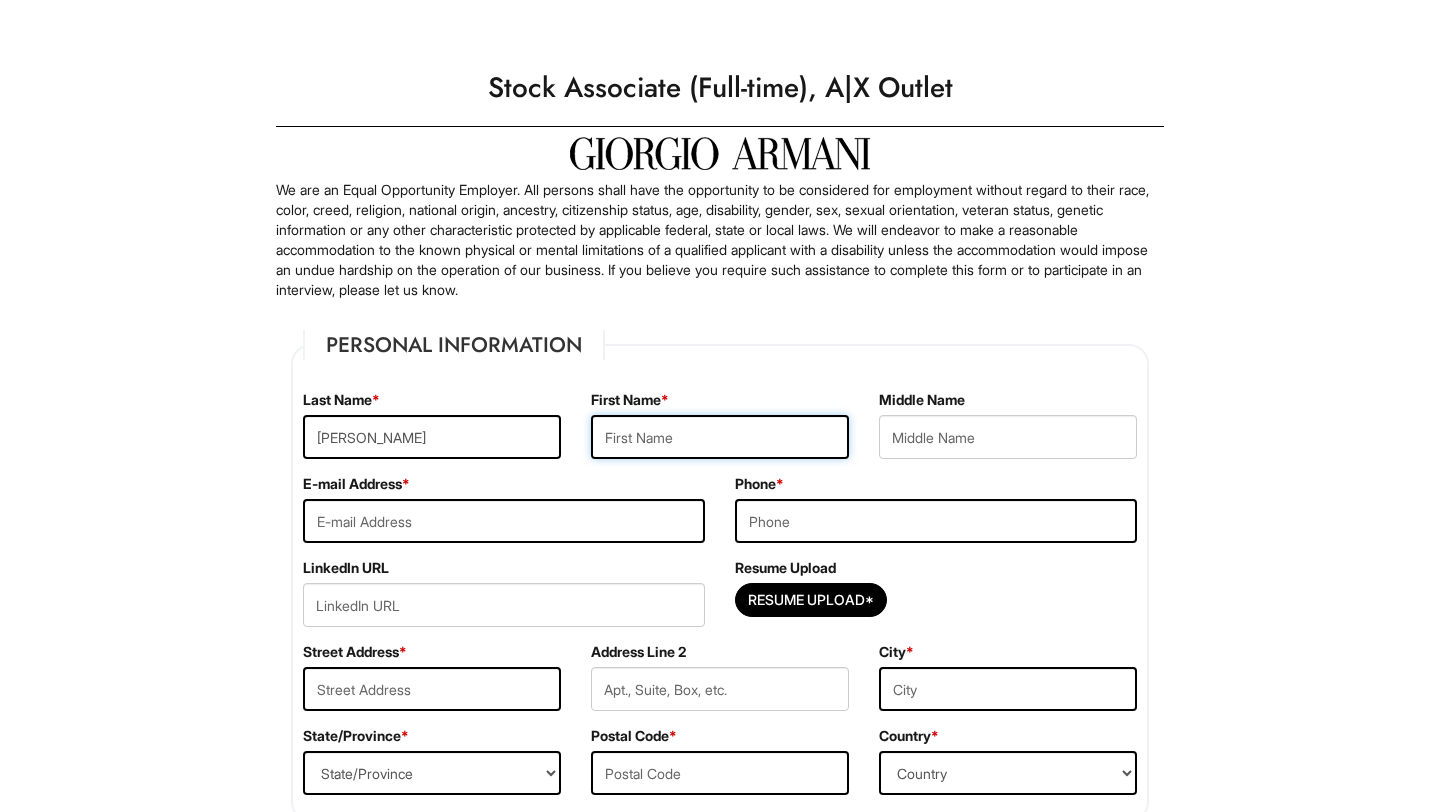 click at bounding box center (720, 437) 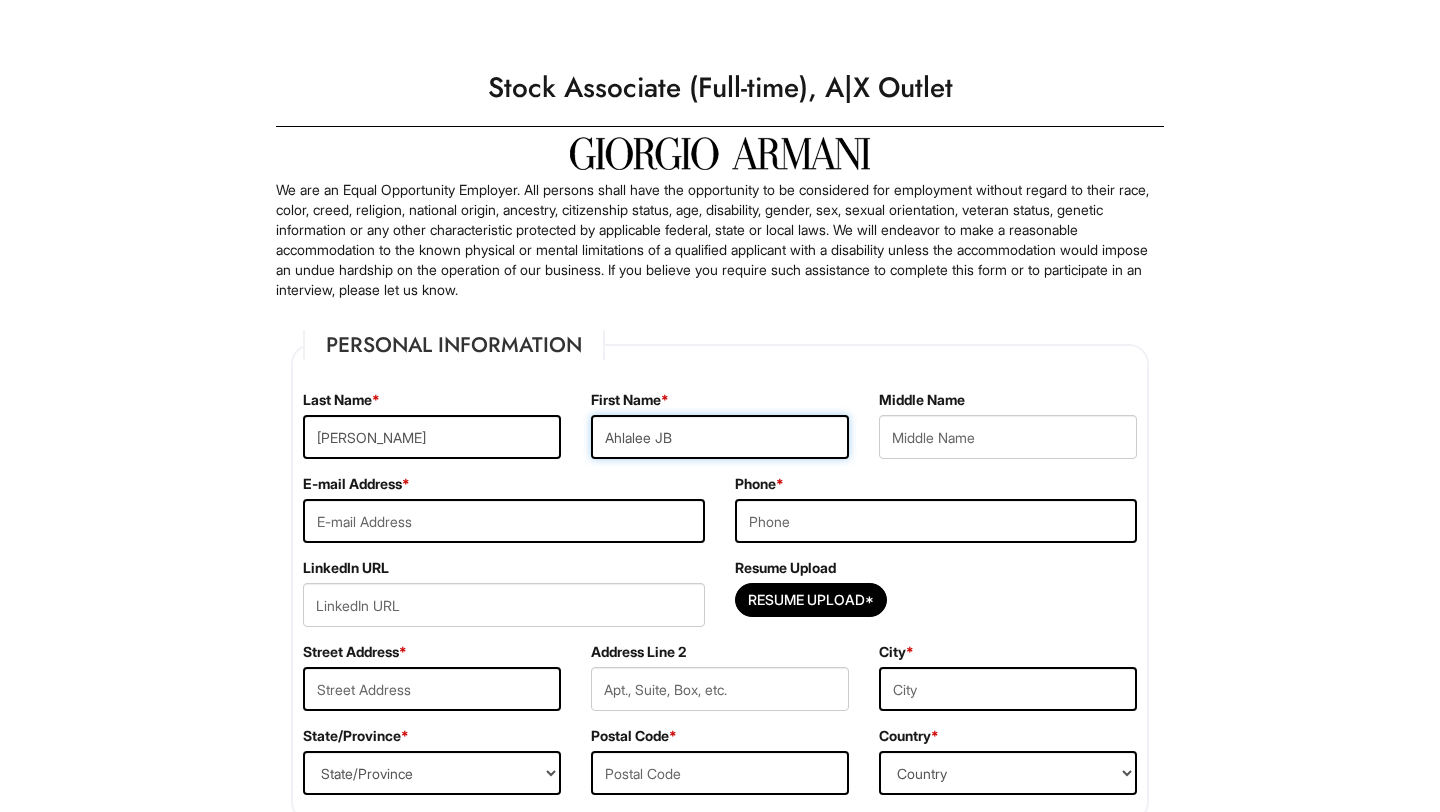 type on "Ahlalee JB" 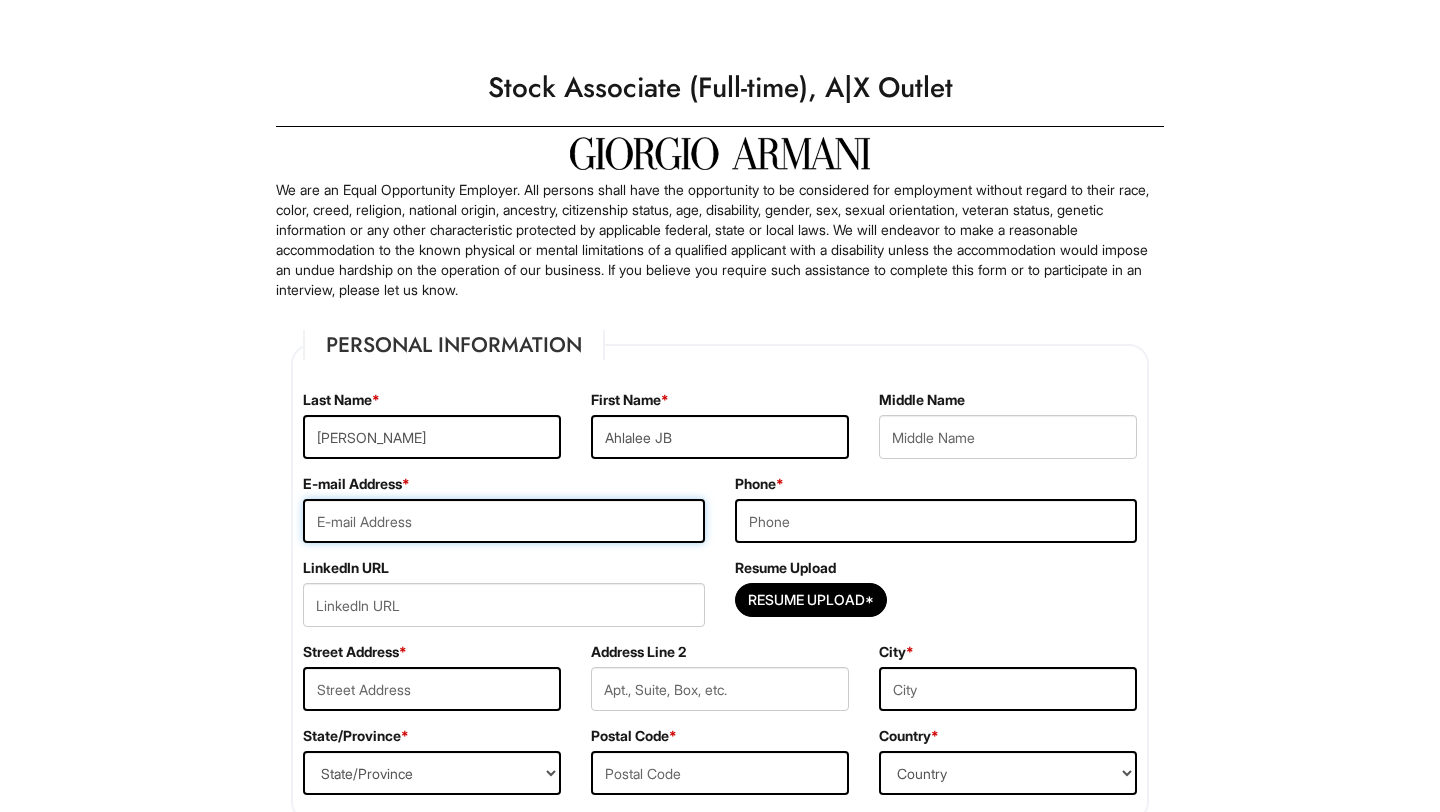 click at bounding box center (504, 521) 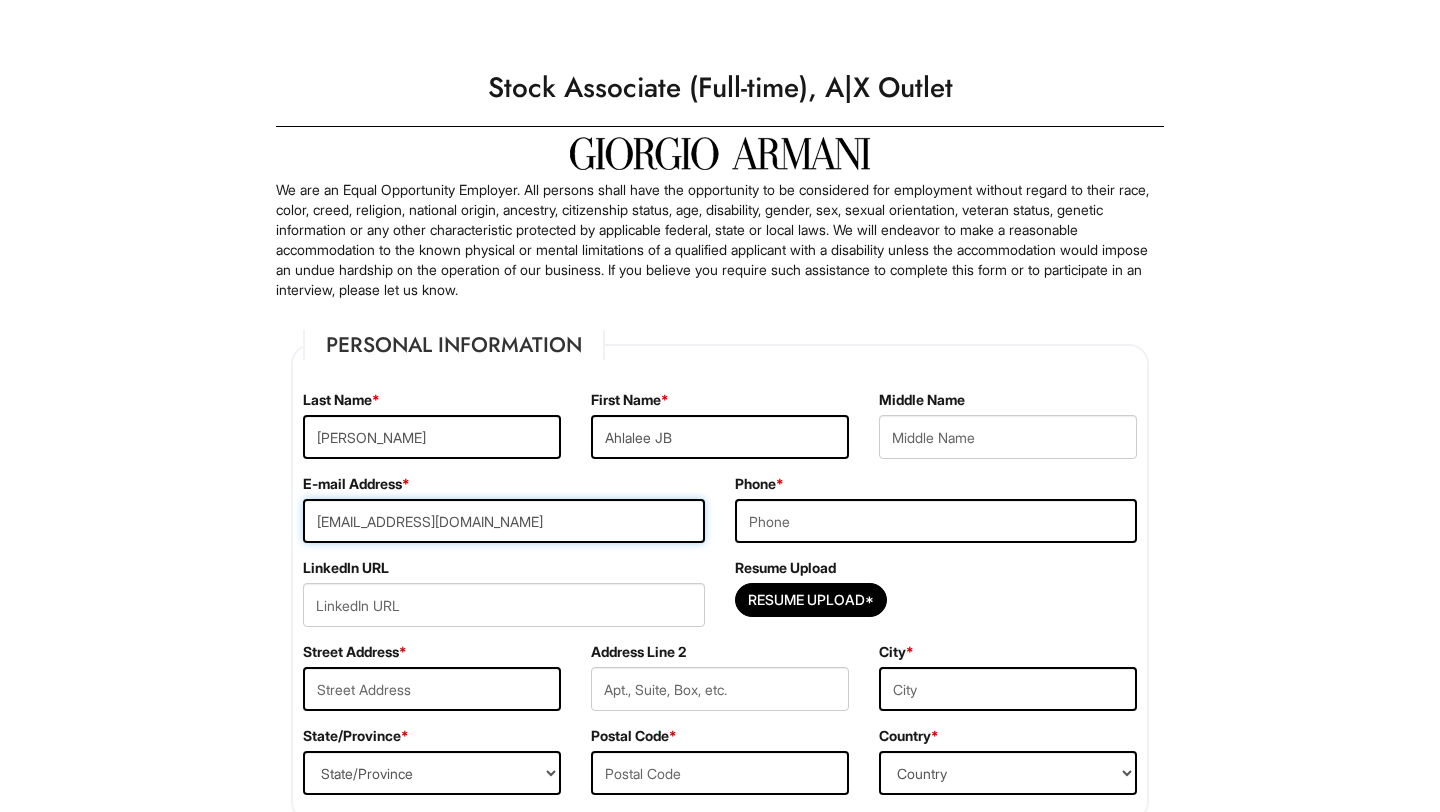type on "ahlalee03@gmail.com" 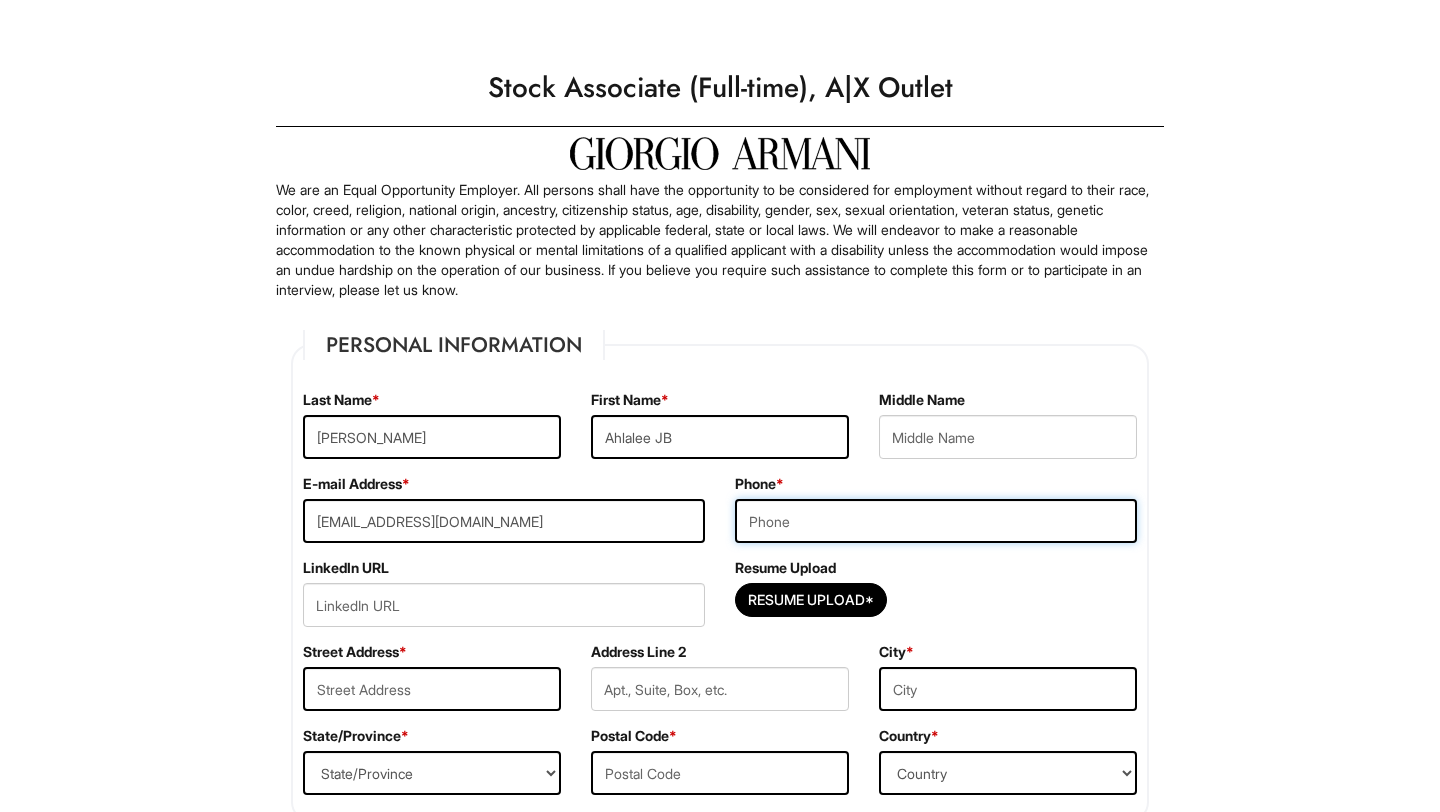 click at bounding box center (936, 521) 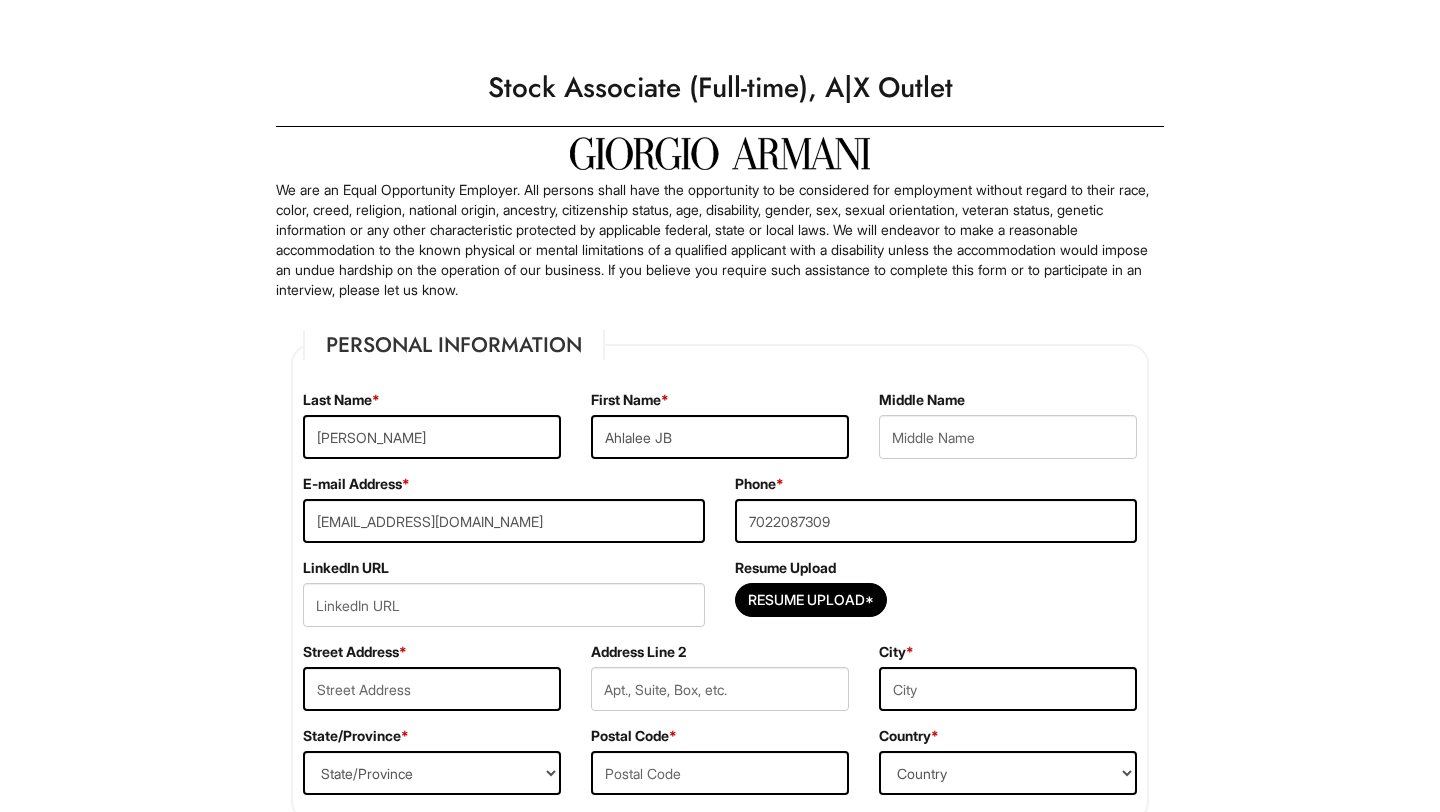 type on "7800 S Rainbow Blvd" 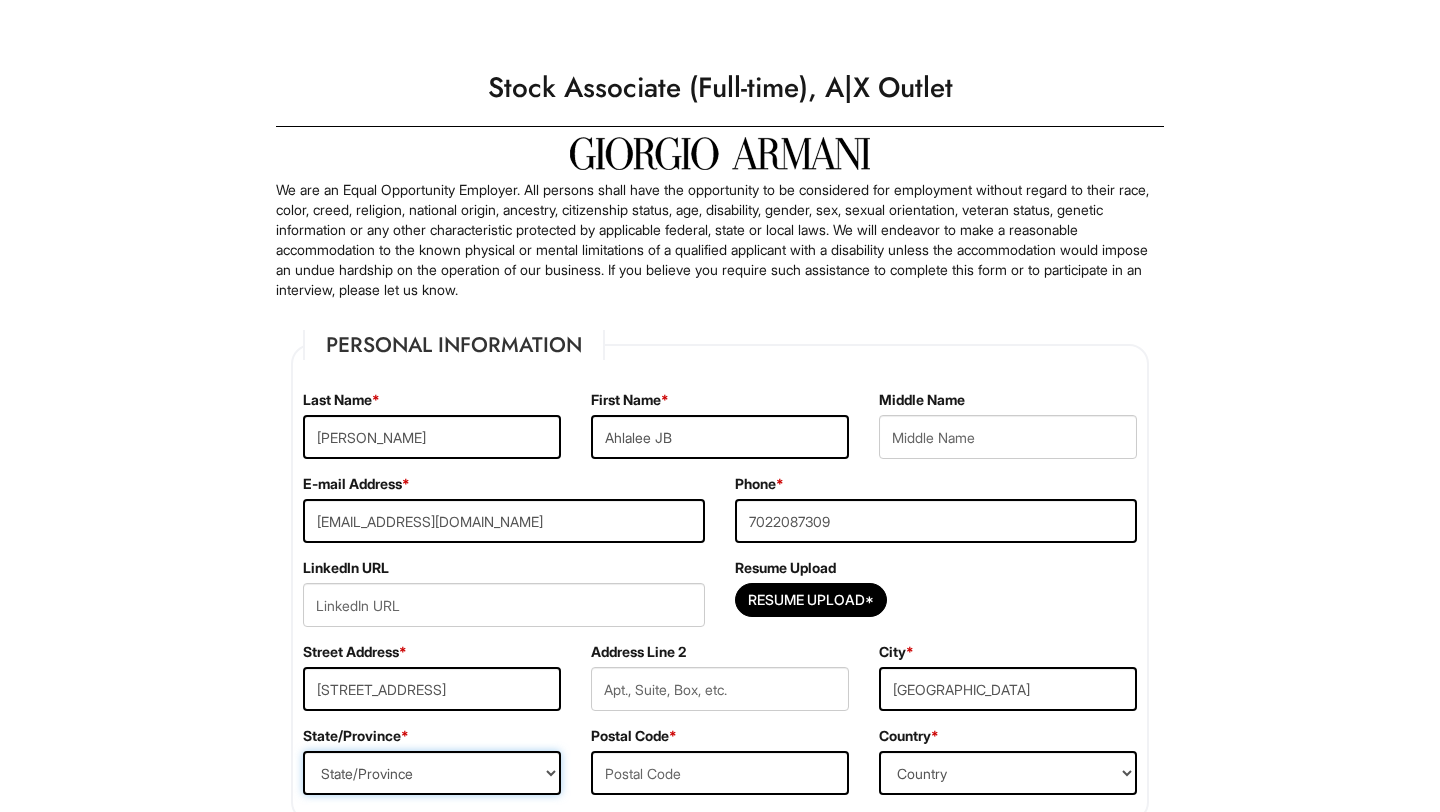 select on "NV" 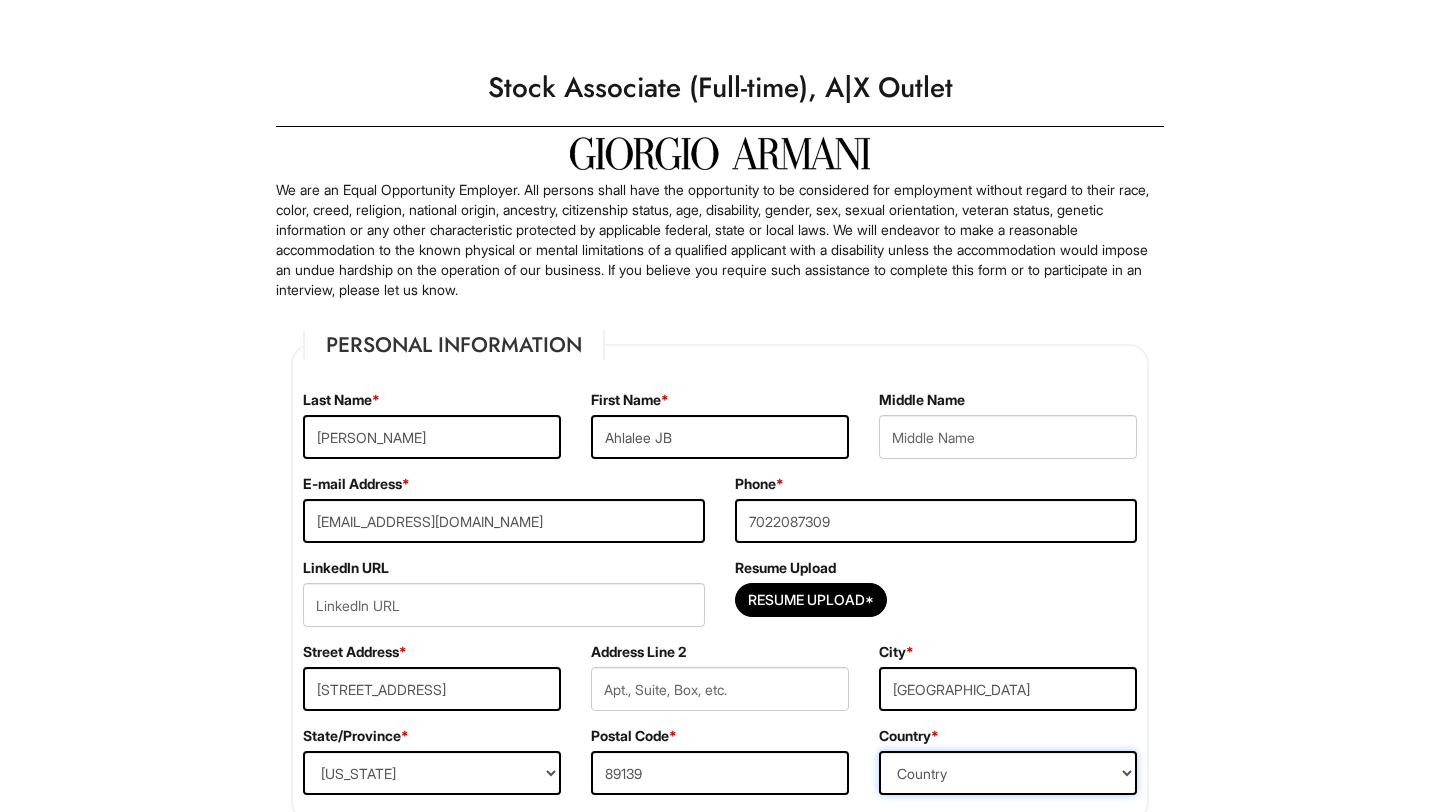 select on "United States of America" 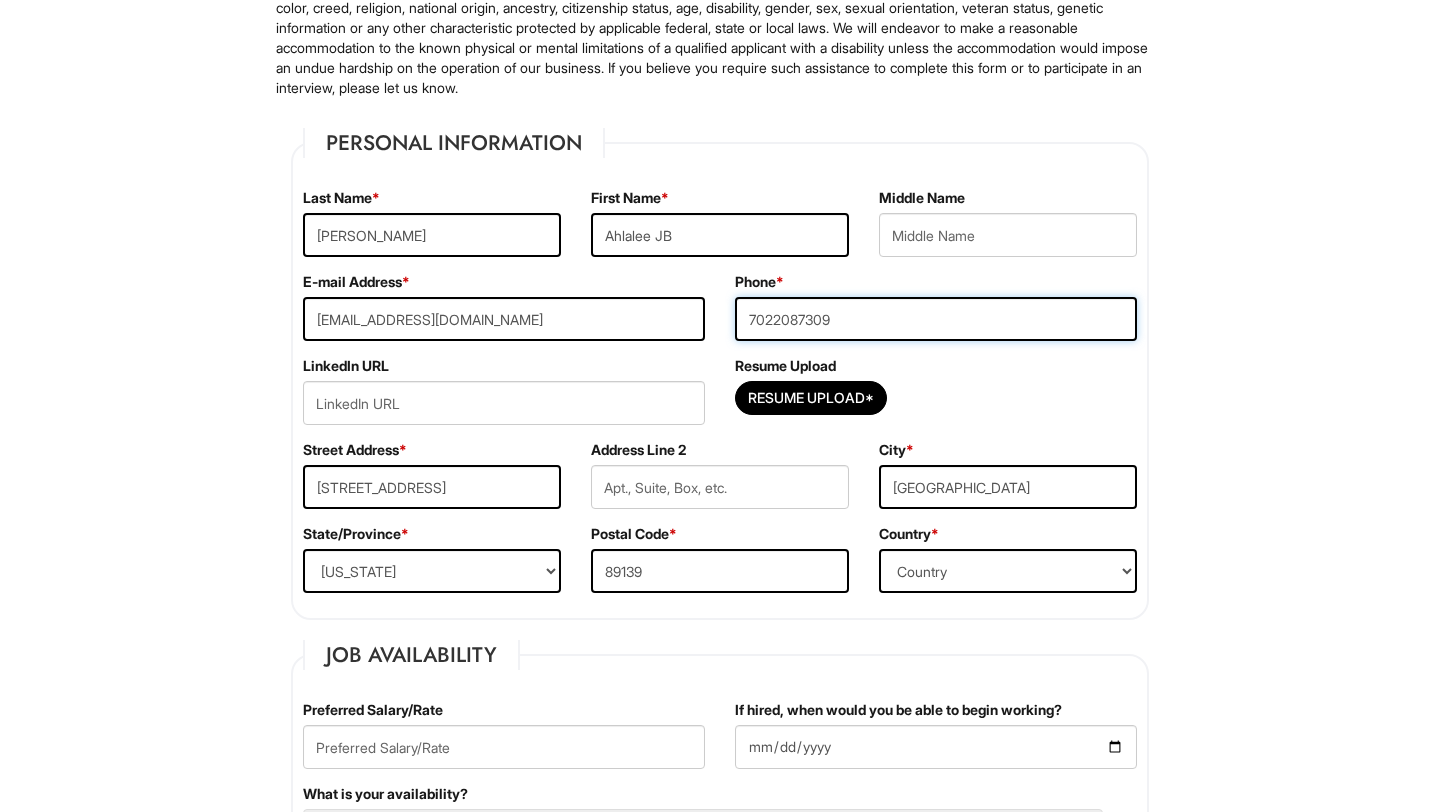 scroll, scrollTop: 241, scrollLeft: 0, axis: vertical 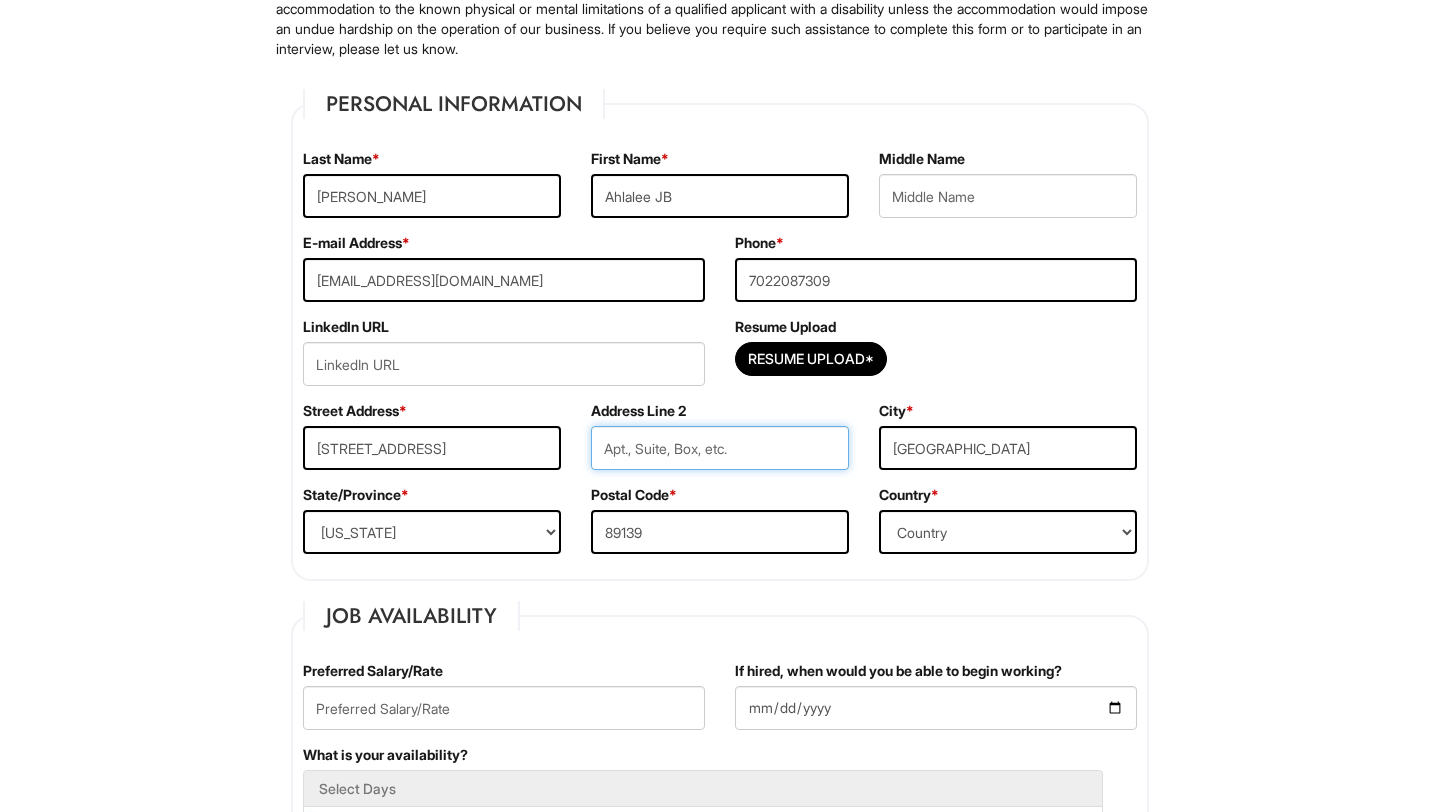 click at bounding box center [720, 448] 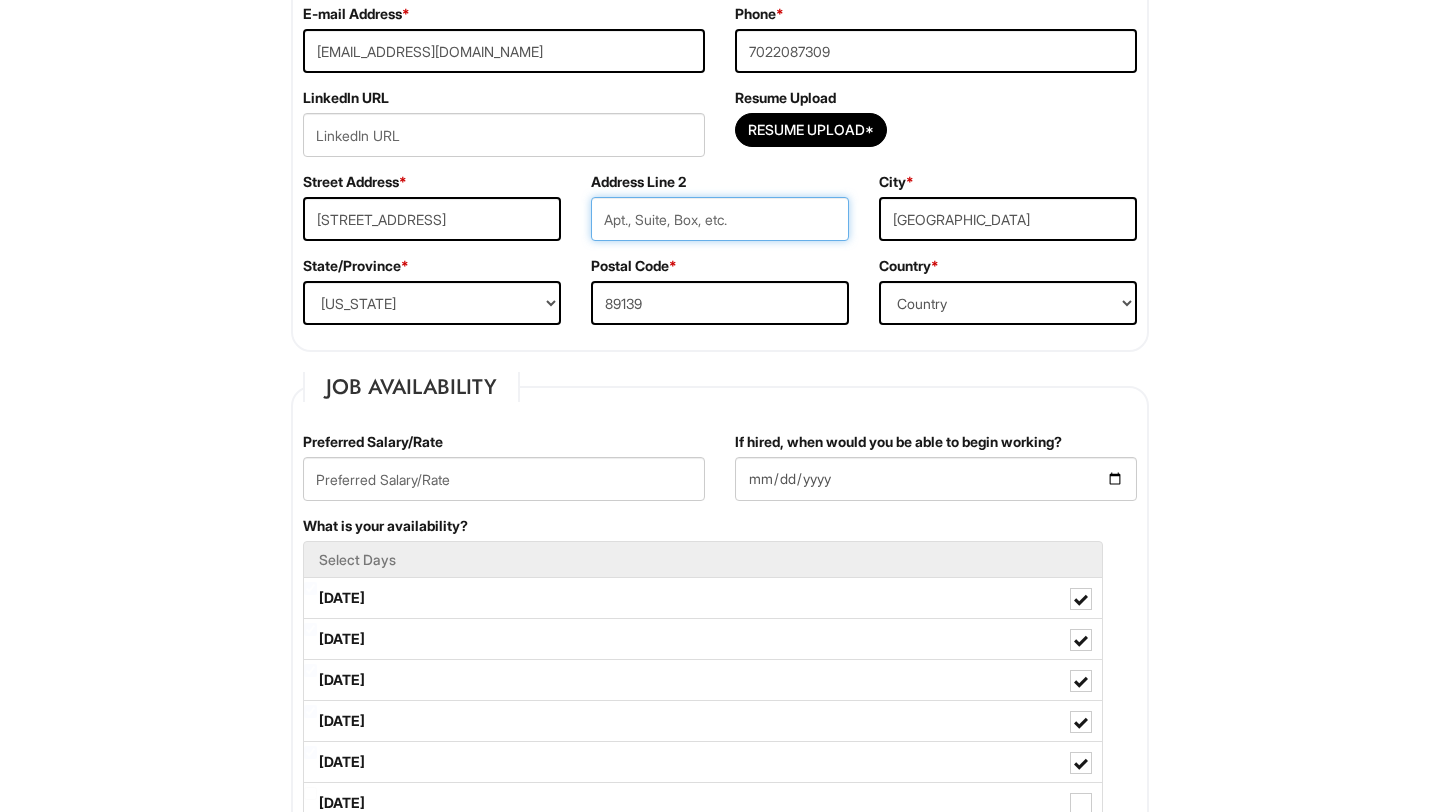 scroll, scrollTop: 475, scrollLeft: 0, axis: vertical 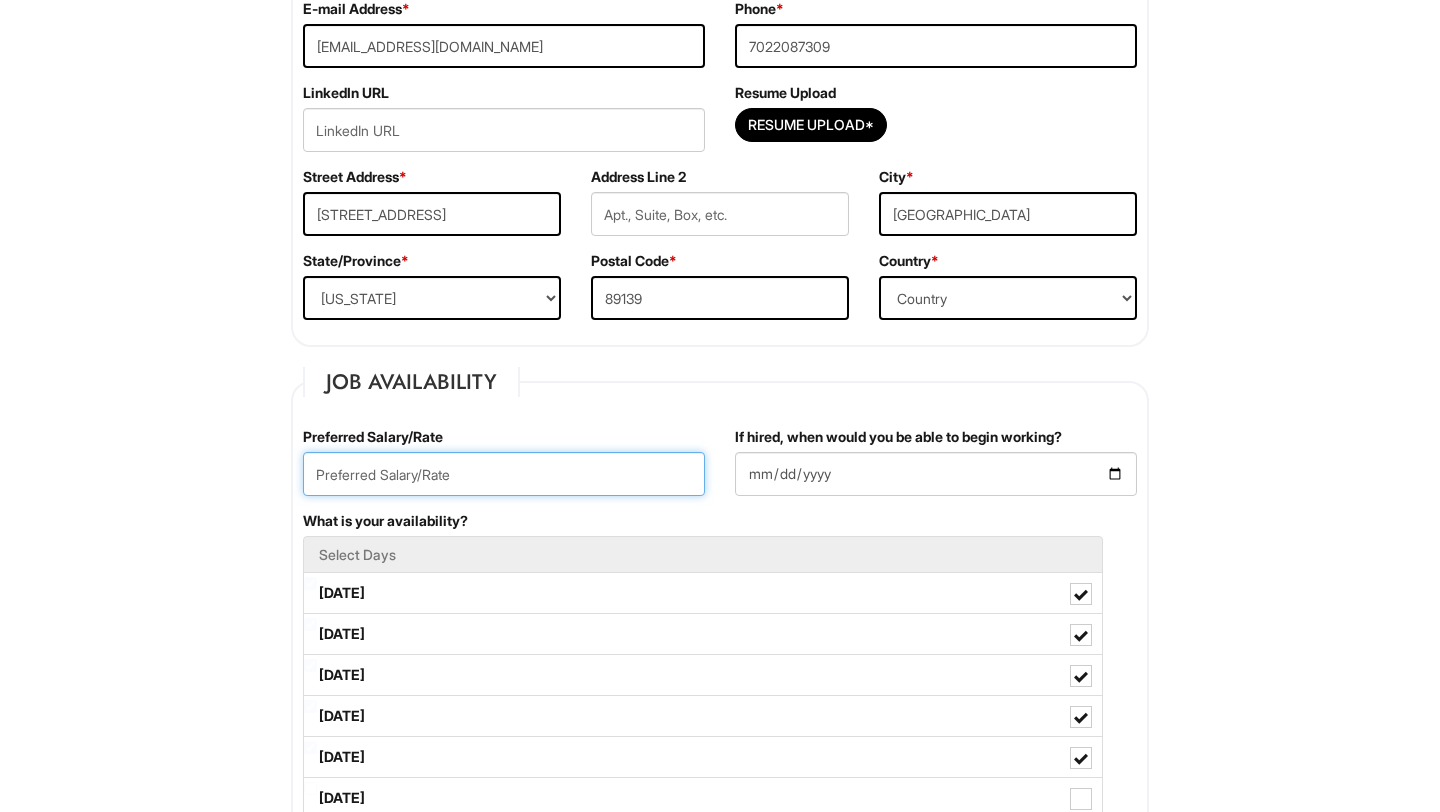 click at bounding box center [504, 474] 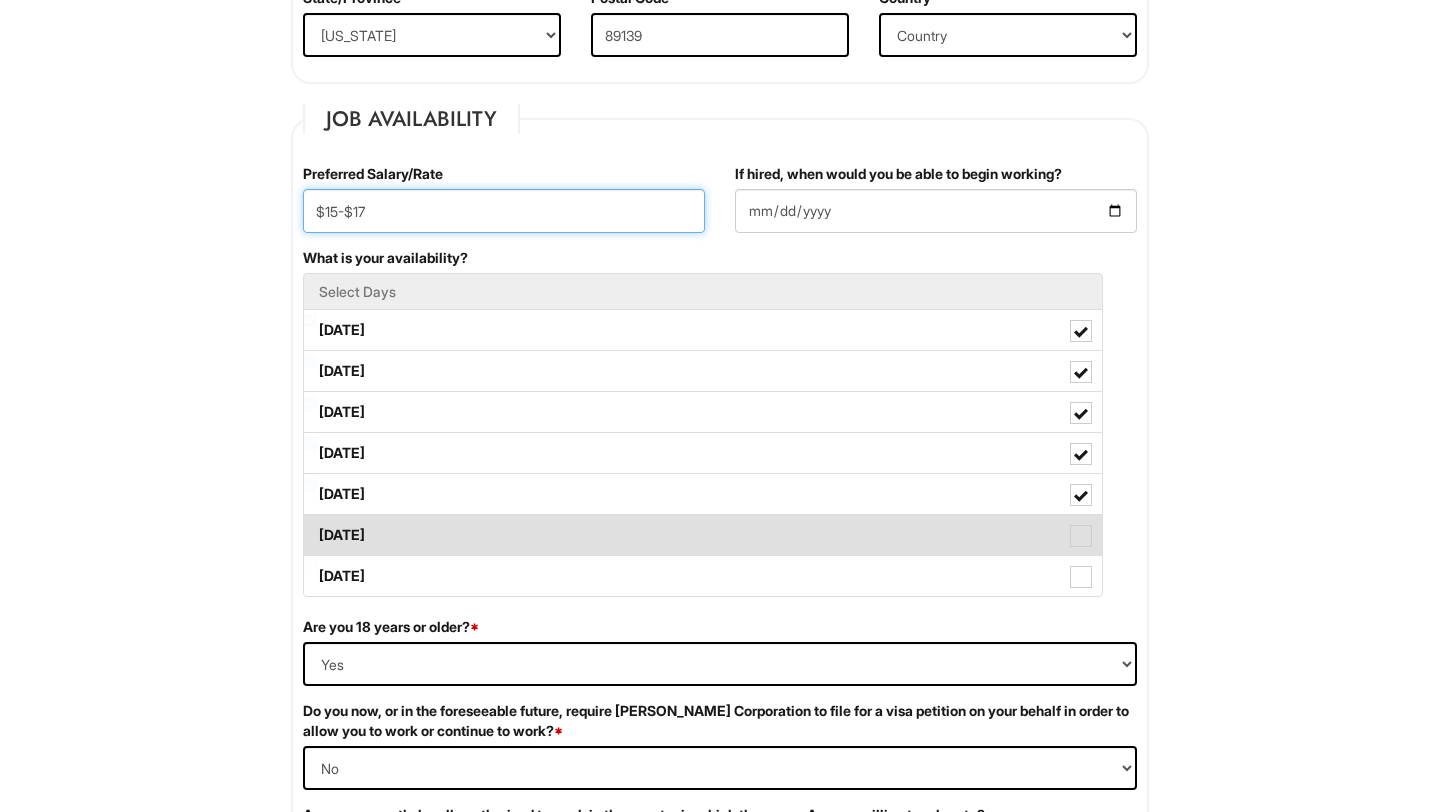 scroll, scrollTop: 749, scrollLeft: 0, axis: vertical 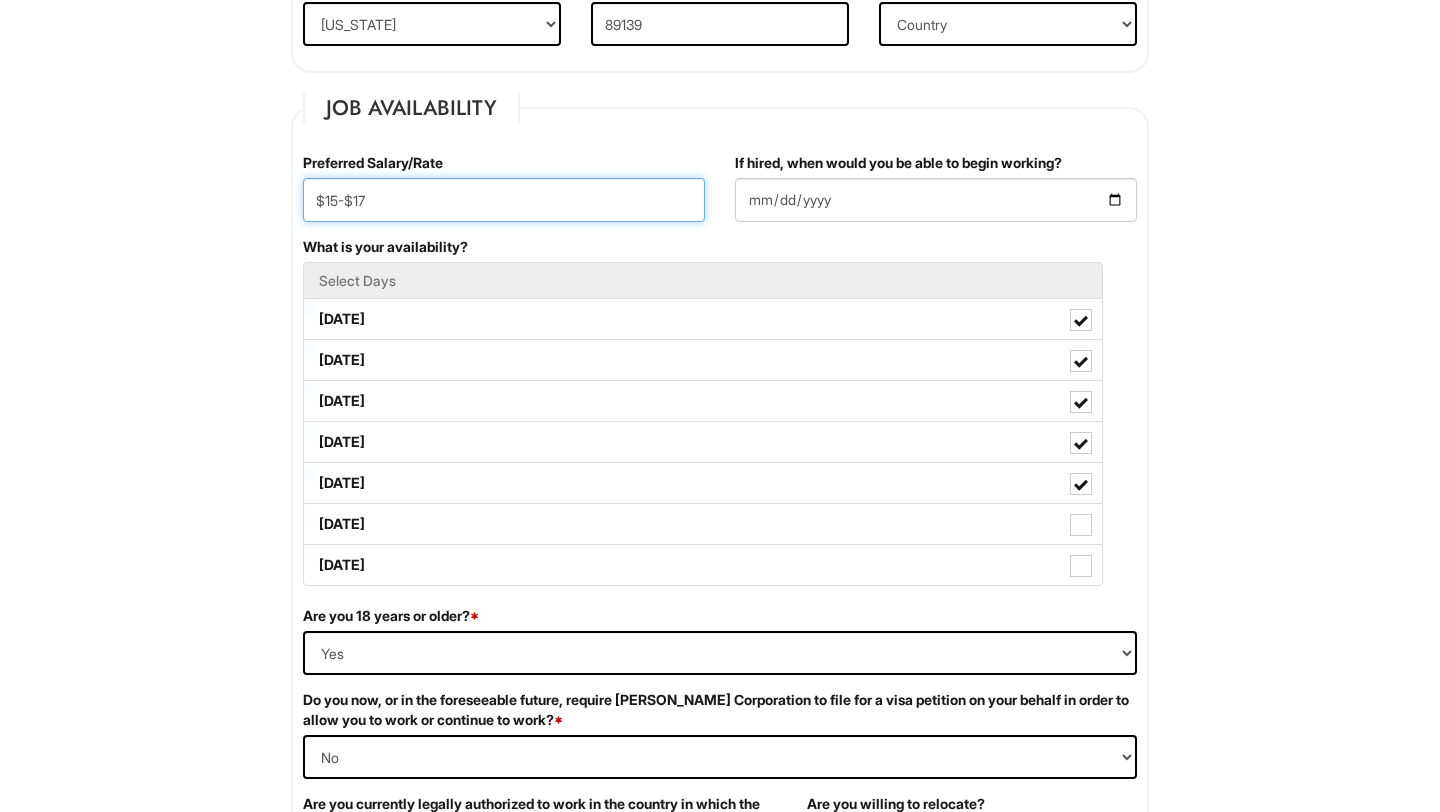type on "$15-$17" 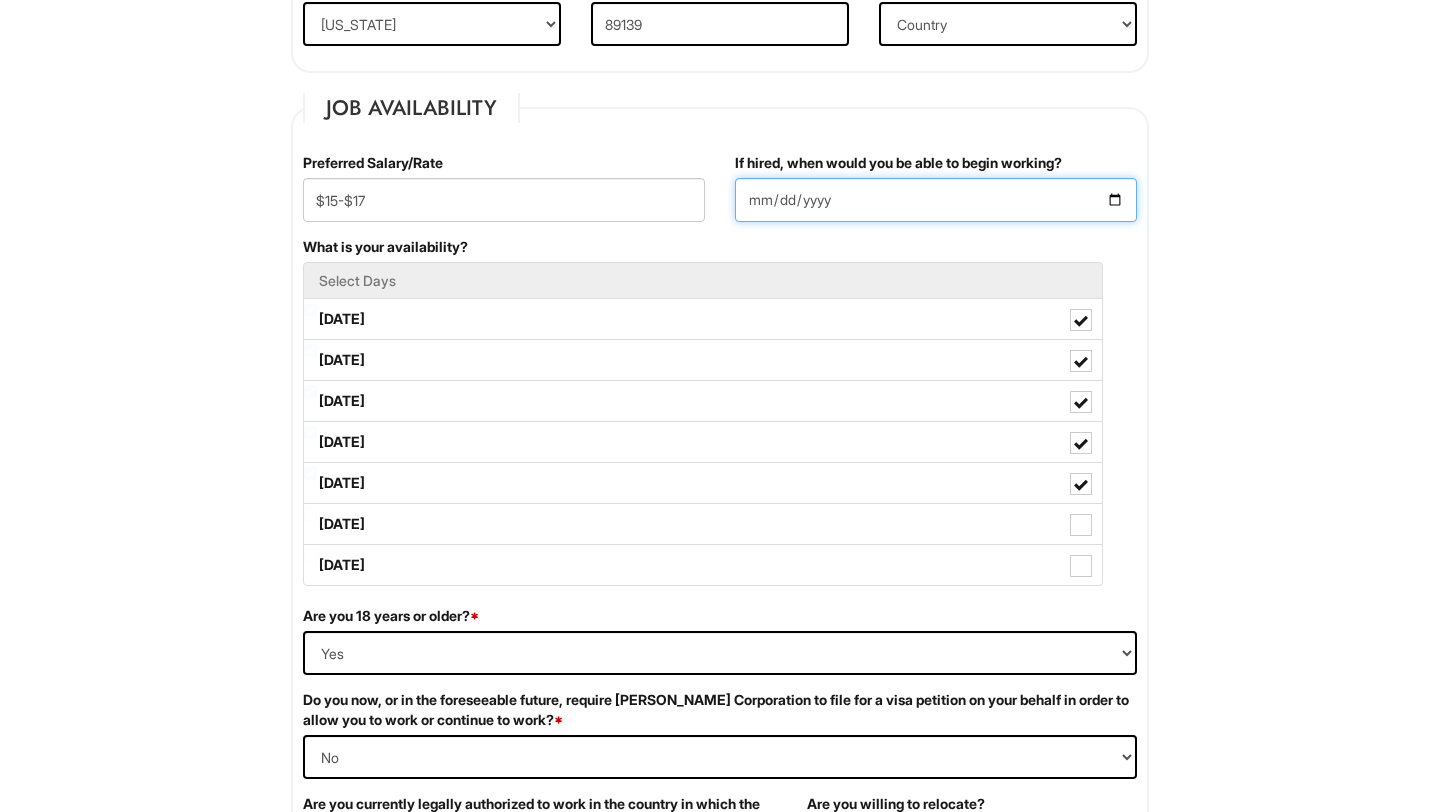 click on "If hired, when would you be able to begin working?" at bounding box center [936, 200] 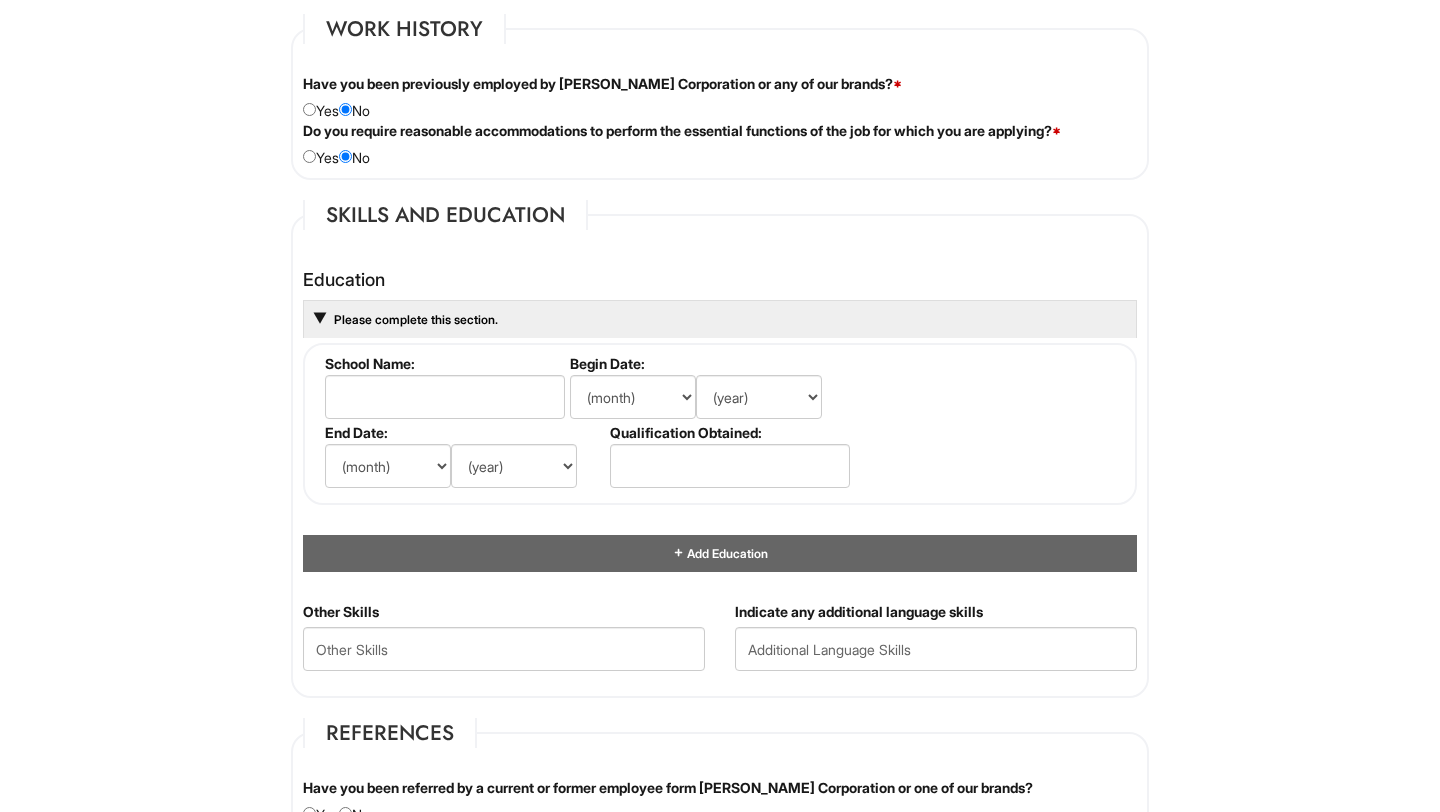 scroll, scrollTop: 1683, scrollLeft: 0, axis: vertical 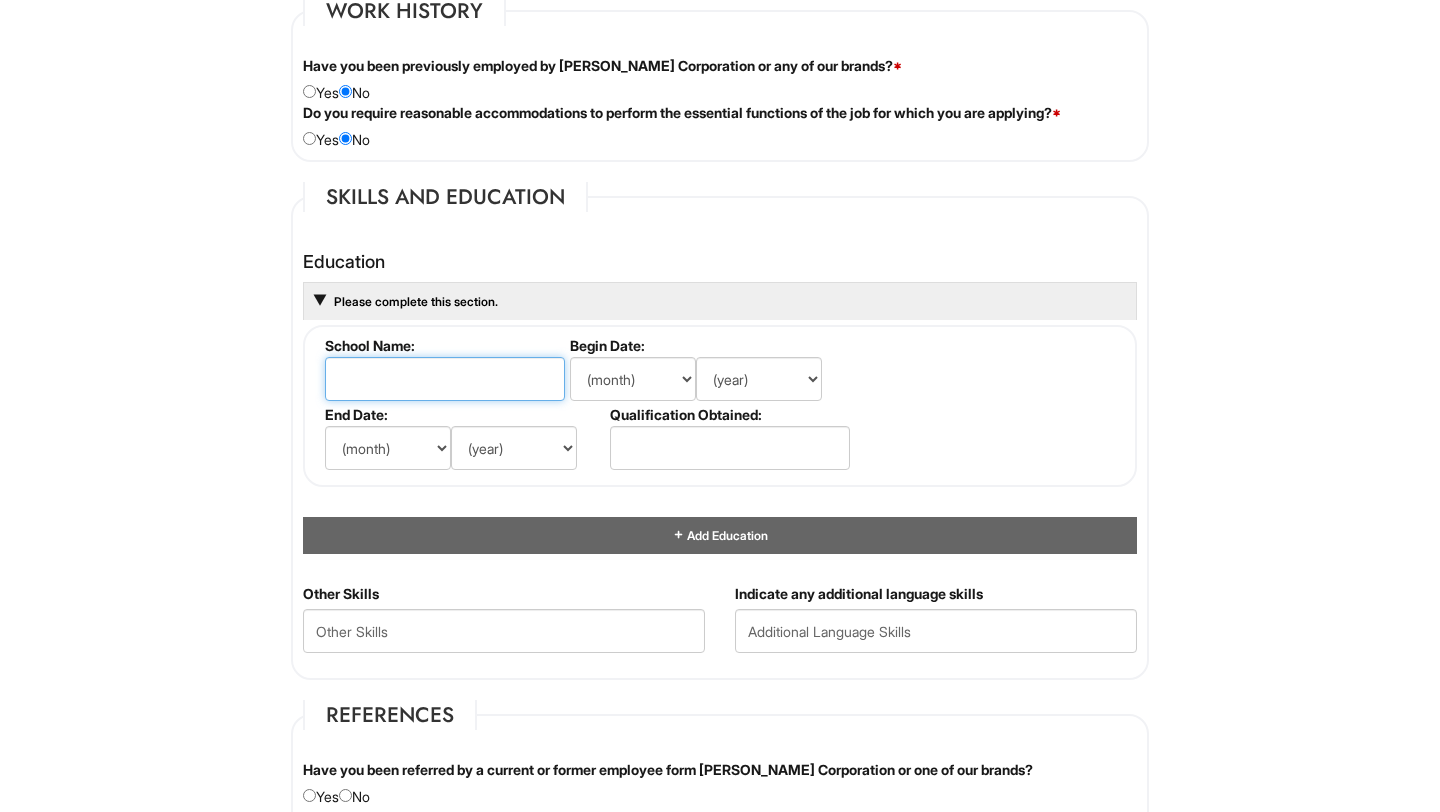 click at bounding box center (445, 379) 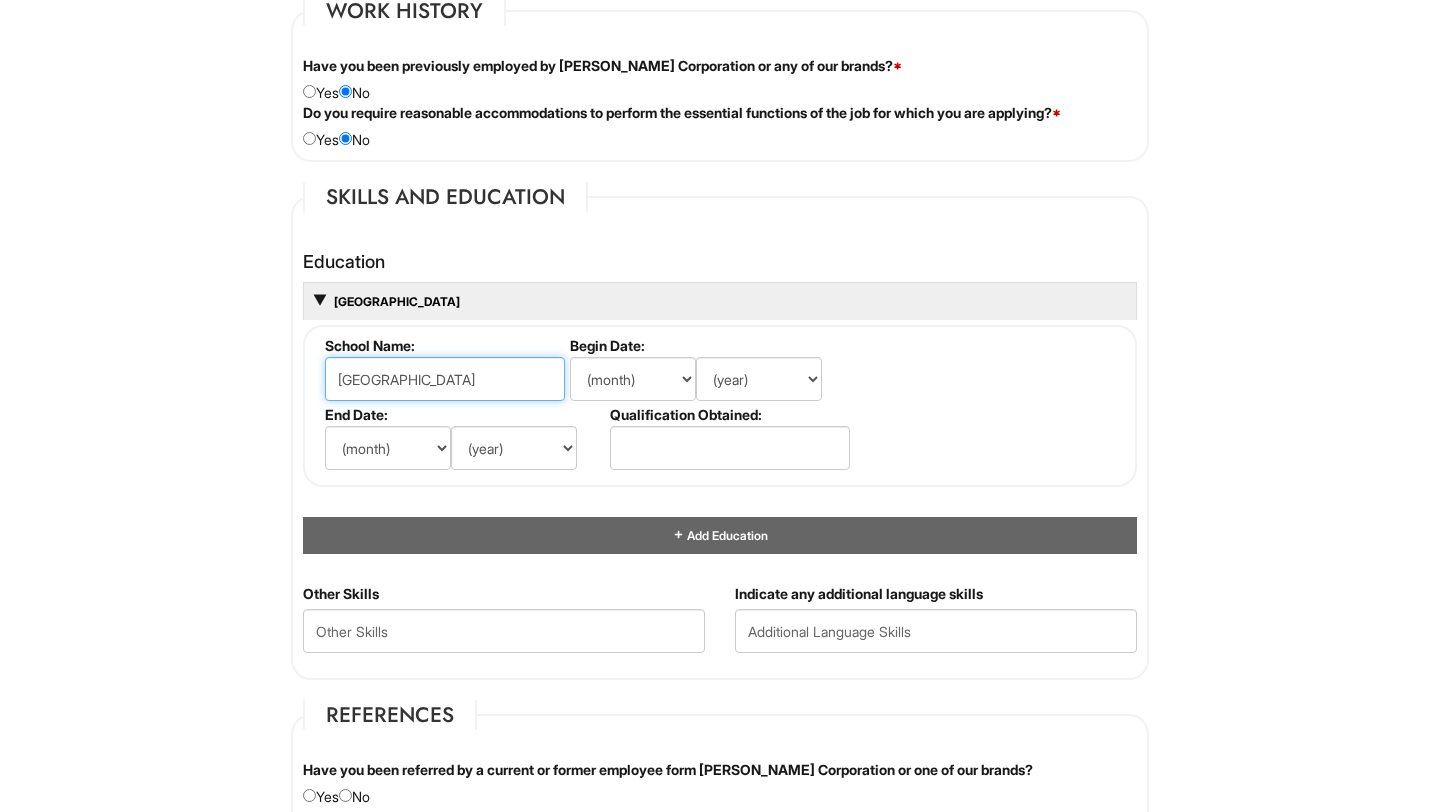 type on "University of Caloocan City" 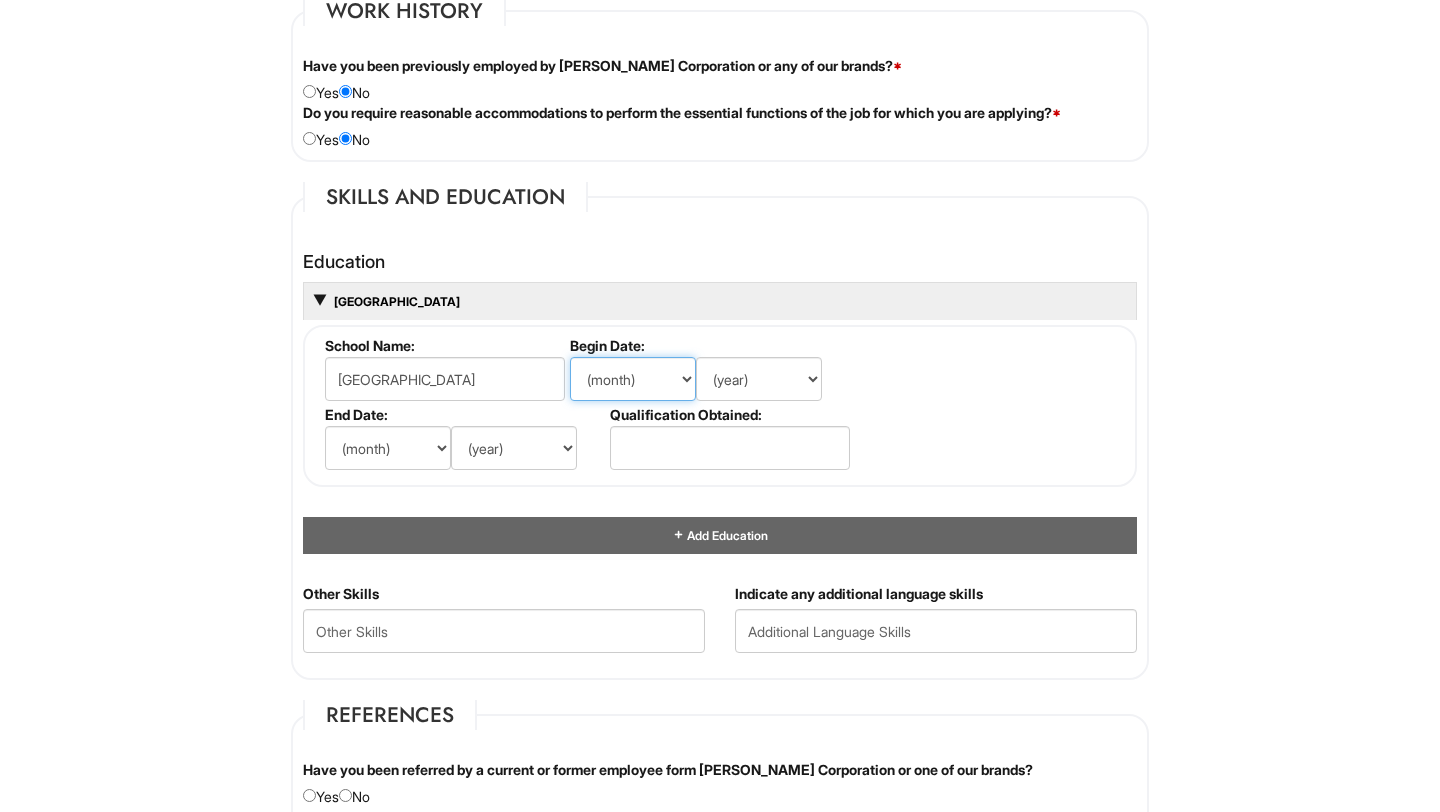 click on "(month) Jan Feb Mar Apr May Jun Jul Aug Sep Oct Nov Dec" at bounding box center [633, 379] 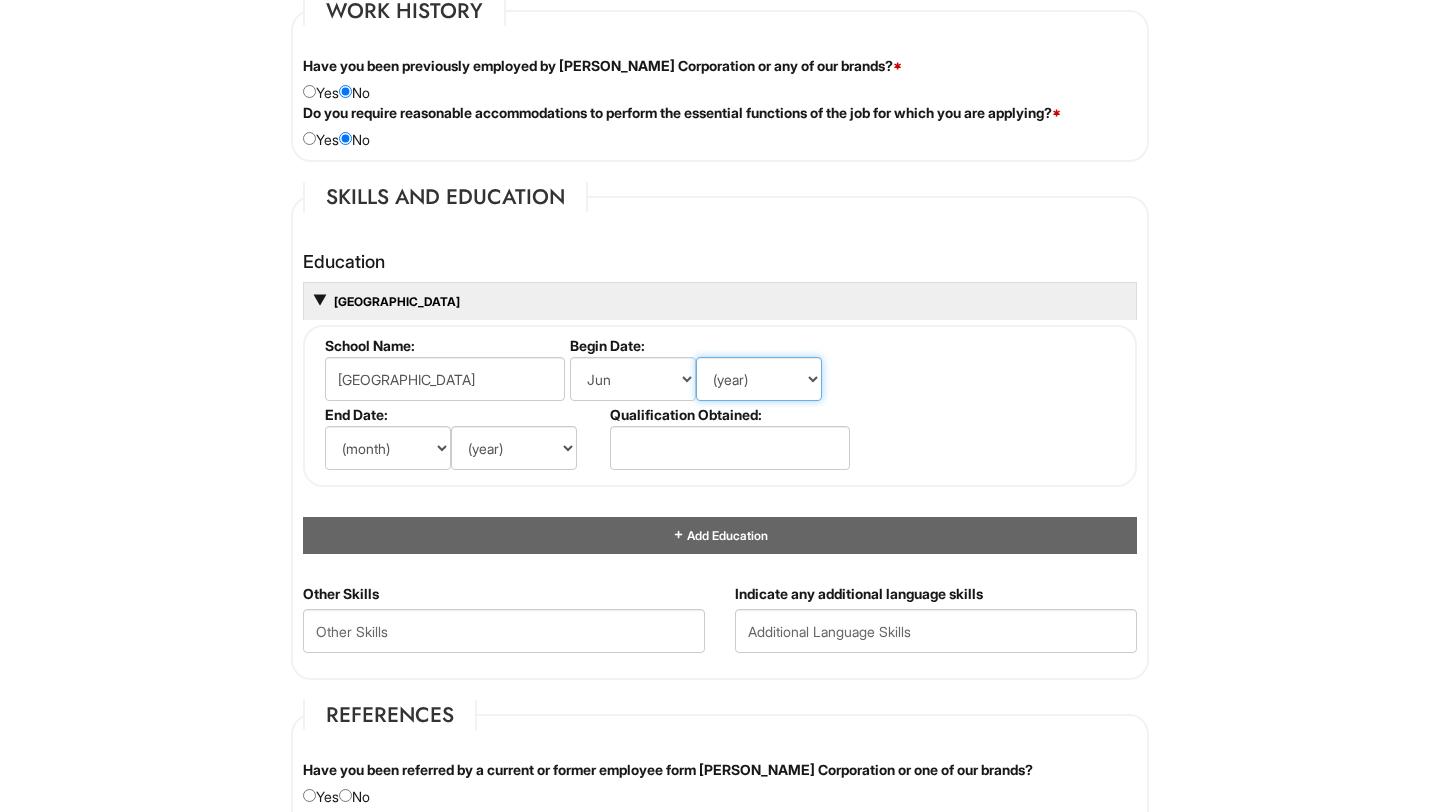 click on "(year) 2029 2028 2027 2026 2025 2024 2023 2022 2021 2020 2019 2018 2017 2016 2015 2014 2013 2012 2011 2010 2009 2008 2007 2006 2005 2004 2003 2002 2001 2000 1999 1998 1997 1996 1995 1994 1993 1992 1991 1990 1989 1988 1987 1986 1985 1984 1983 1982 1981 1980 1979 1978 1977 1976 1975 1974 1973 1972 1971 1970 1969 1968 1967 1966 1965 1964 1963 1962 1961 1960 1959 1958 1957 1956 1955 1954 1953 1952 1951 1950 1949 1948 1947 1946  --  2030 2031 2032 2033 2034 2035 2036 2037 2038 2039 2040 2041 2042 2043 2044 2045 2046 2047 2048 2049 2050 2051 2052 2053 2054 2055 2056 2057 2058 2059 2060 2061 2062 2063 2064" at bounding box center [759, 379] 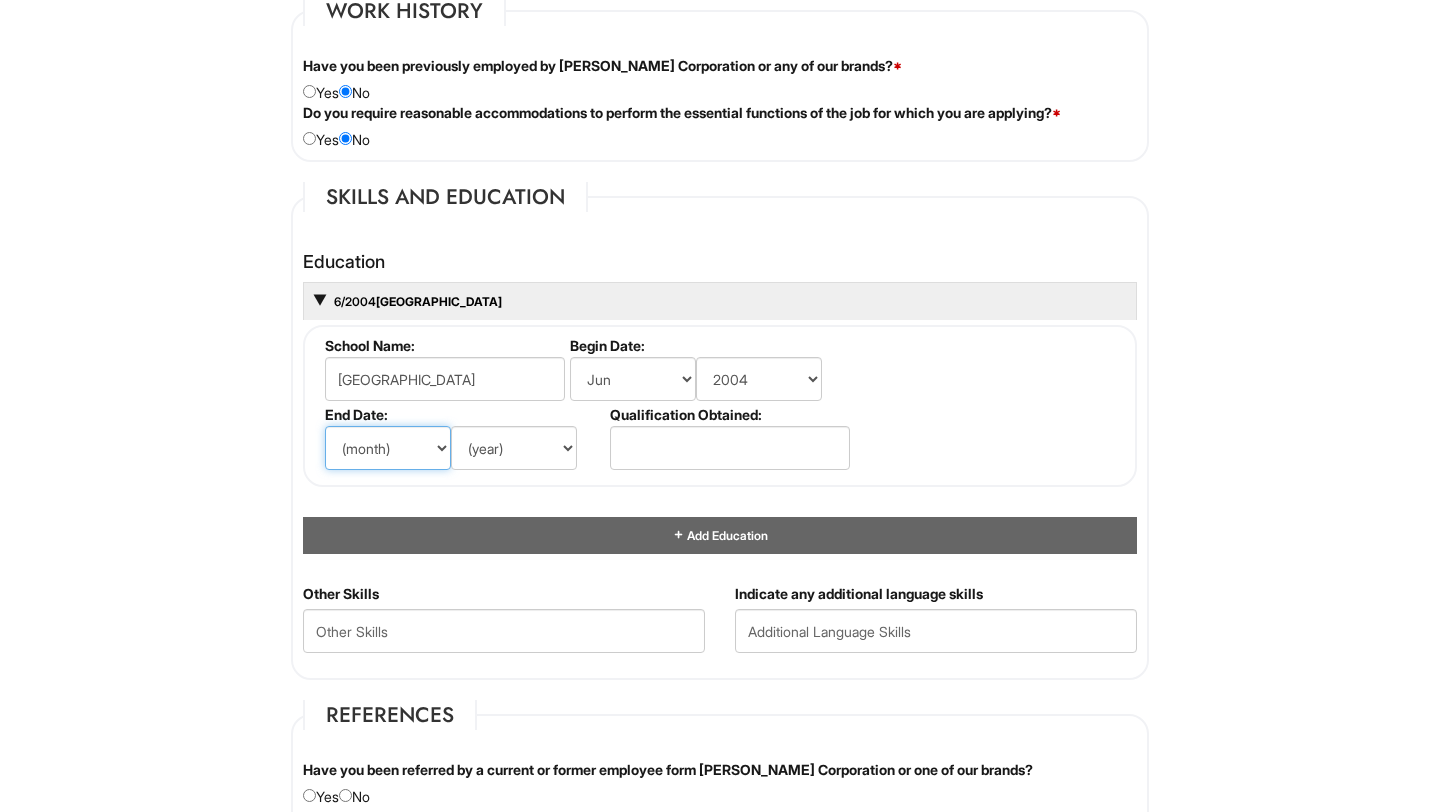 click on "(month) Jan Feb Mar Apr May Jun Jul Aug Sep Oct Nov Dec" at bounding box center (388, 448) 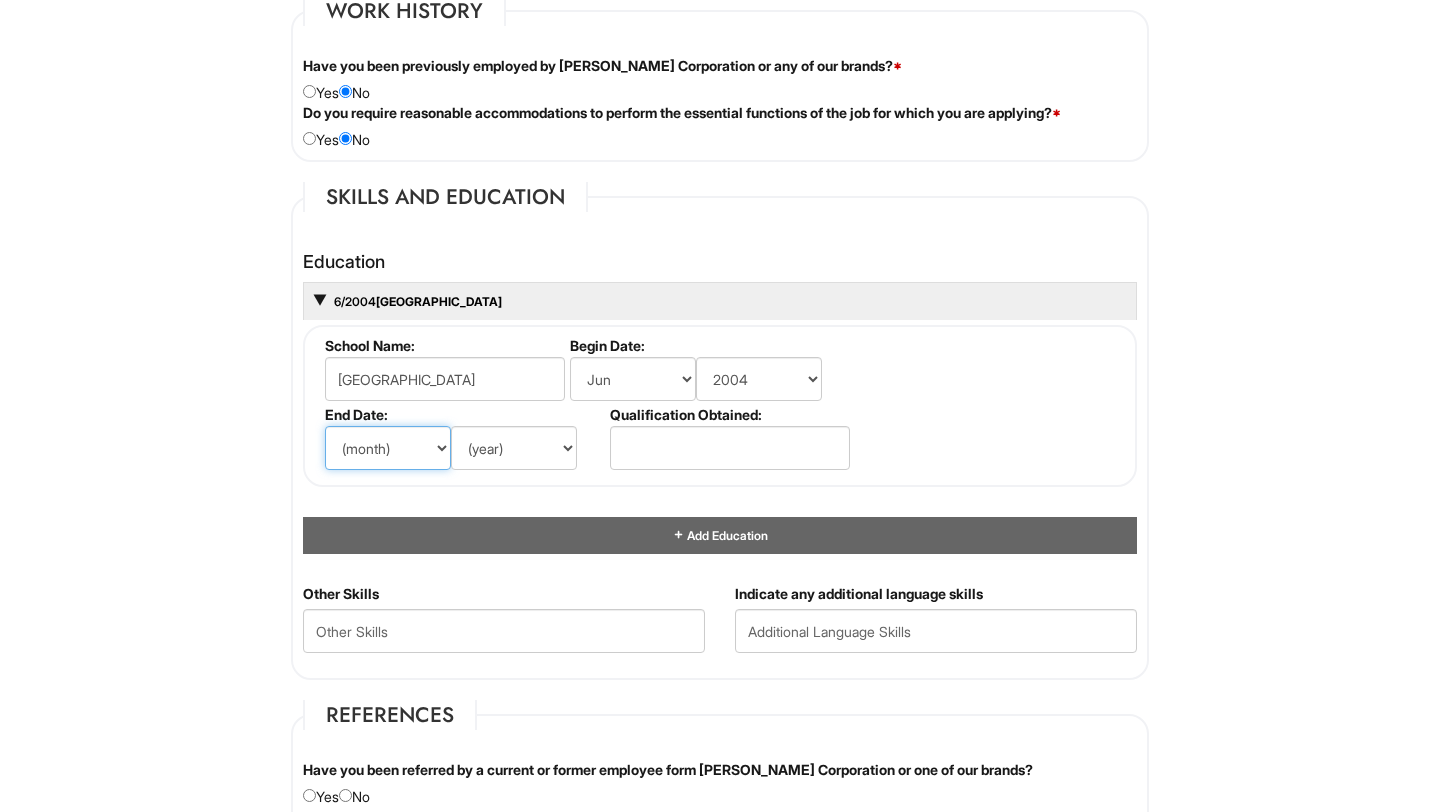 select on "5" 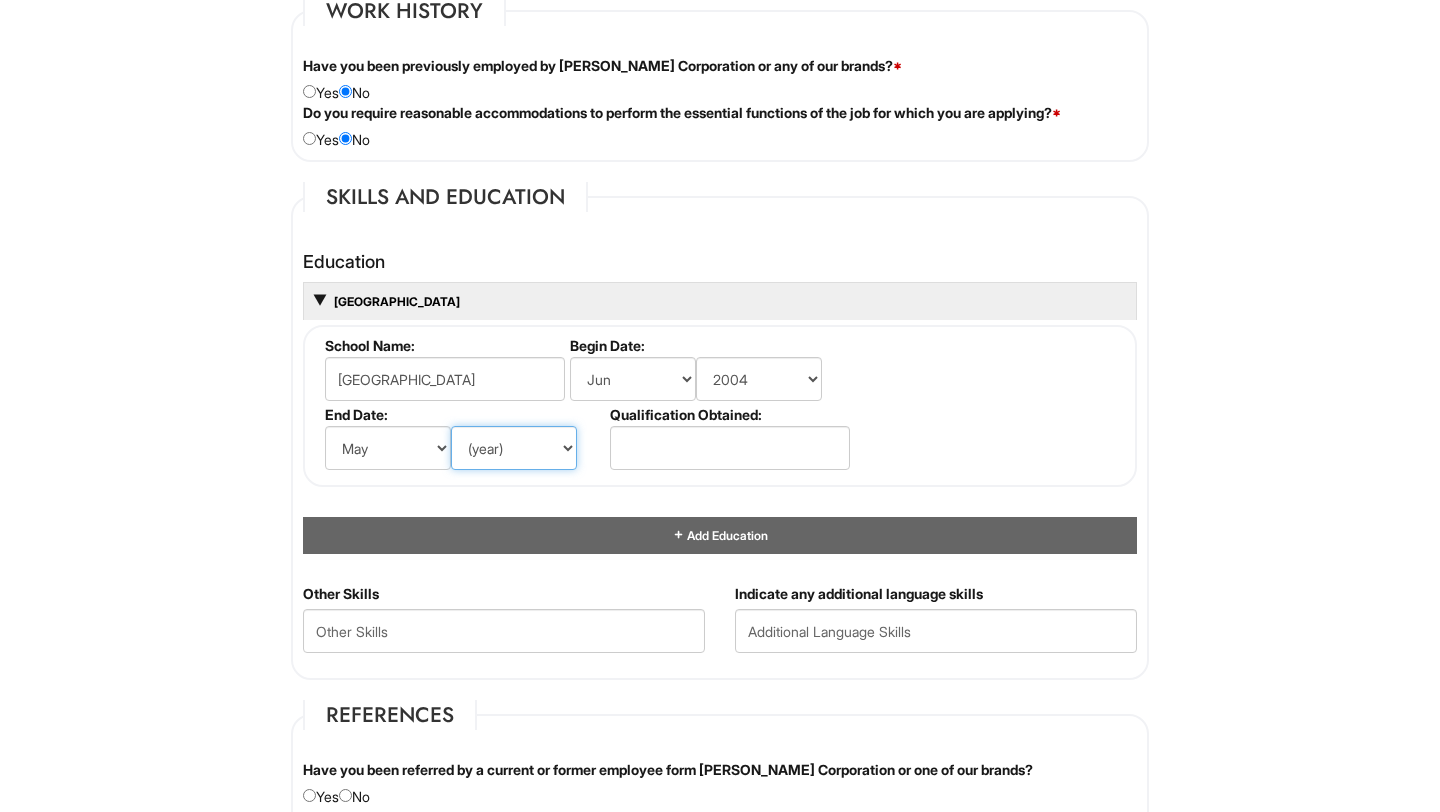 click on "(year) 2029 2028 2027 2026 2025 2024 2023 2022 2021 2020 2019 2018 2017 2016 2015 2014 2013 2012 2011 2010 2009 2008 2007 2006 2005 2004 2003 2002 2001 2000 1999 1998 1997 1996 1995 1994 1993 1992 1991 1990 1989 1988 1987 1986 1985 1984 1983 1982 1981 1980 1979 1978 1977 1976 1975 1974 1973 1972 1971 1970 1969 1968 1967 1966 1965 1964 1963 1962 1961 1960 1959 1958 1957 1956 1955 1954 1953 1952 1951 1950 1949 1948 1947 1946  --  2030 2031 2032 2033 2034 2035 2036 2037 2038 2039 2040 2041 2042 2043 2044 2045 2046 2047 2048 2049 2050 2051 2052 2053 2054 2055 2056 2057 2058 2059 2060 2061 2062 2063 2064" at bounding box center (514, 448) 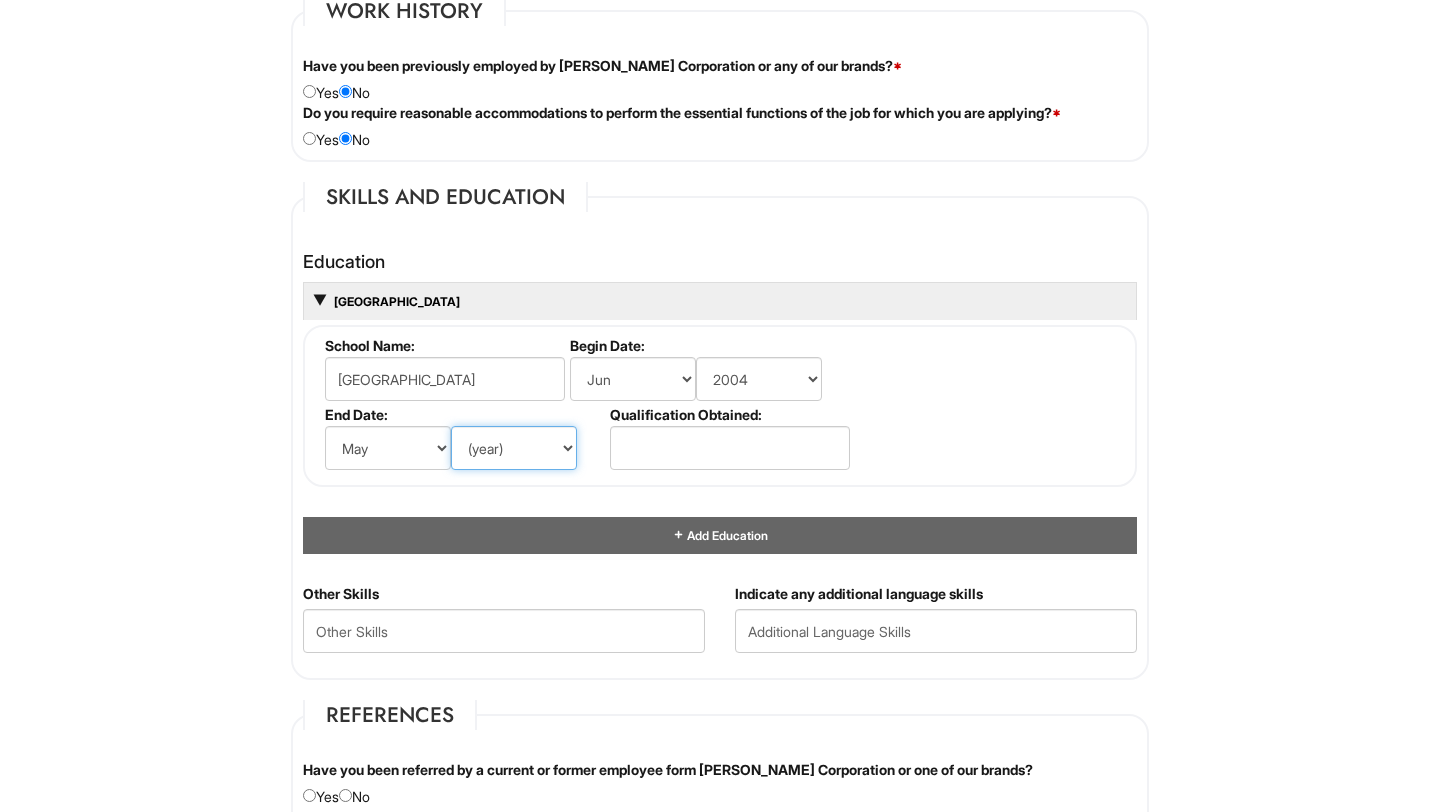 select on "2008" 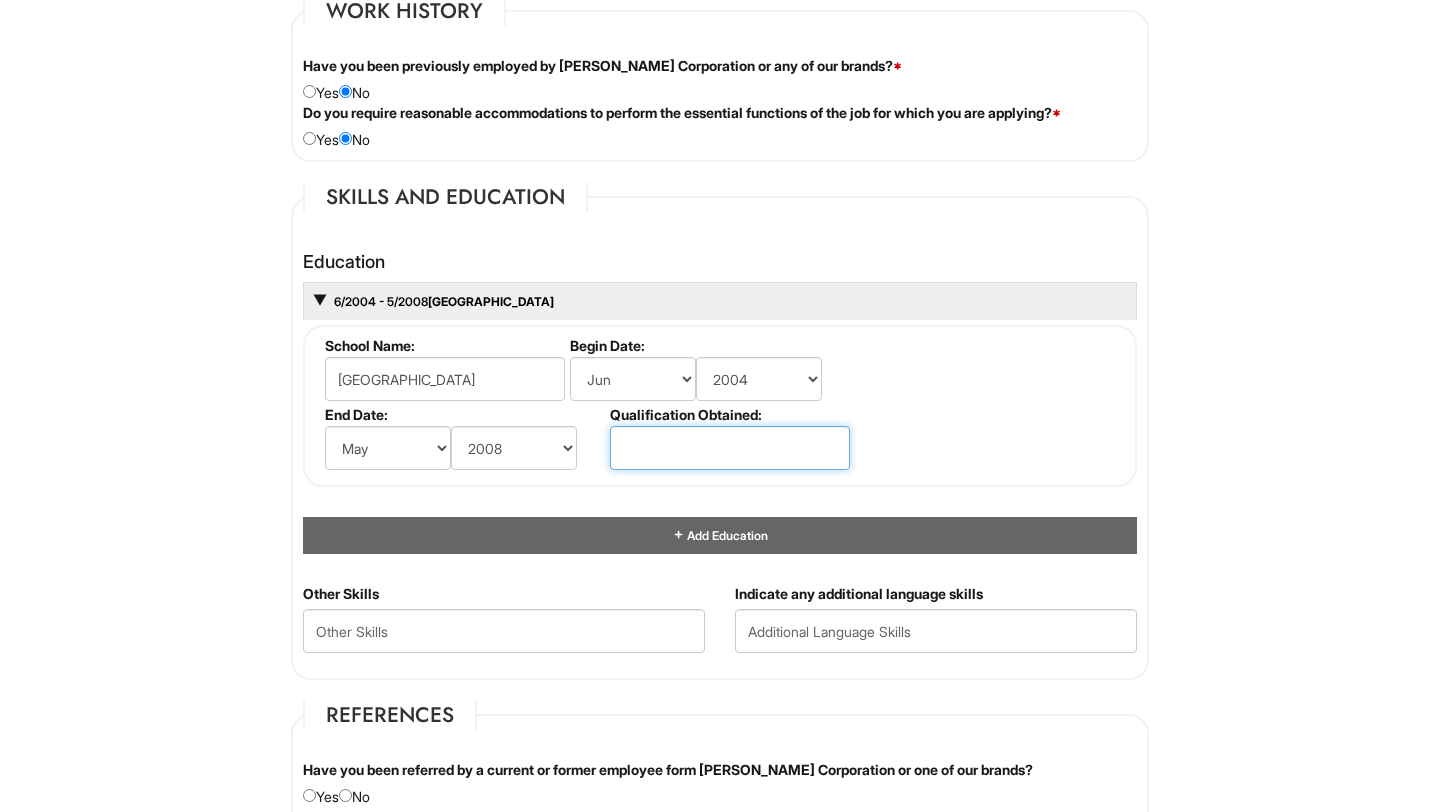 click at bounding box center (730, 448) 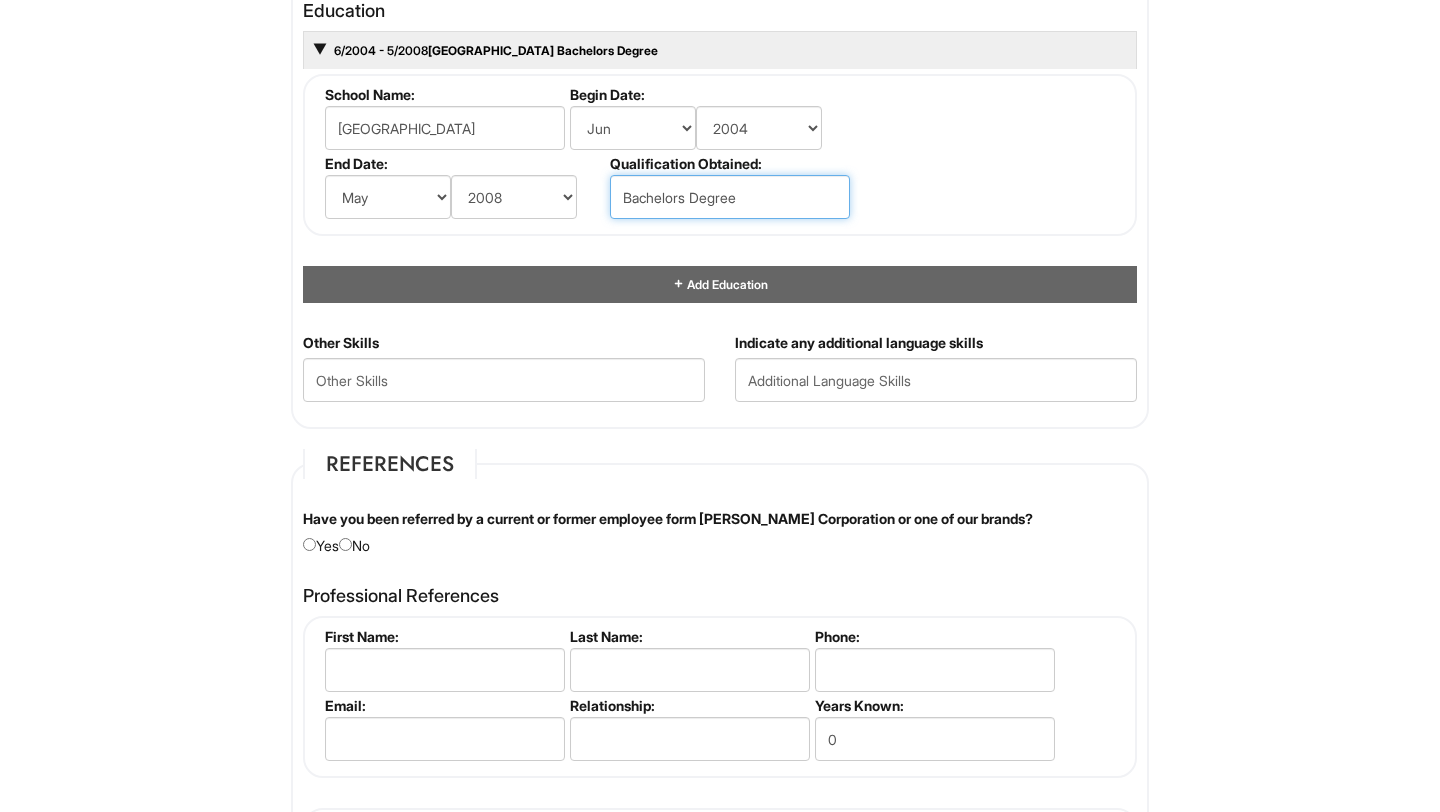 scroll, scrollTop: 1931, scrollLeft: 0, axis: vertical 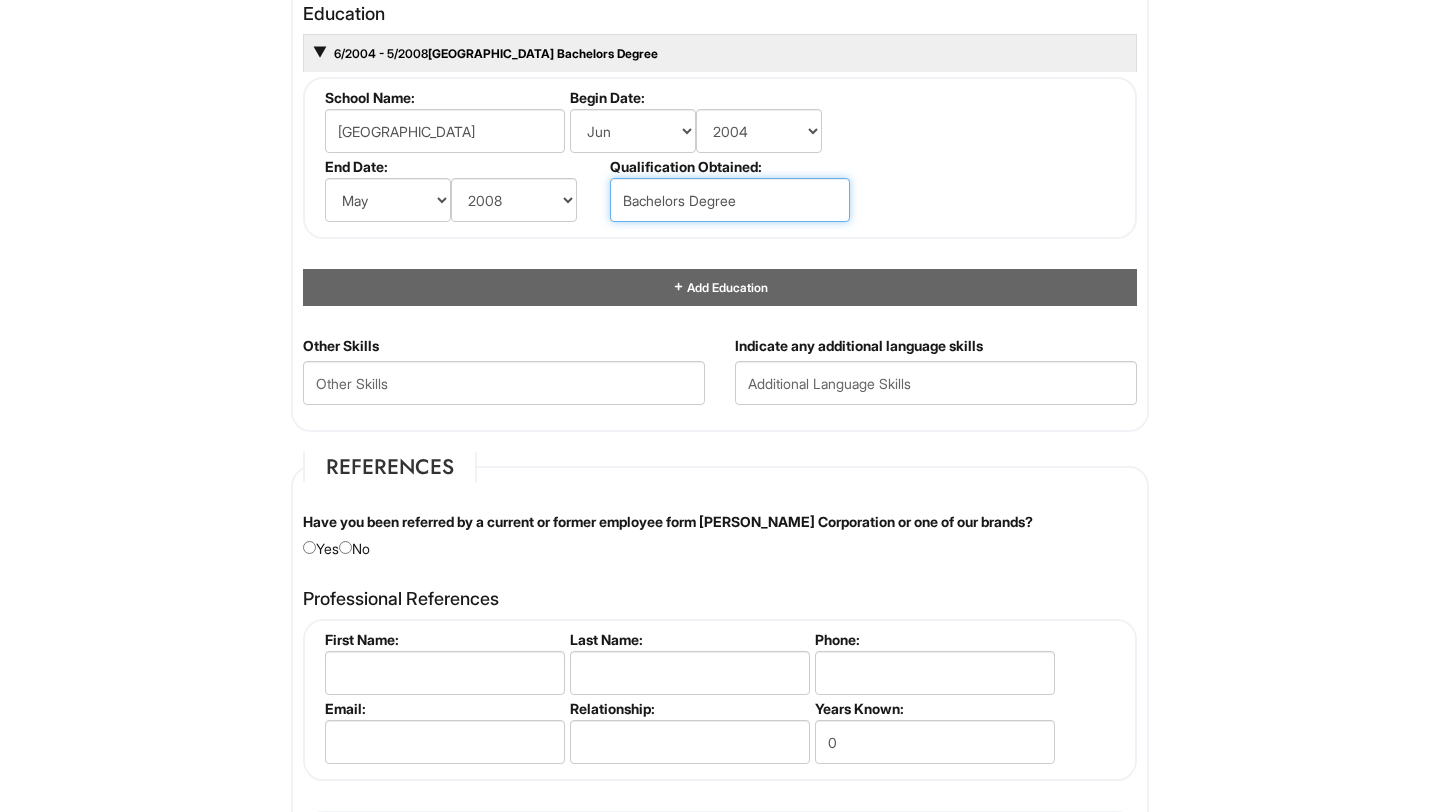 type on "Bachelors Degree" 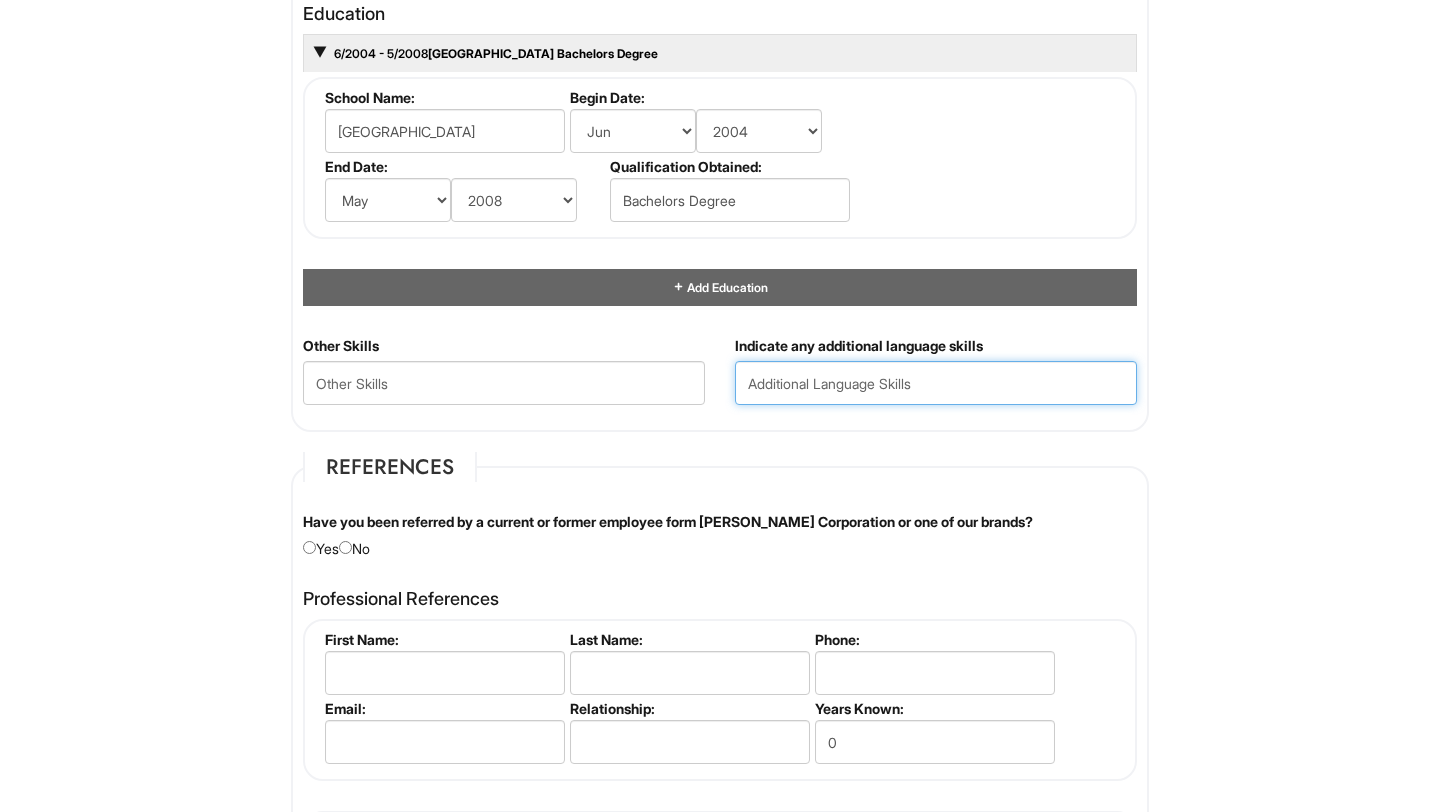 click at bounding box center [936, 383] 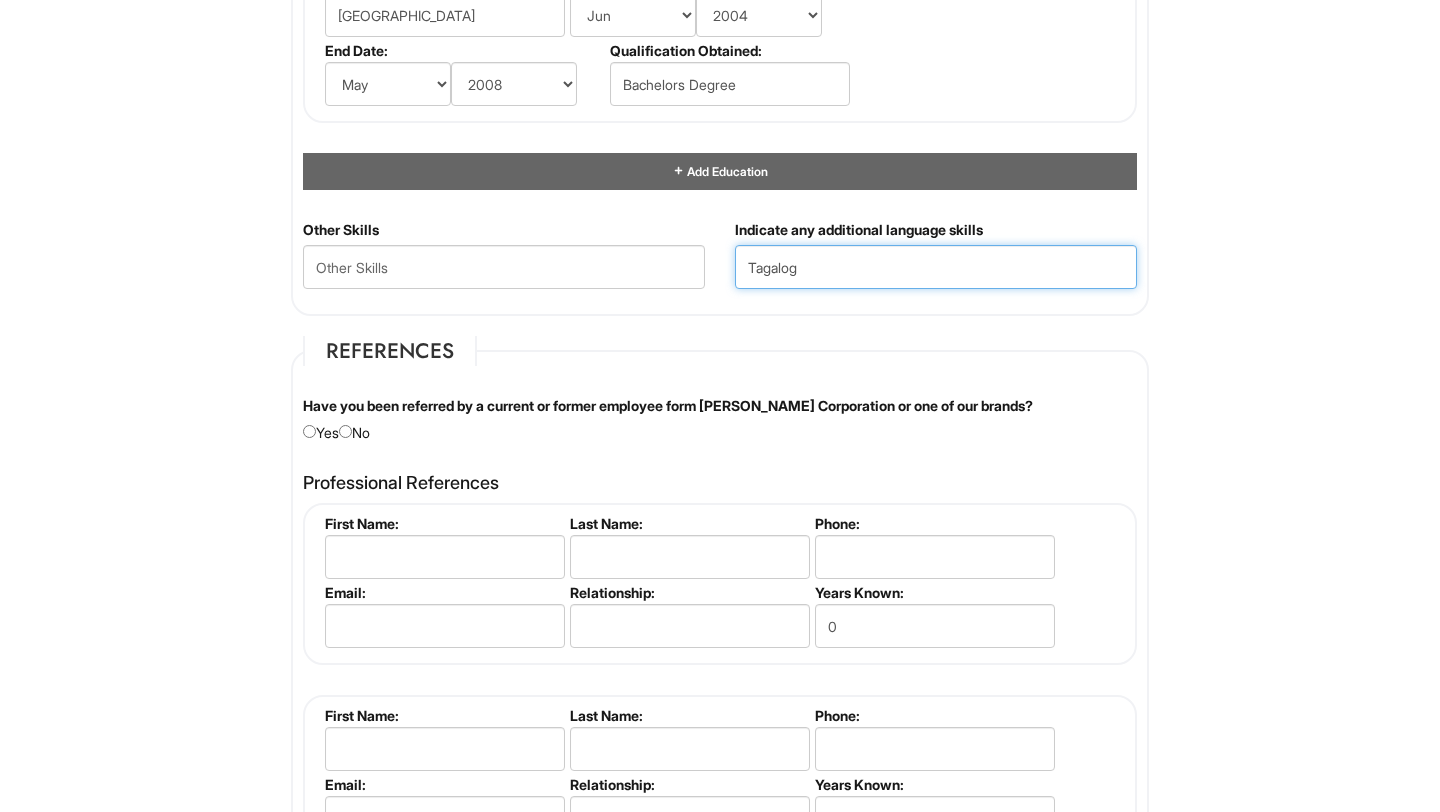 scroll, scrollTop: 2050, scrollLeft: 0, axis: vertical 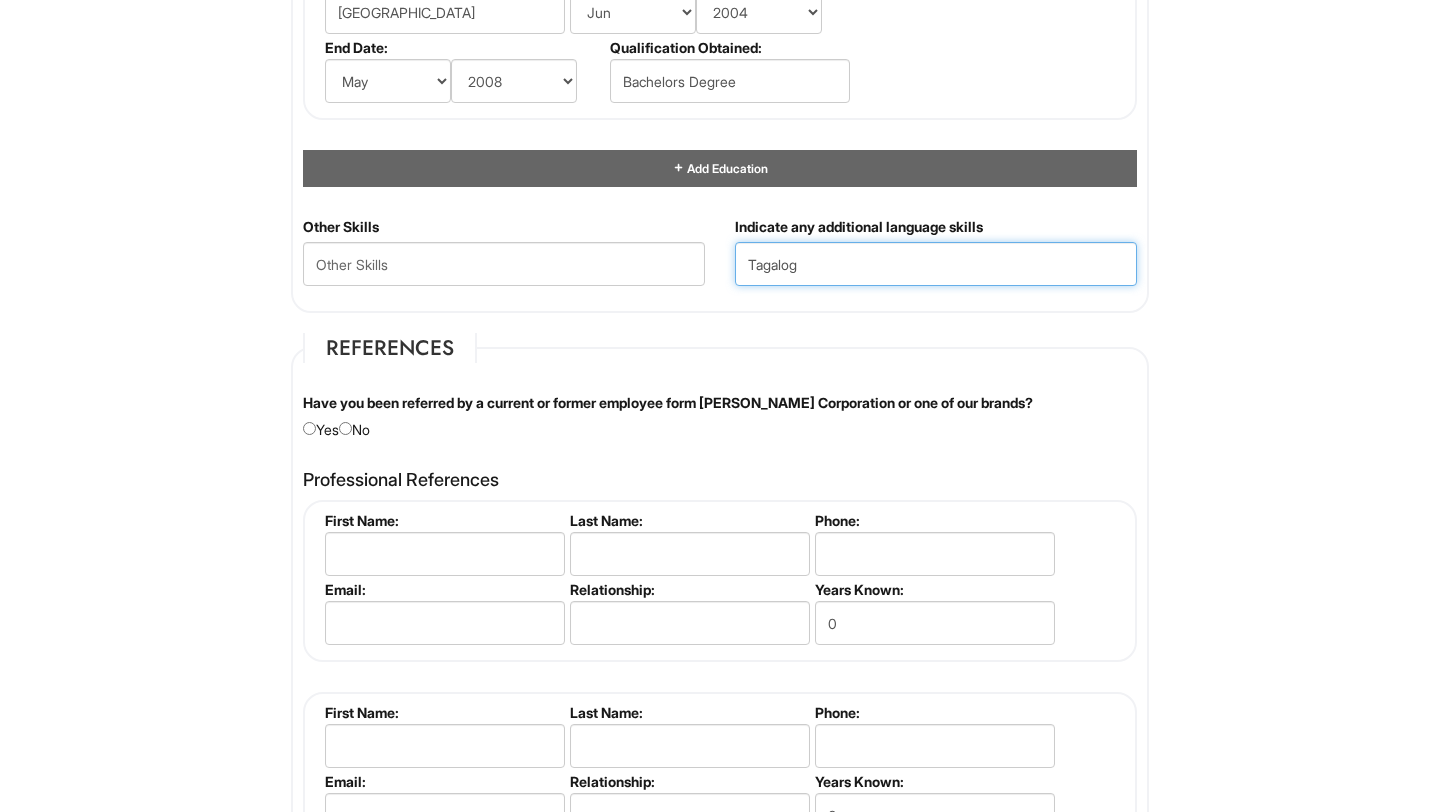 type on "Tagalog" 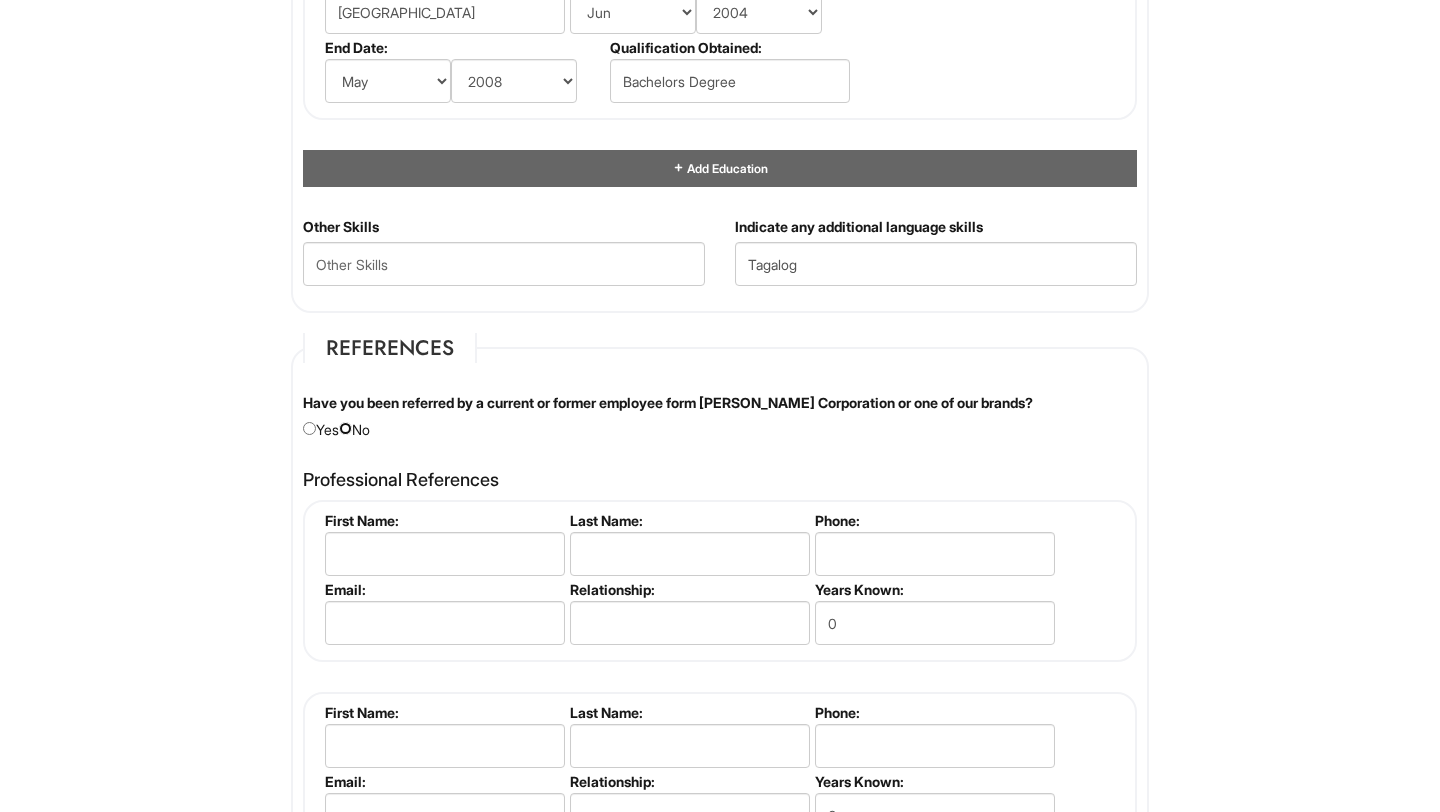click at bounding box center (345, 428) 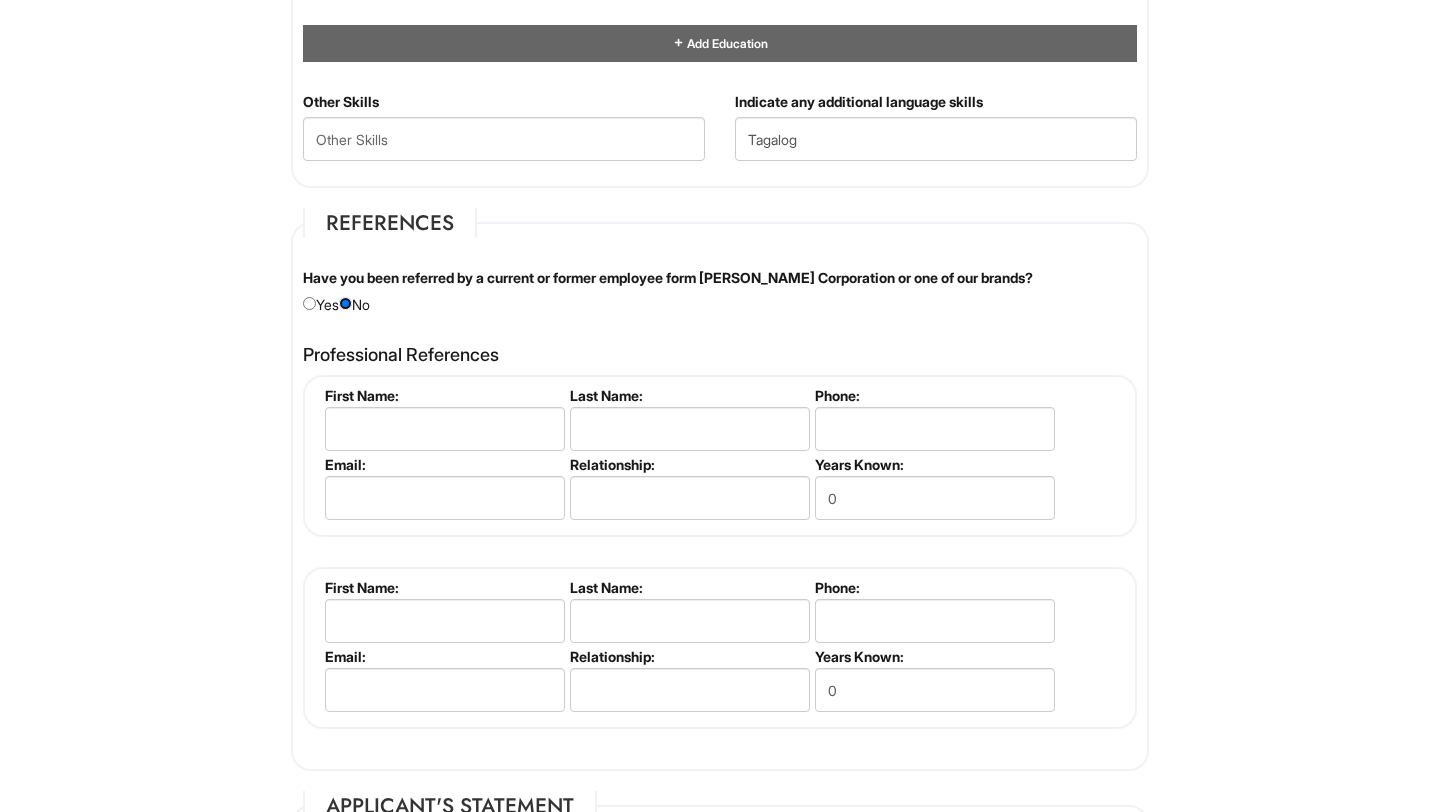 scroll, scrollTop: 2199, scrollLeft: 0, axis: vertical 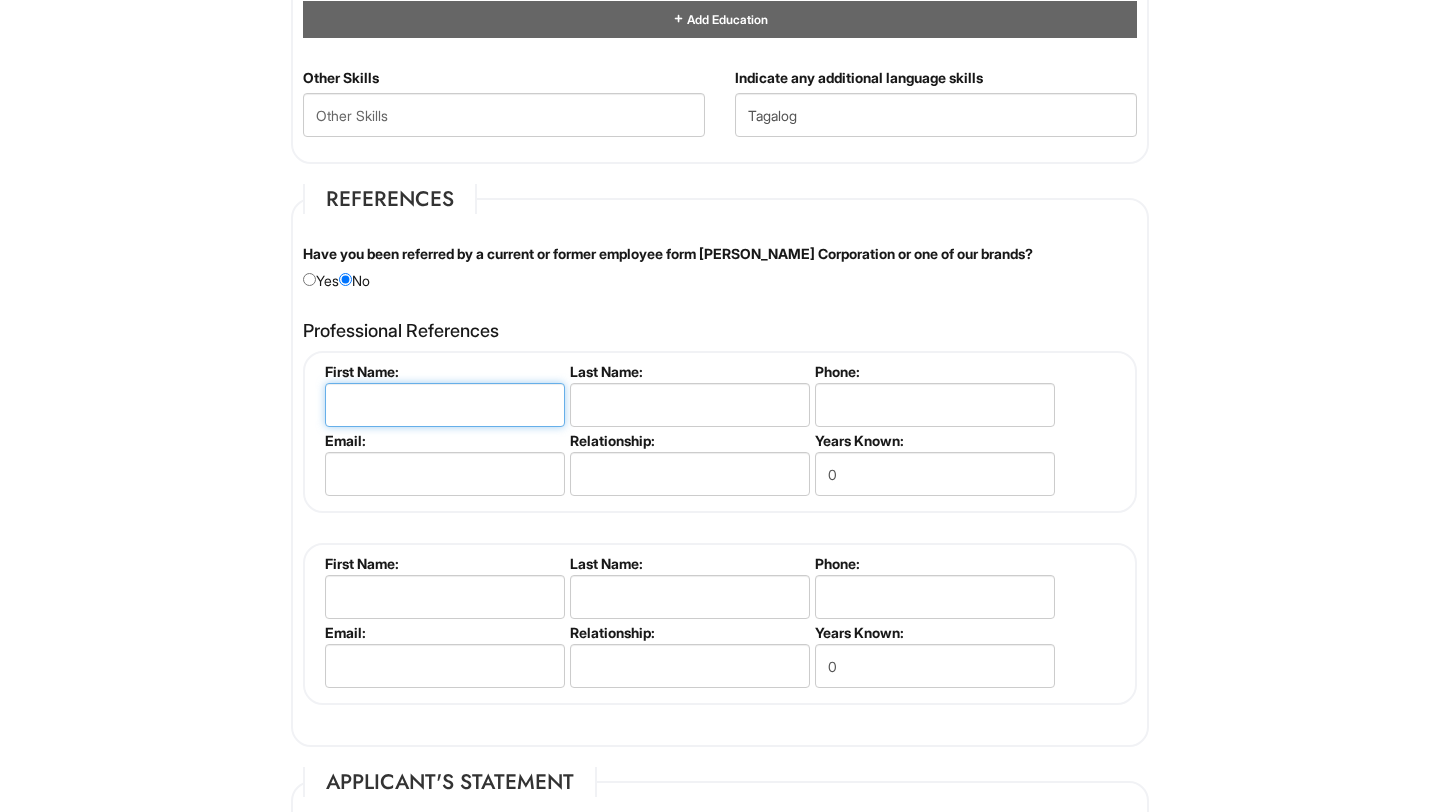 click at bounding box center (445, 405) 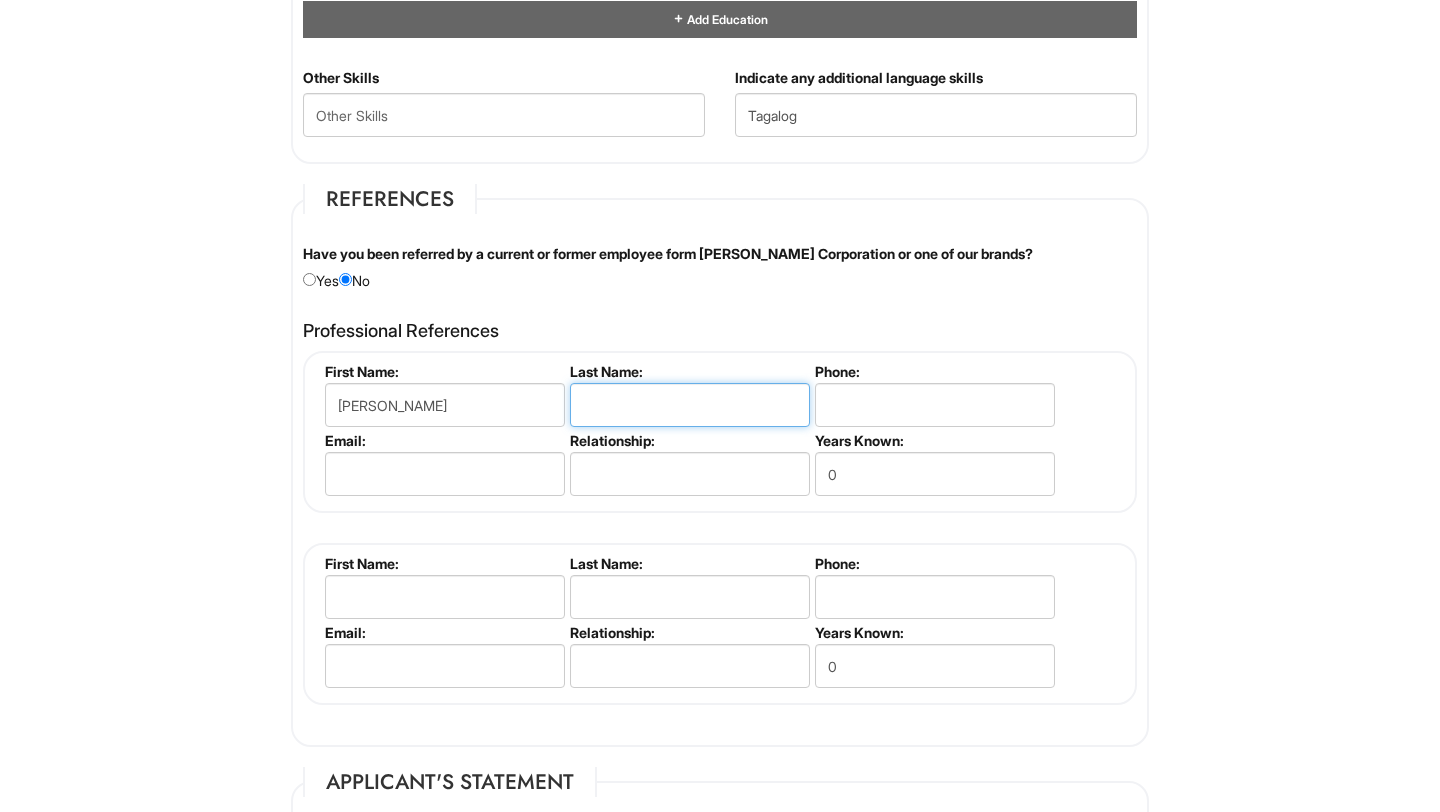 click at bounding box center (690, 405) 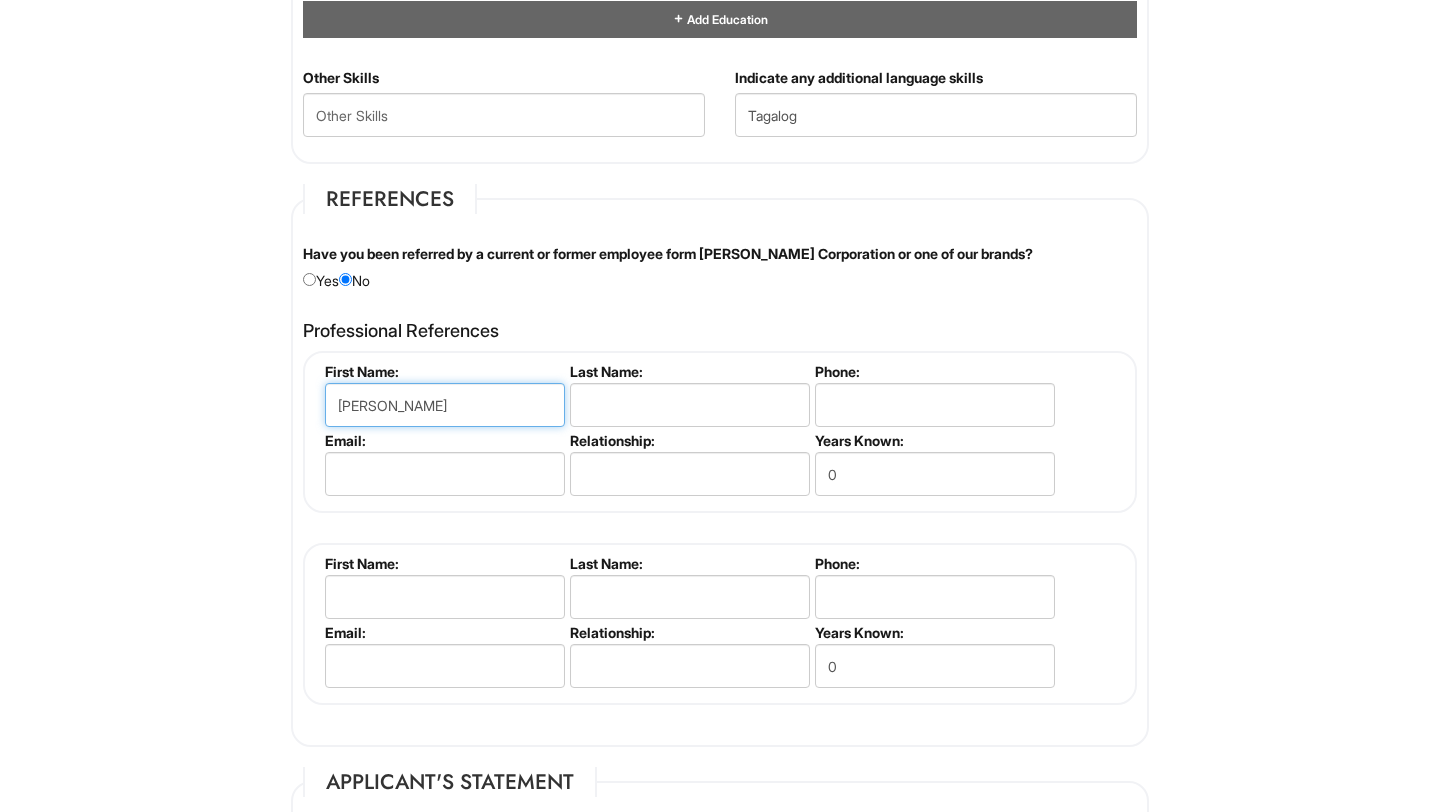 click on "David Stirk" at bounding box center (445, 405) 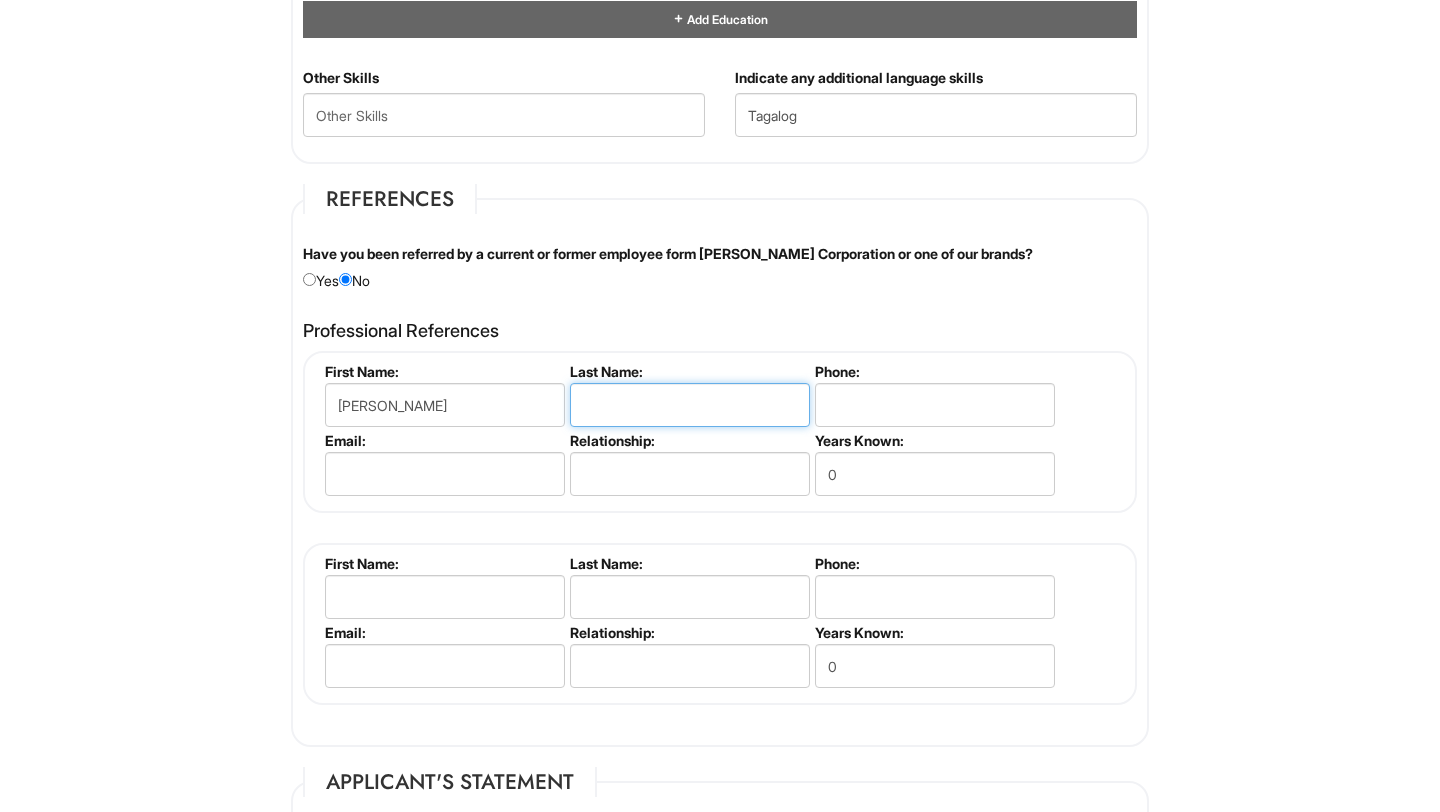 click at bounding box center [690, 405] 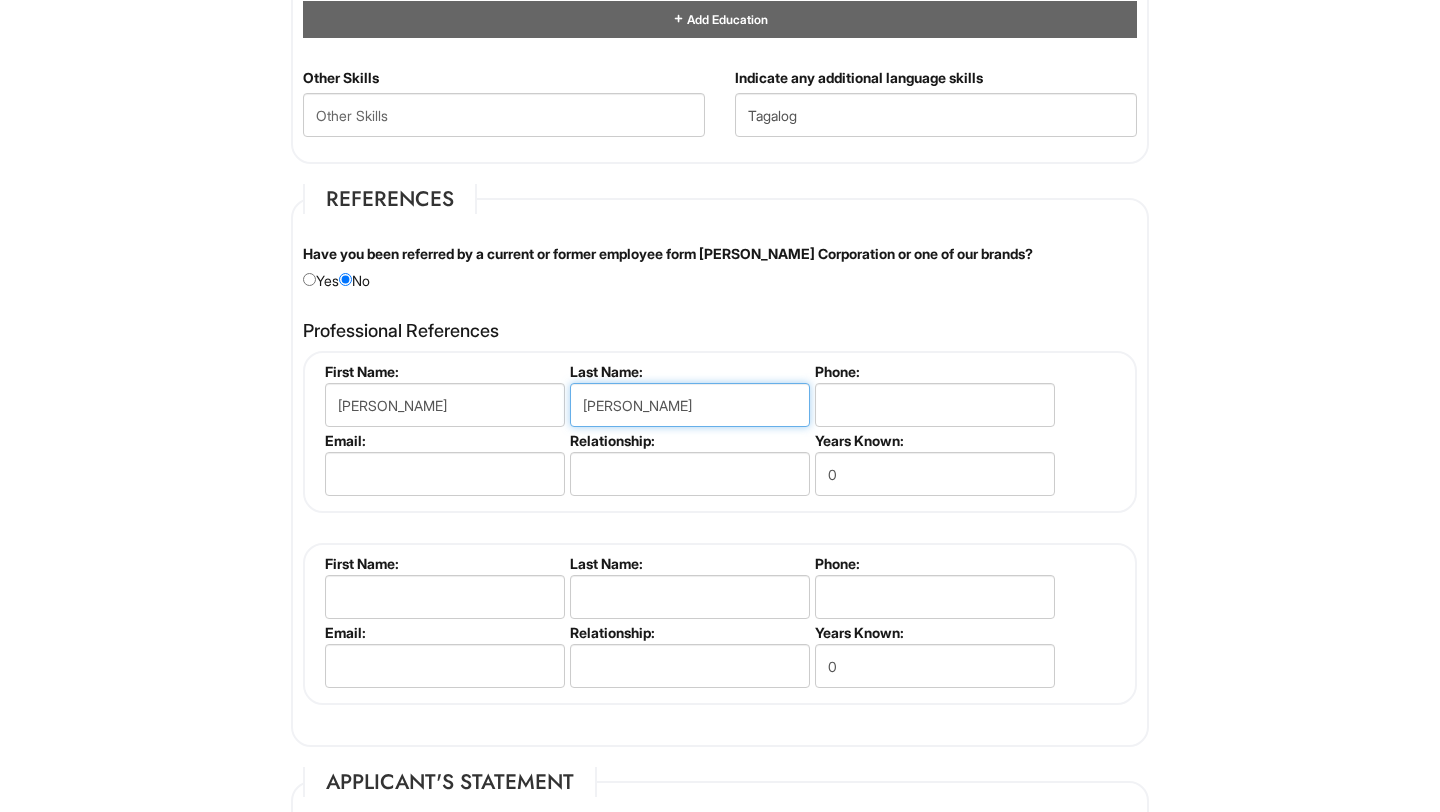 type on "Stirk" 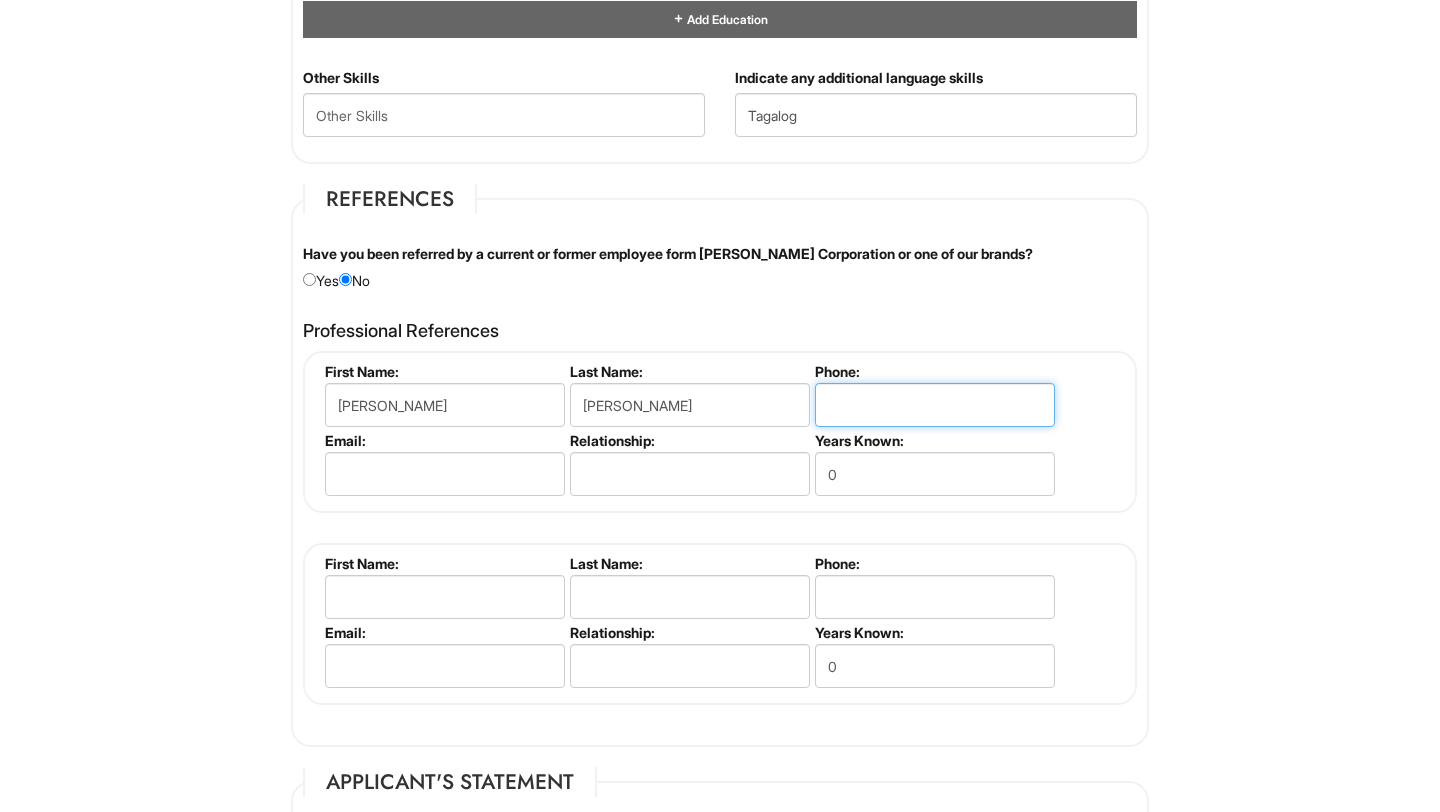 click at bounding box center (935, 405) 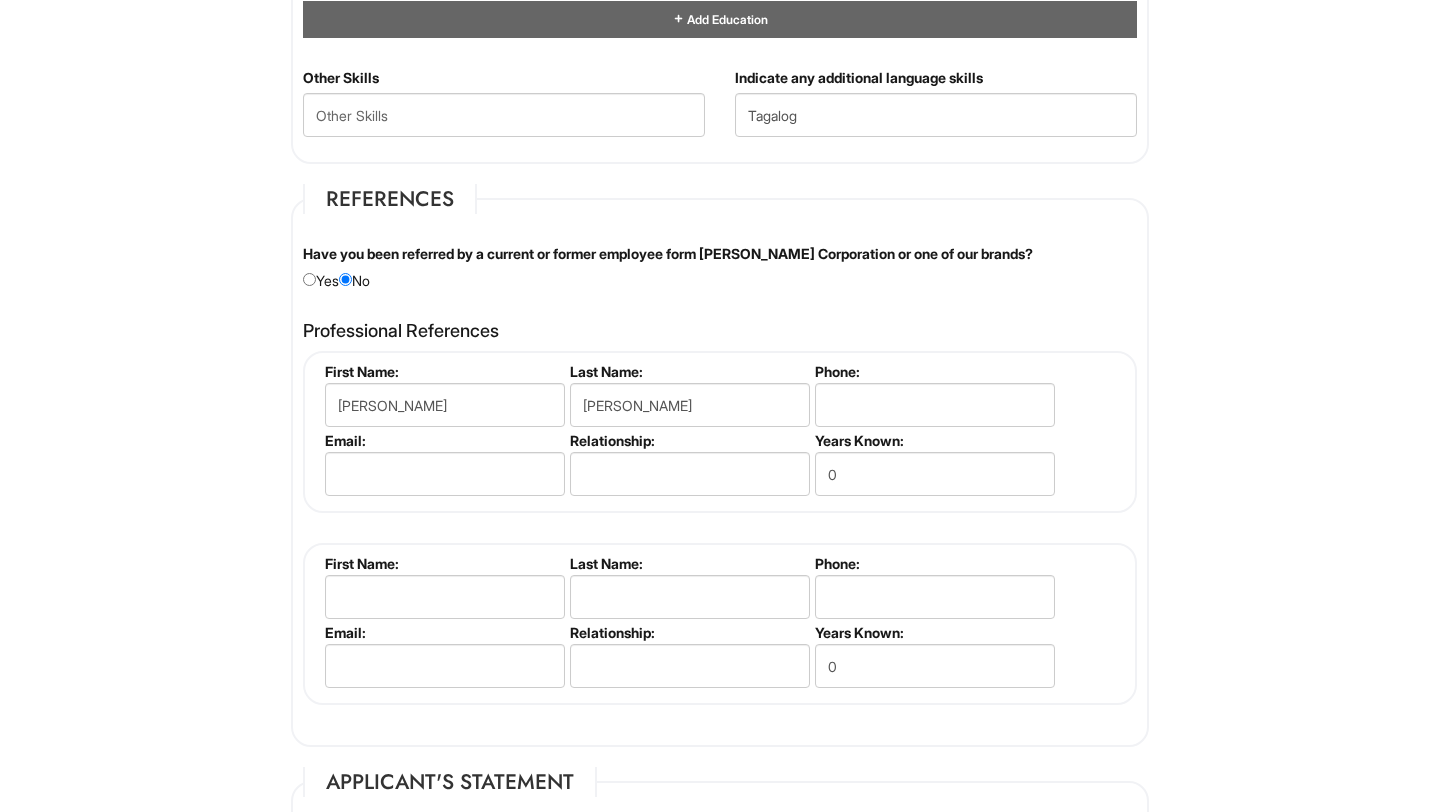 click on "Please Complete This Form 1 2 3 Stock Associate (Full-time), A|X Outlet PLEASE COMPLETE ALL REQUIRED FIELDS
We are an Equal Opportunity Employer. All persons shall have the opportunity to be considered for employment without regard to their race, color, creed, religion, national origin, ancestry, citizenship status, age, disability, gender, sex, sexual orientation, veteran status, genetic information or any other characteristic protected by applicable federal, state or local laws. We will endeavor to make a reasonable accommodation to the known physical or mental limitations of a qualified applicant with a disability unless the accommodation would impose an undue hardship on the operation of our business. If you believe you require such assistance to complete this form or to participate in an interview, please let us know.
Personal Information
Last Name  *   Bautista
First Name  *   Ahlalee JB
Middle Name
E-mail Address  *   ahlalee03@gmail.com
Phone  *   7022087309" at bounding box center (720, -246) 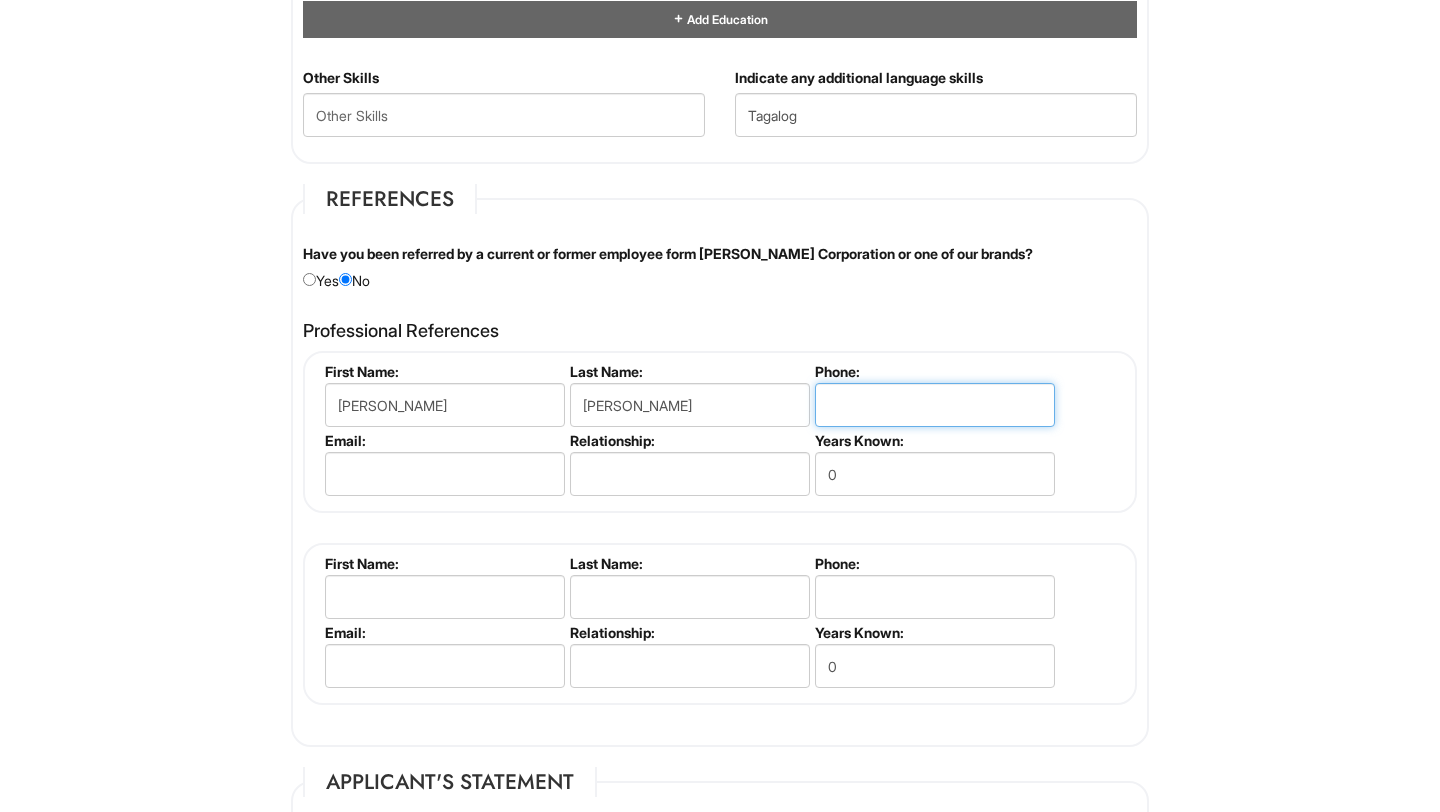 click at bounding box center (935, 405) 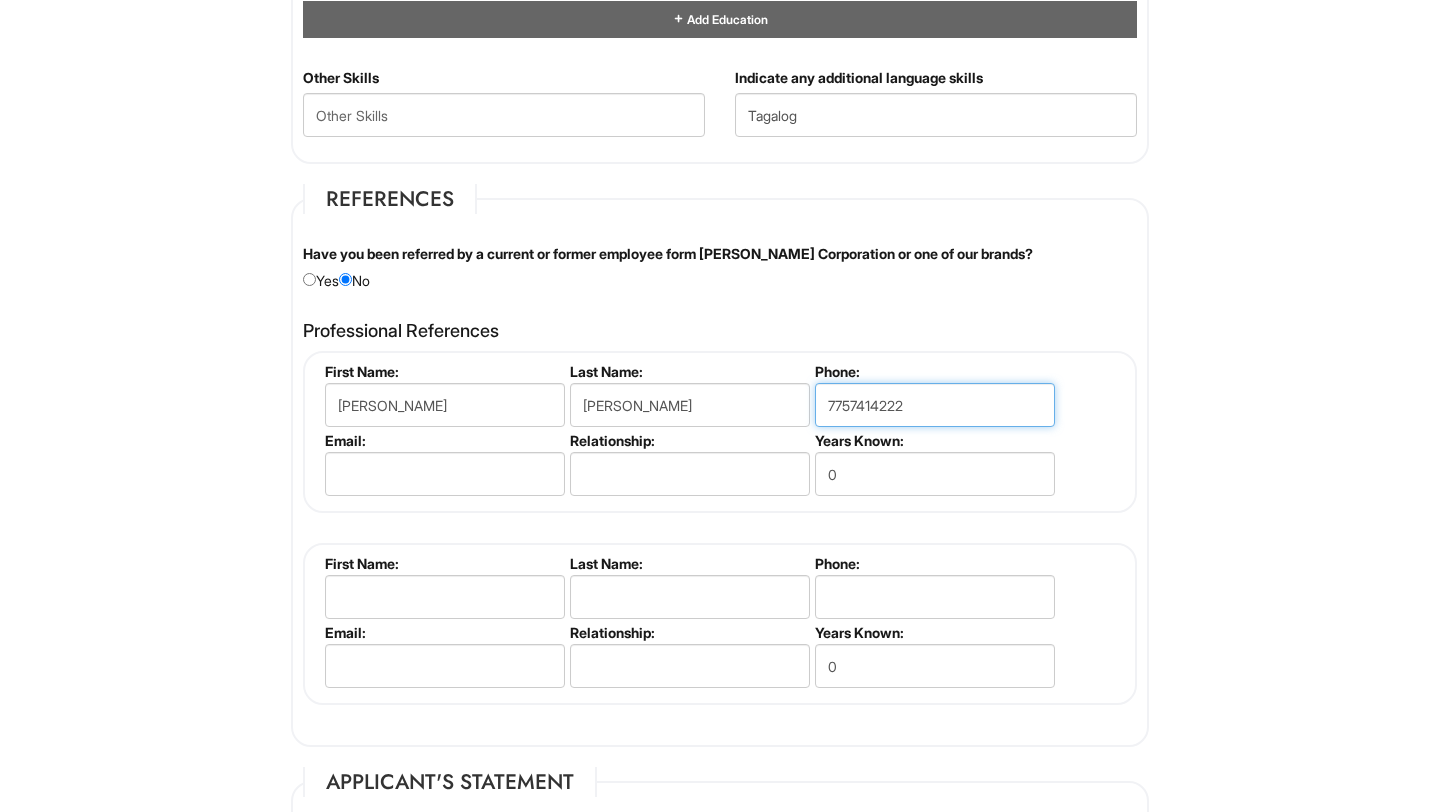 type on "7757414222" 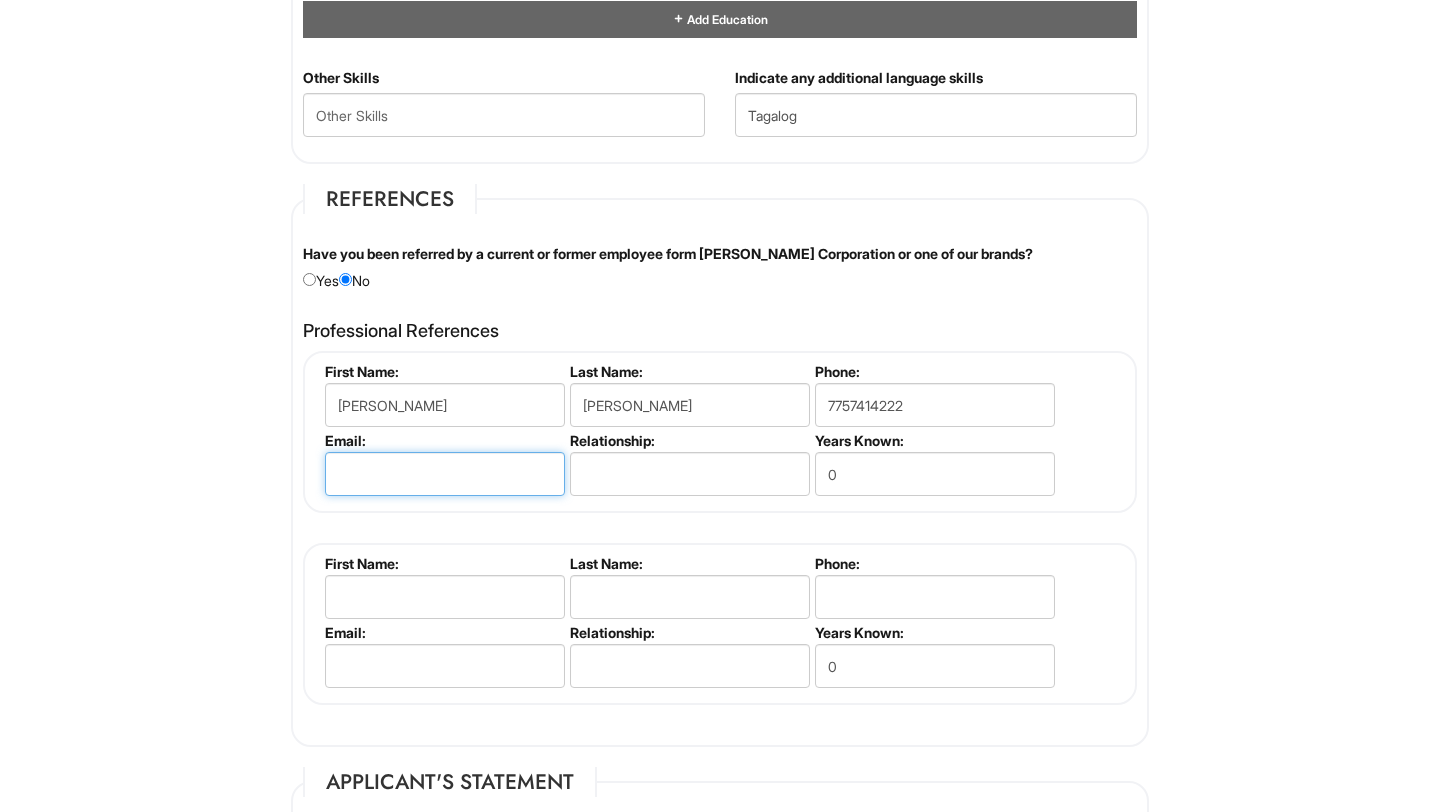 click at bounding box center [445, 474] 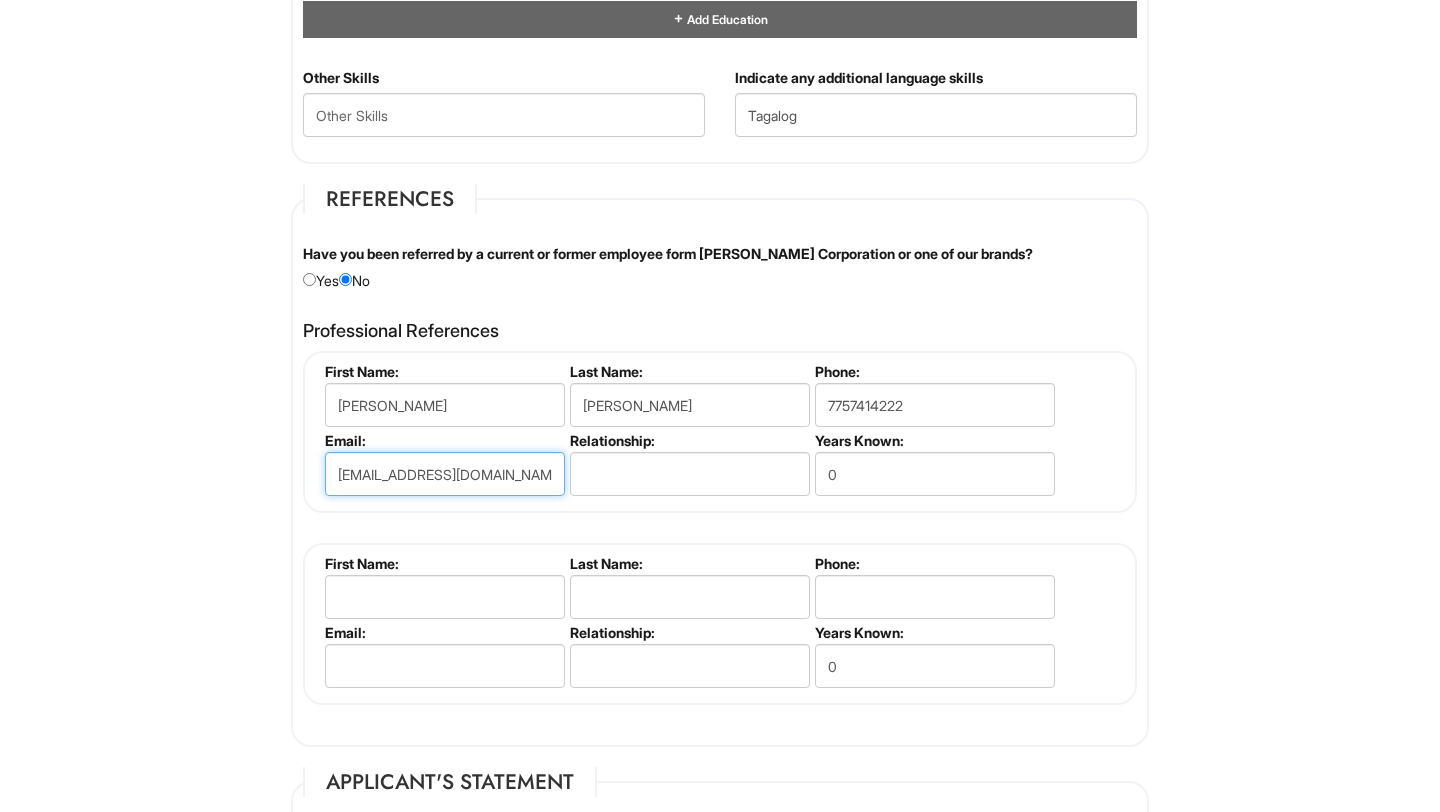 type on "dstirk@lnw.com" 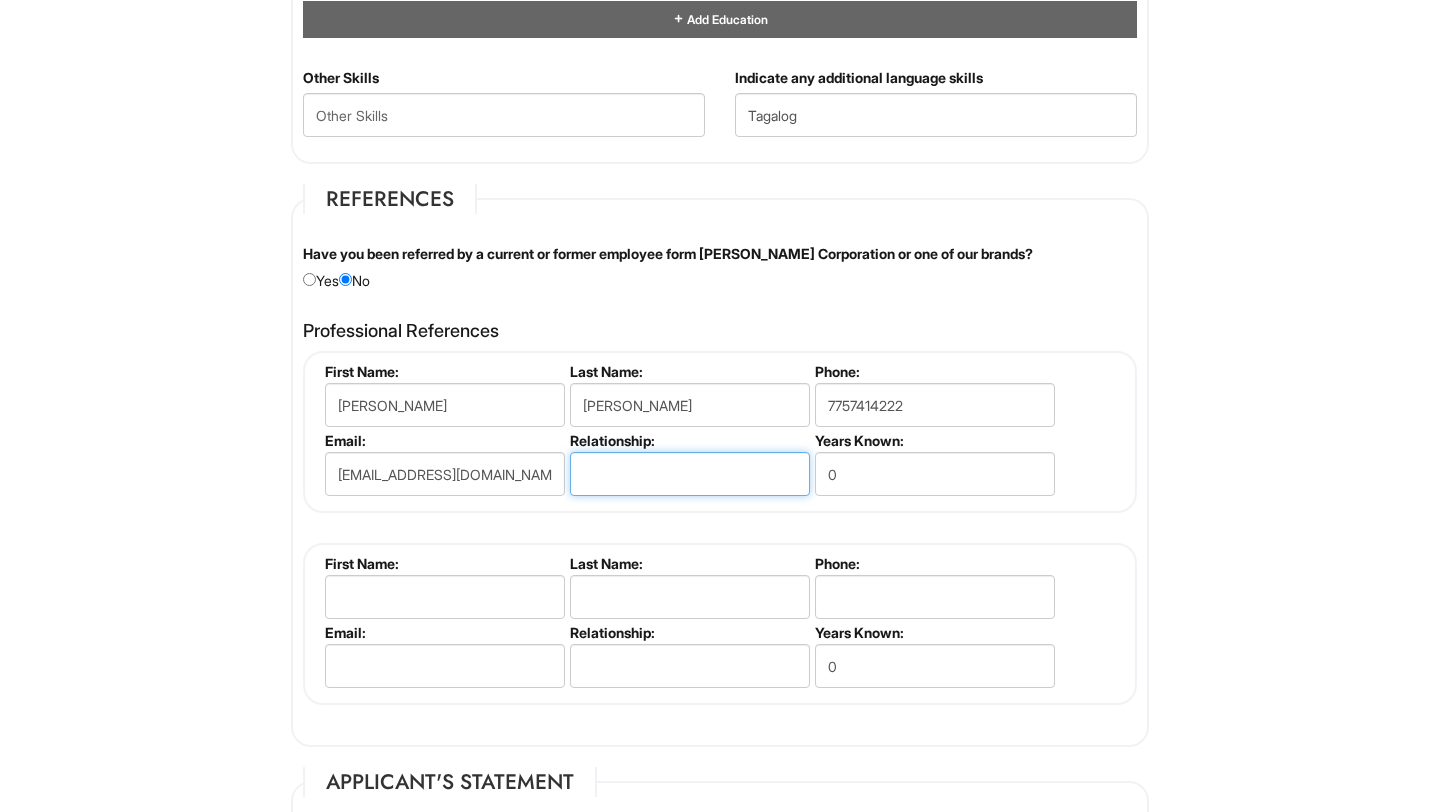click at bounding box center (690, 474) 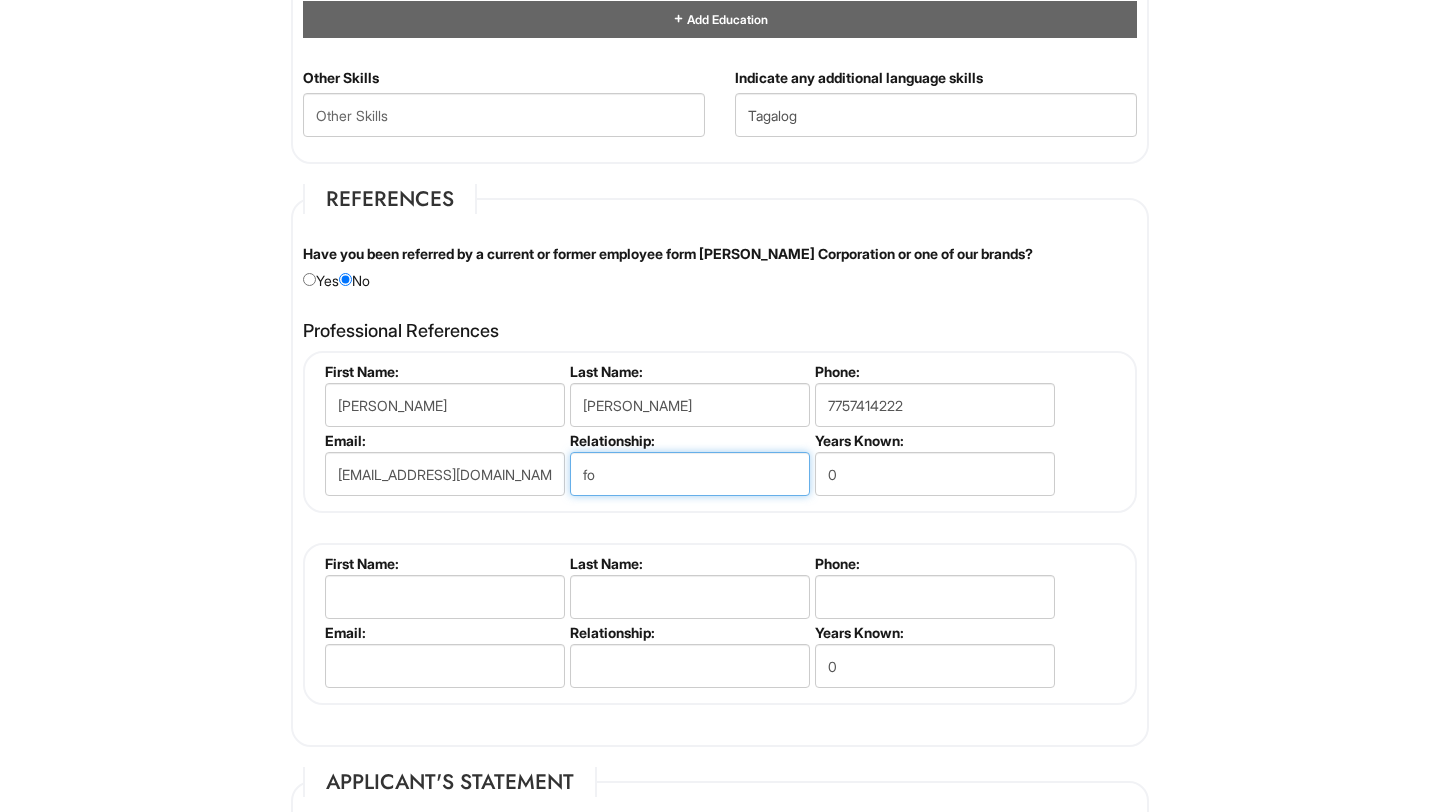 type on "f" 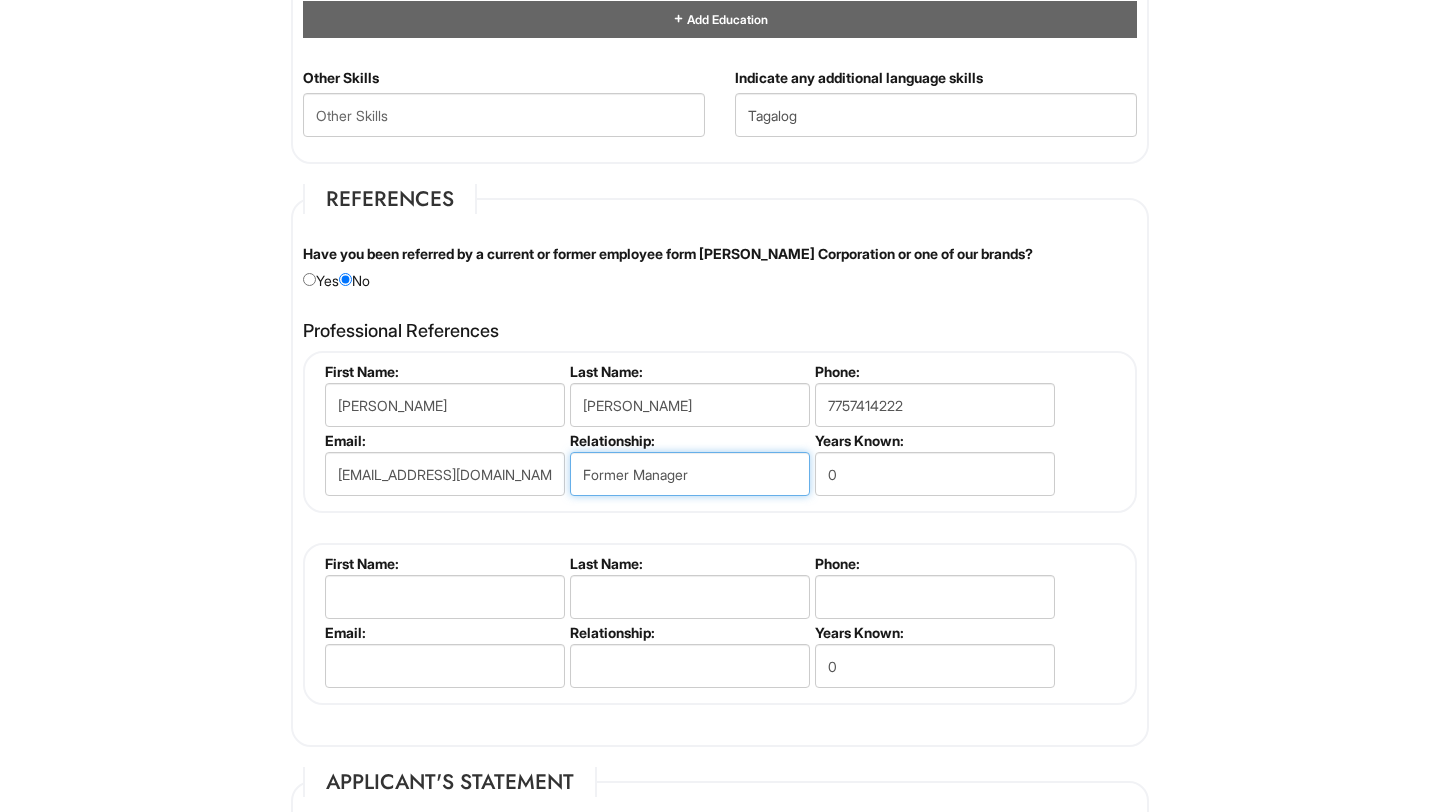 type on "Former Manager" 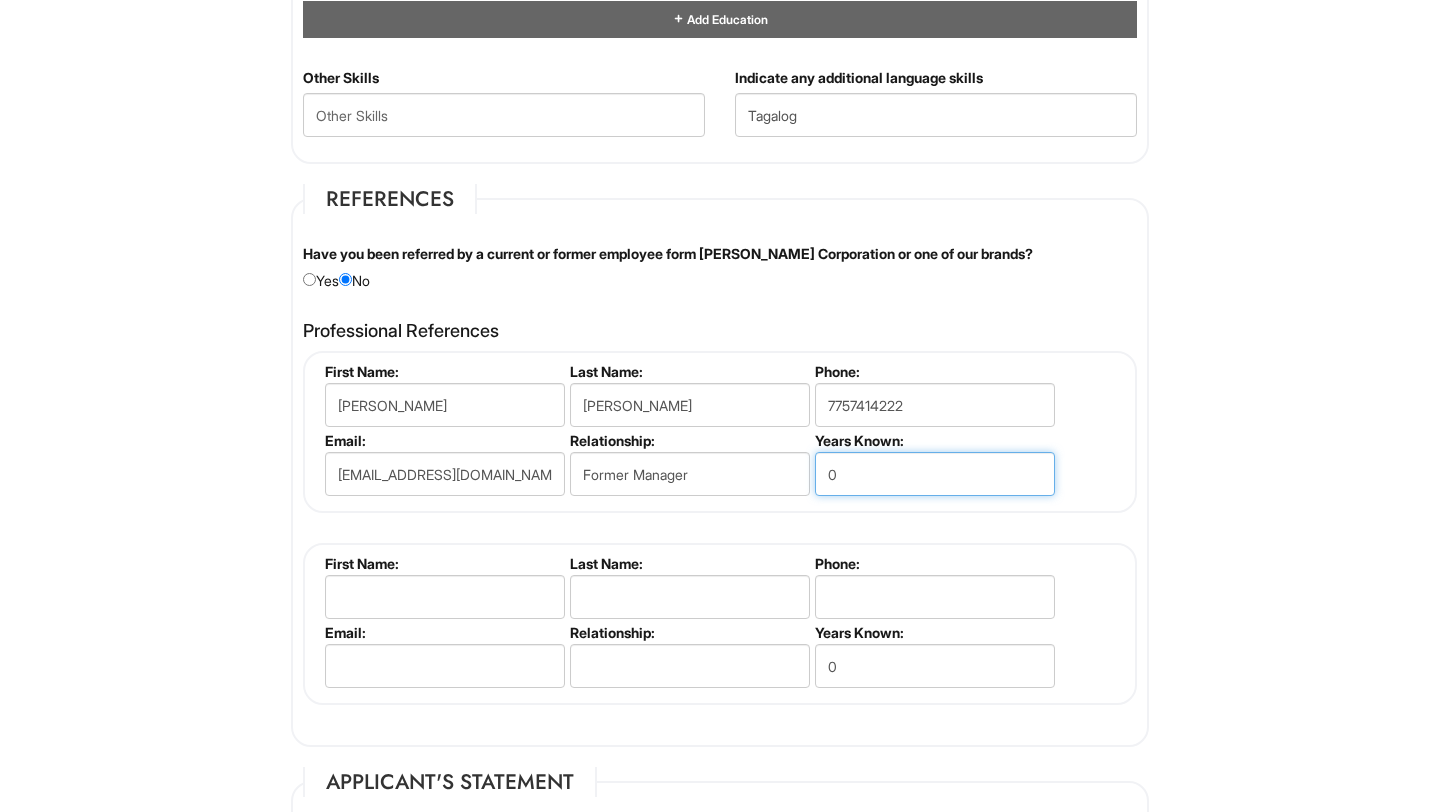 click on "0" at bounding box center (935, 474) 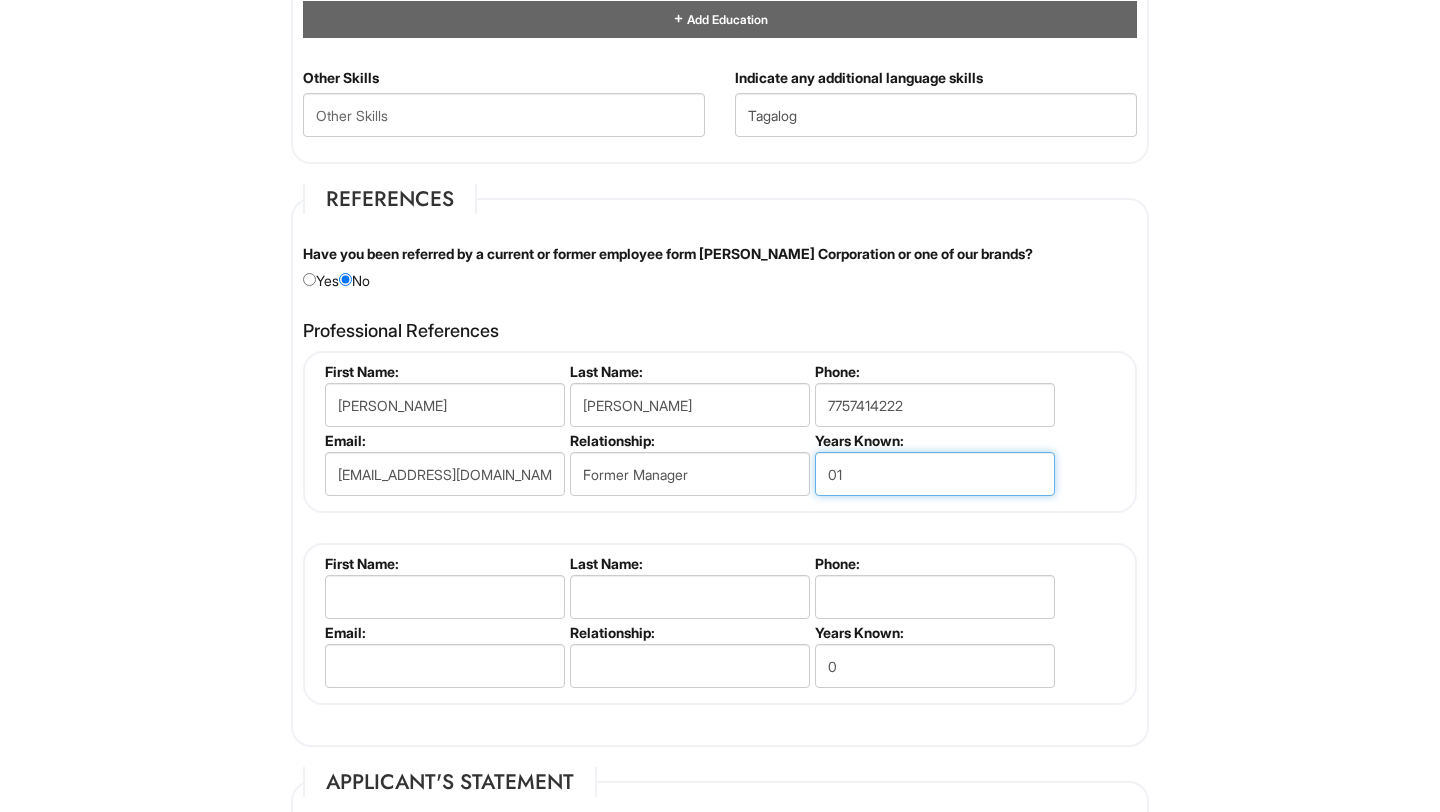 type on "0" 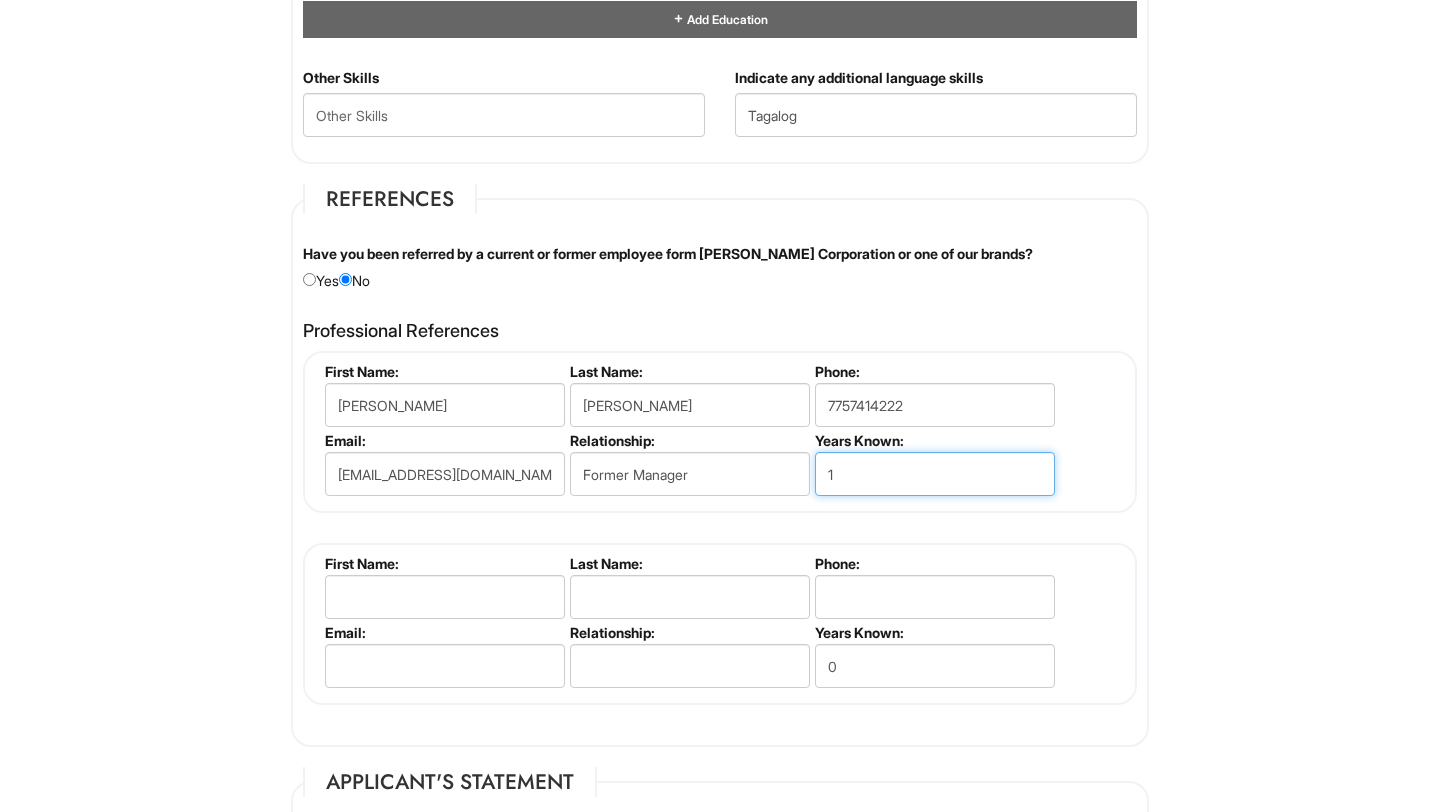 type on "1" 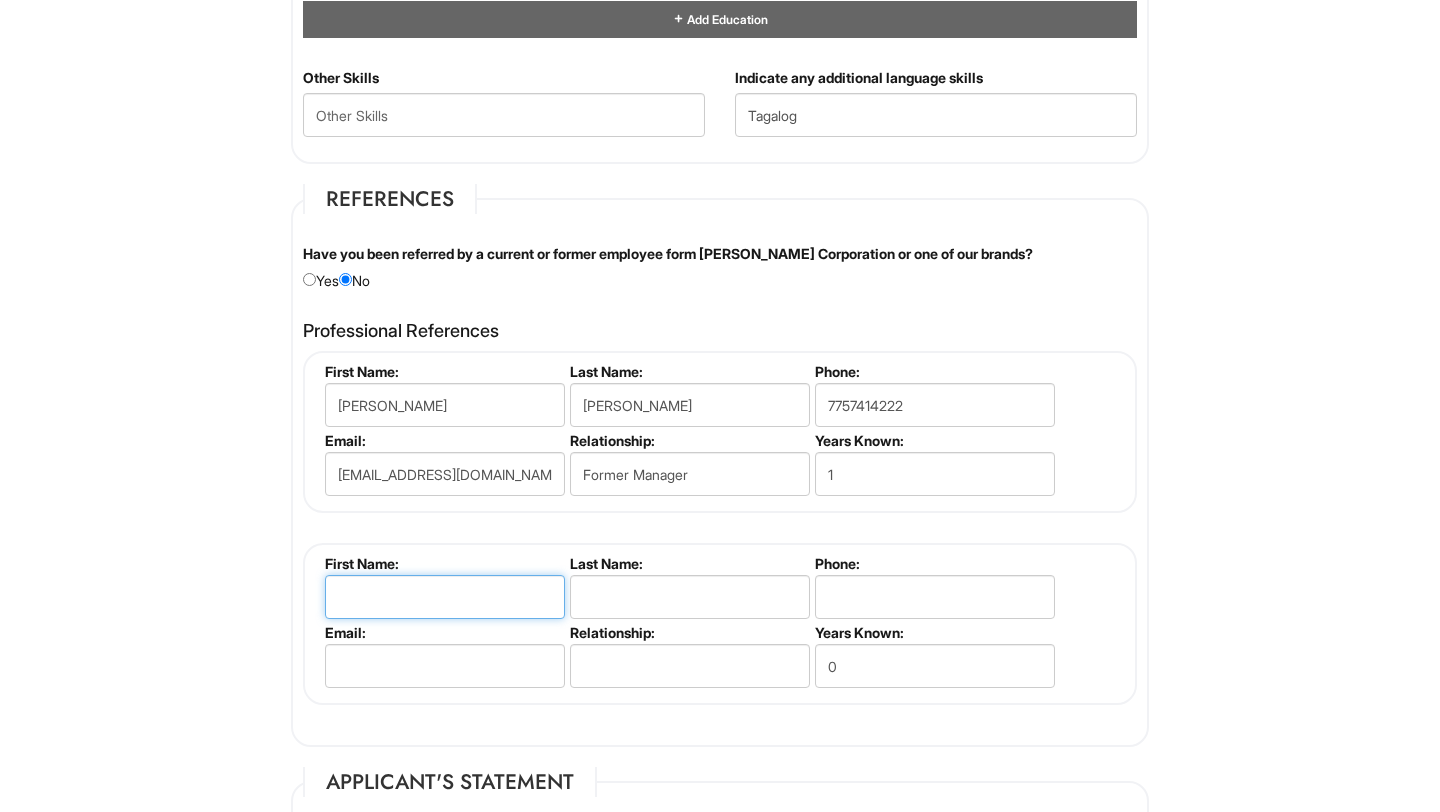 click at bounding box center (445, 597) 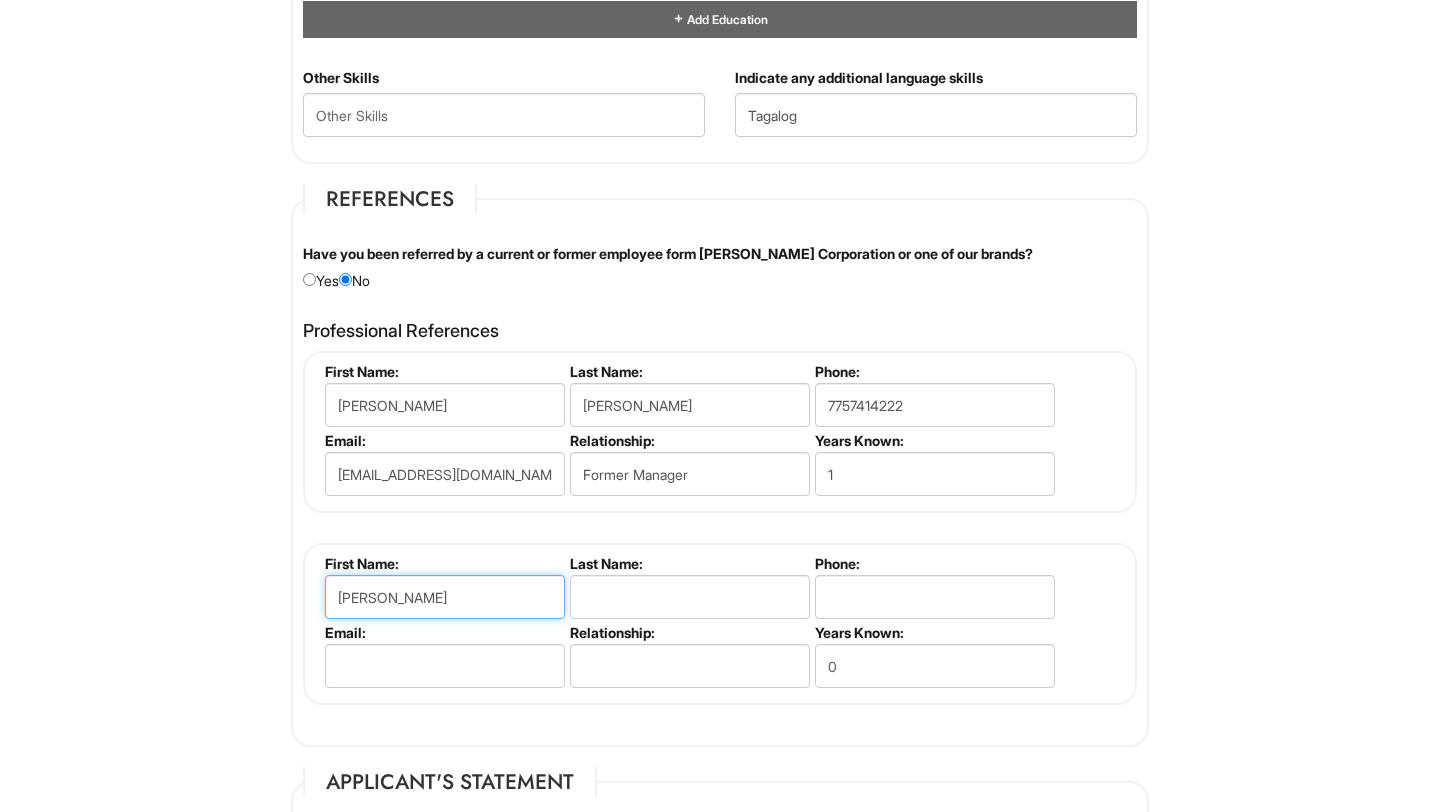 type on "Jennifer" 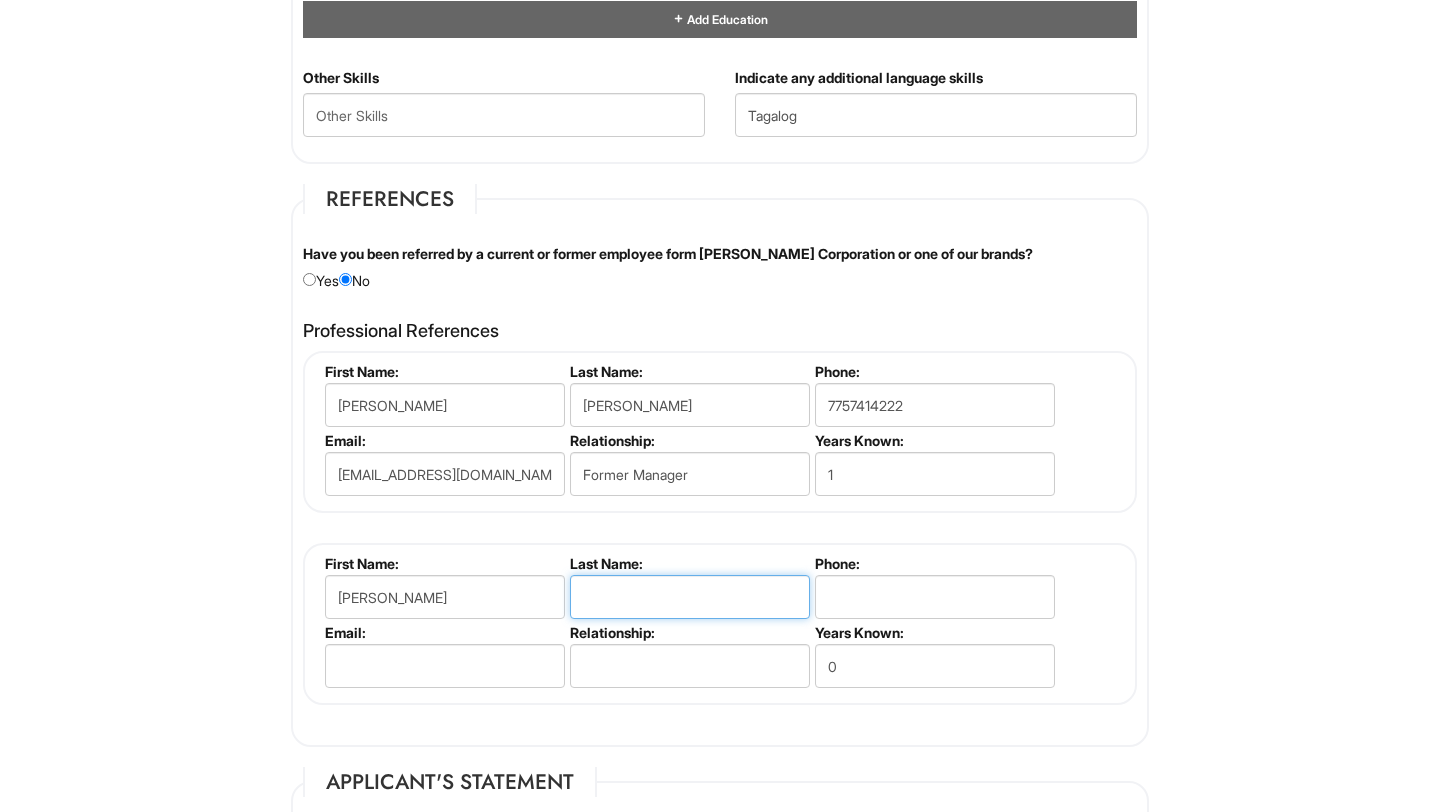 click at bounding box center (690, 597) 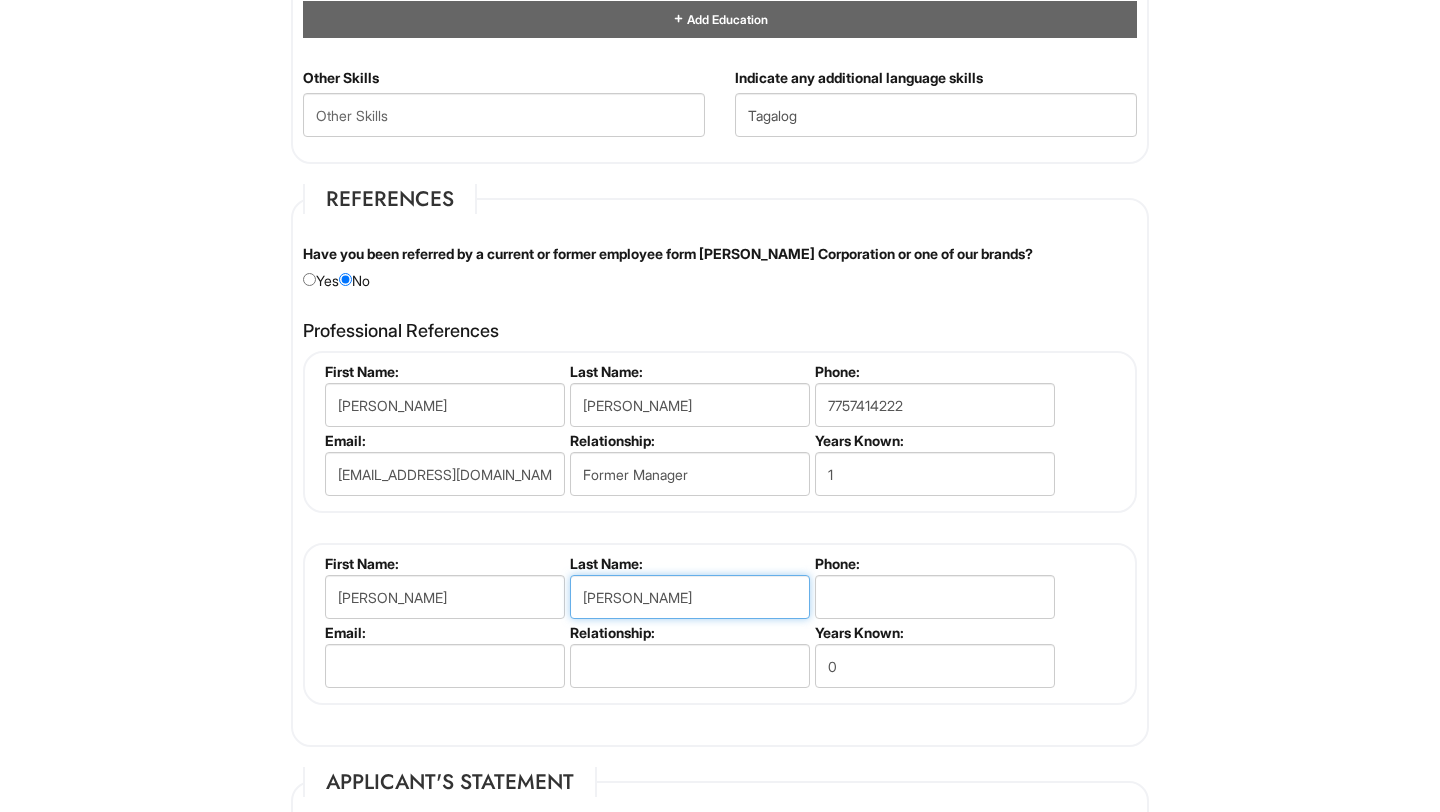 type on "Pangilinan" 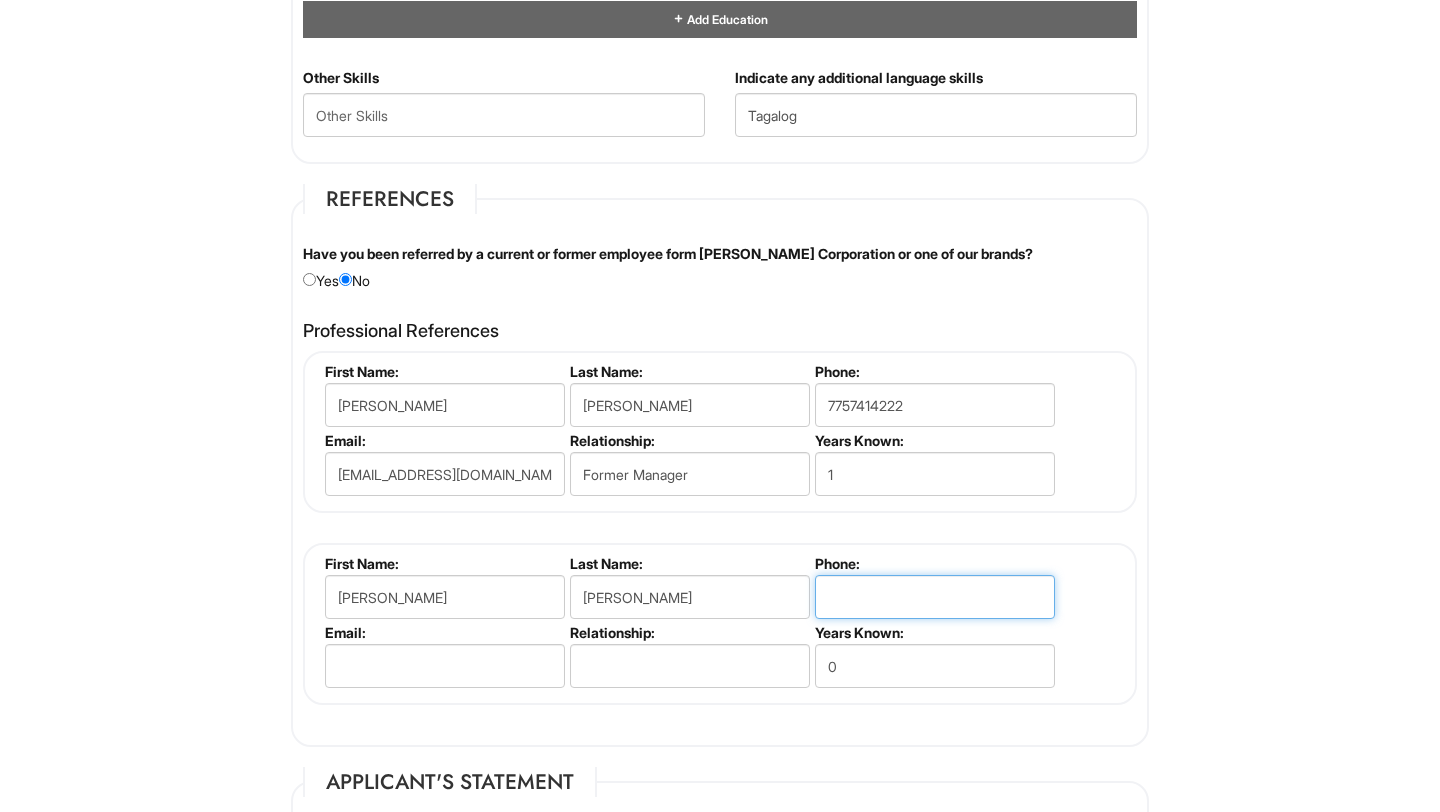 click at bounding box center [935, 597] 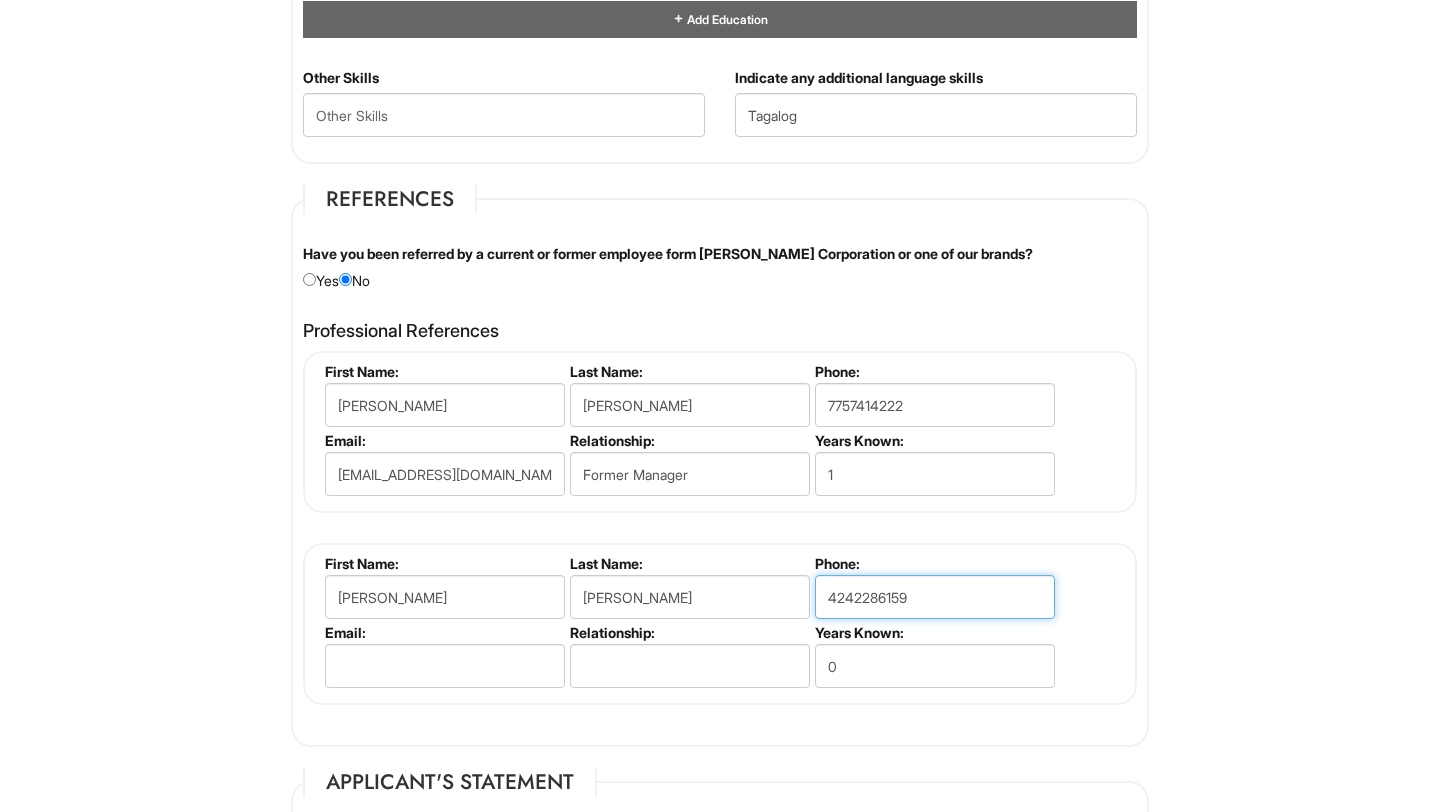 type on "4242286159" 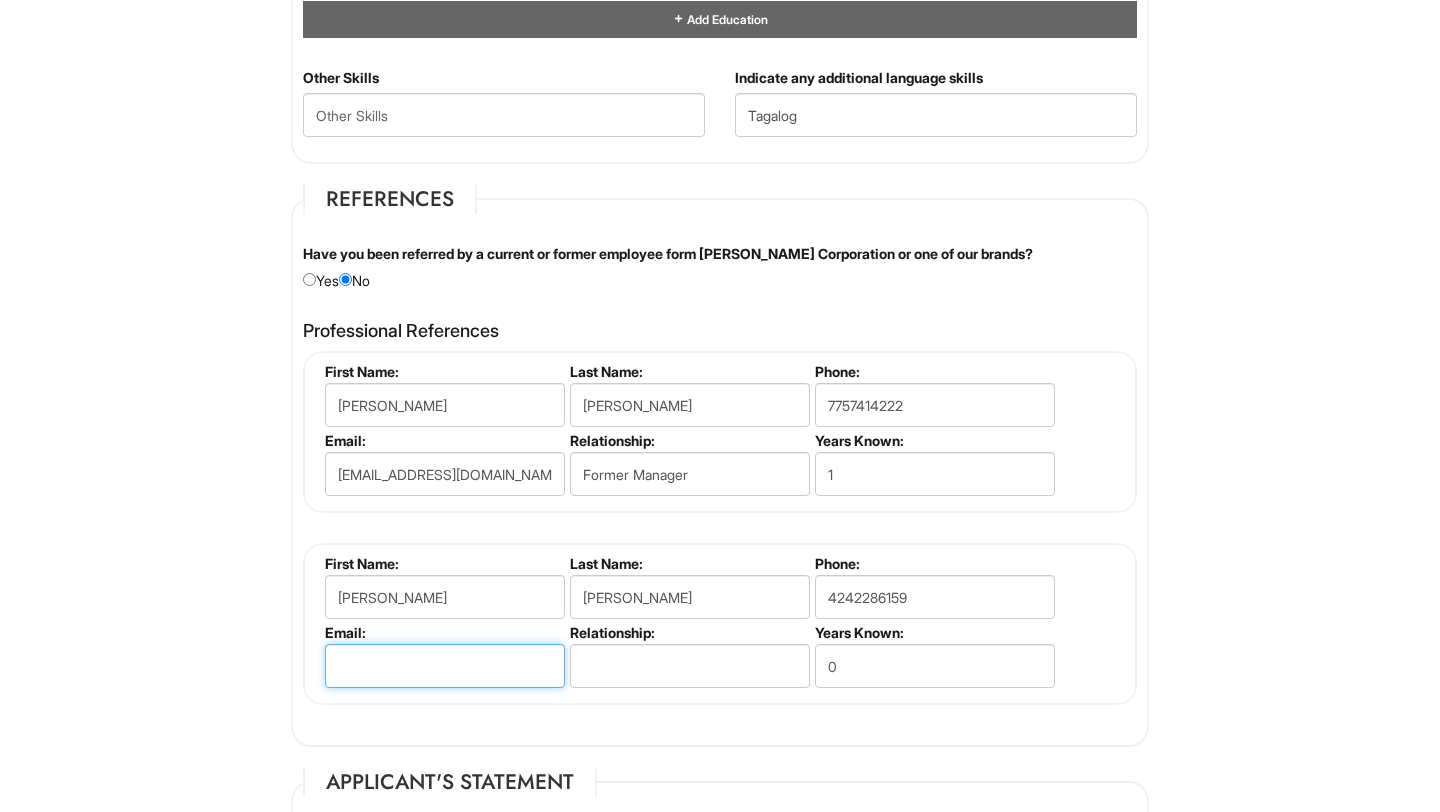 click at bounding box center [445, 666] 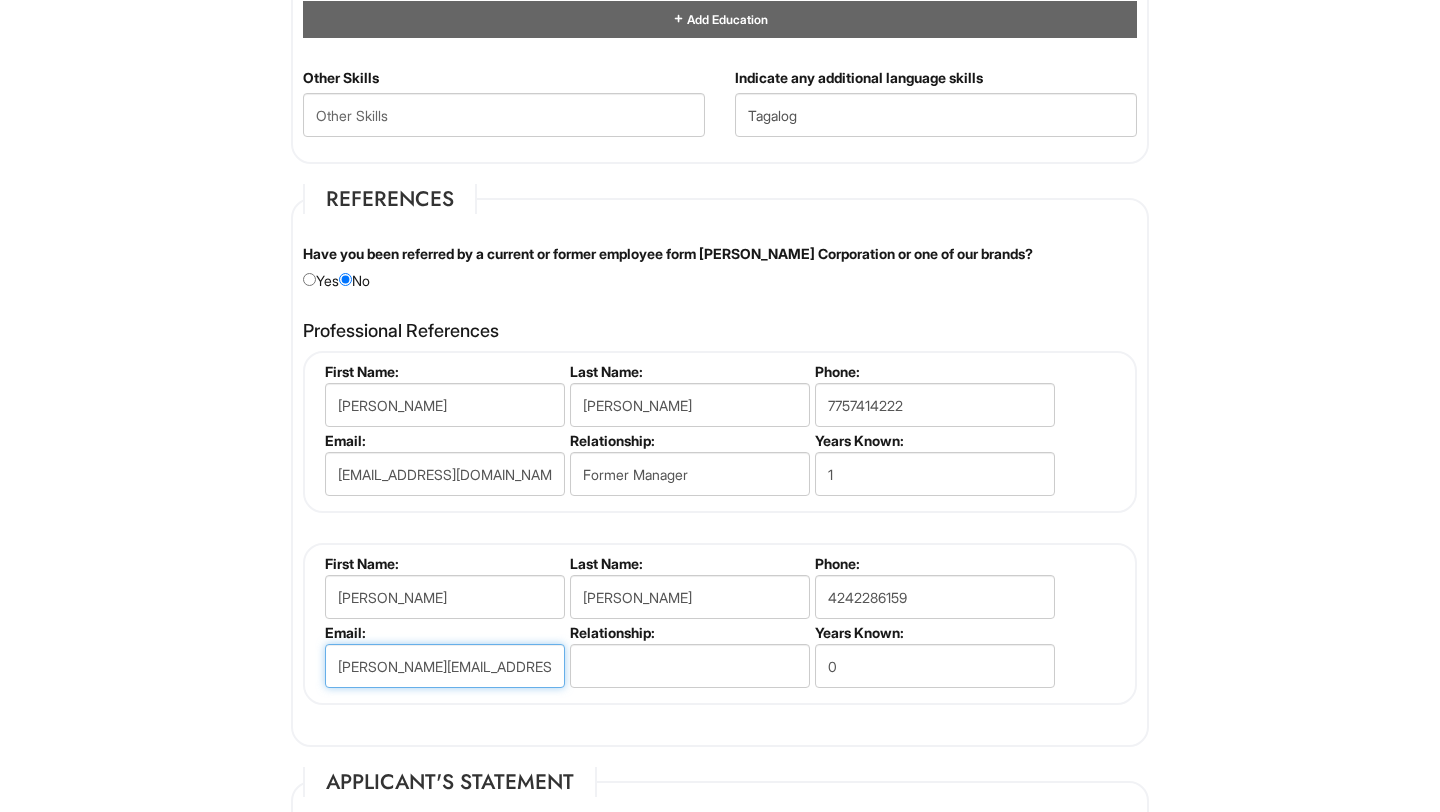 type on "jennifer.regala03@gmail.com" 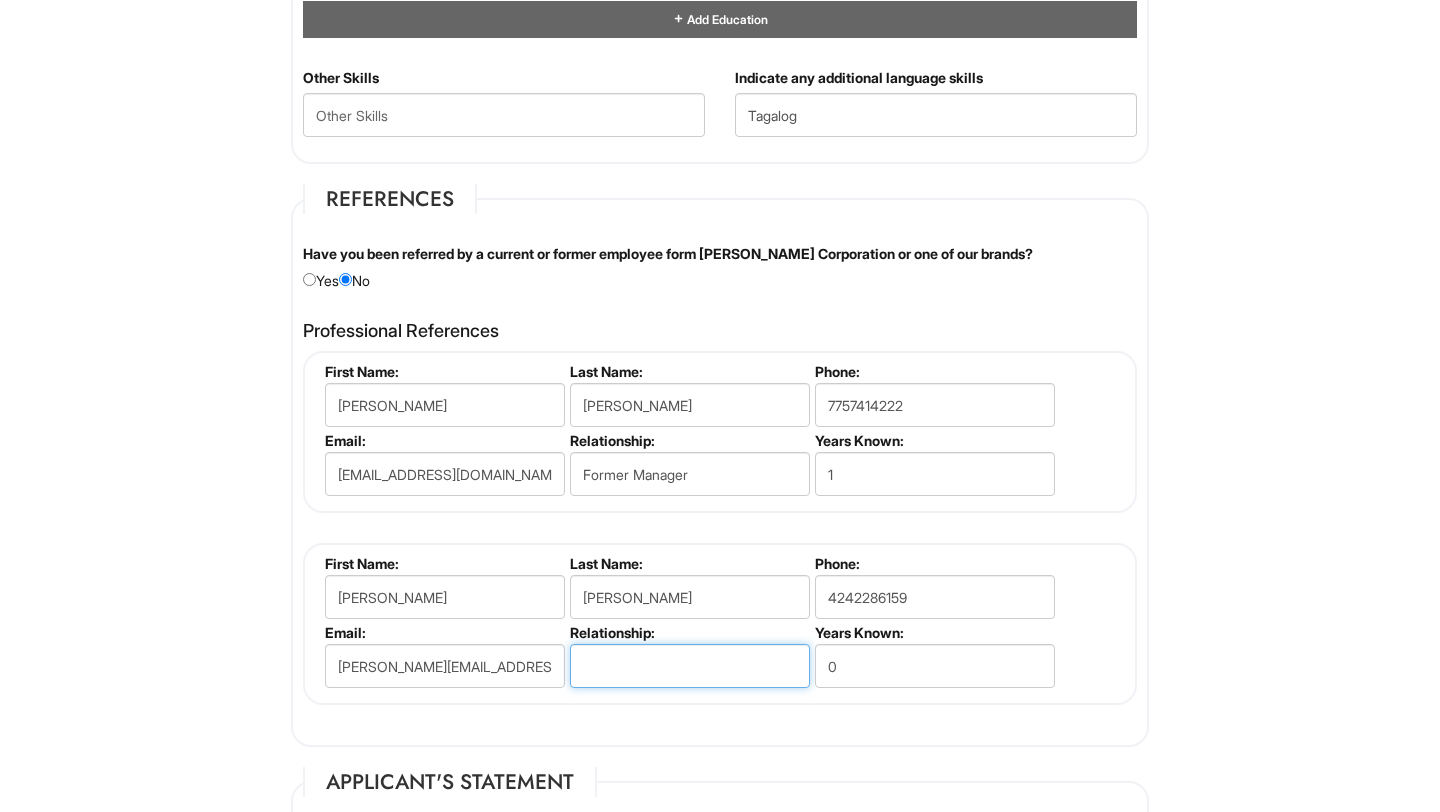 click at bounding box center (690, 666) 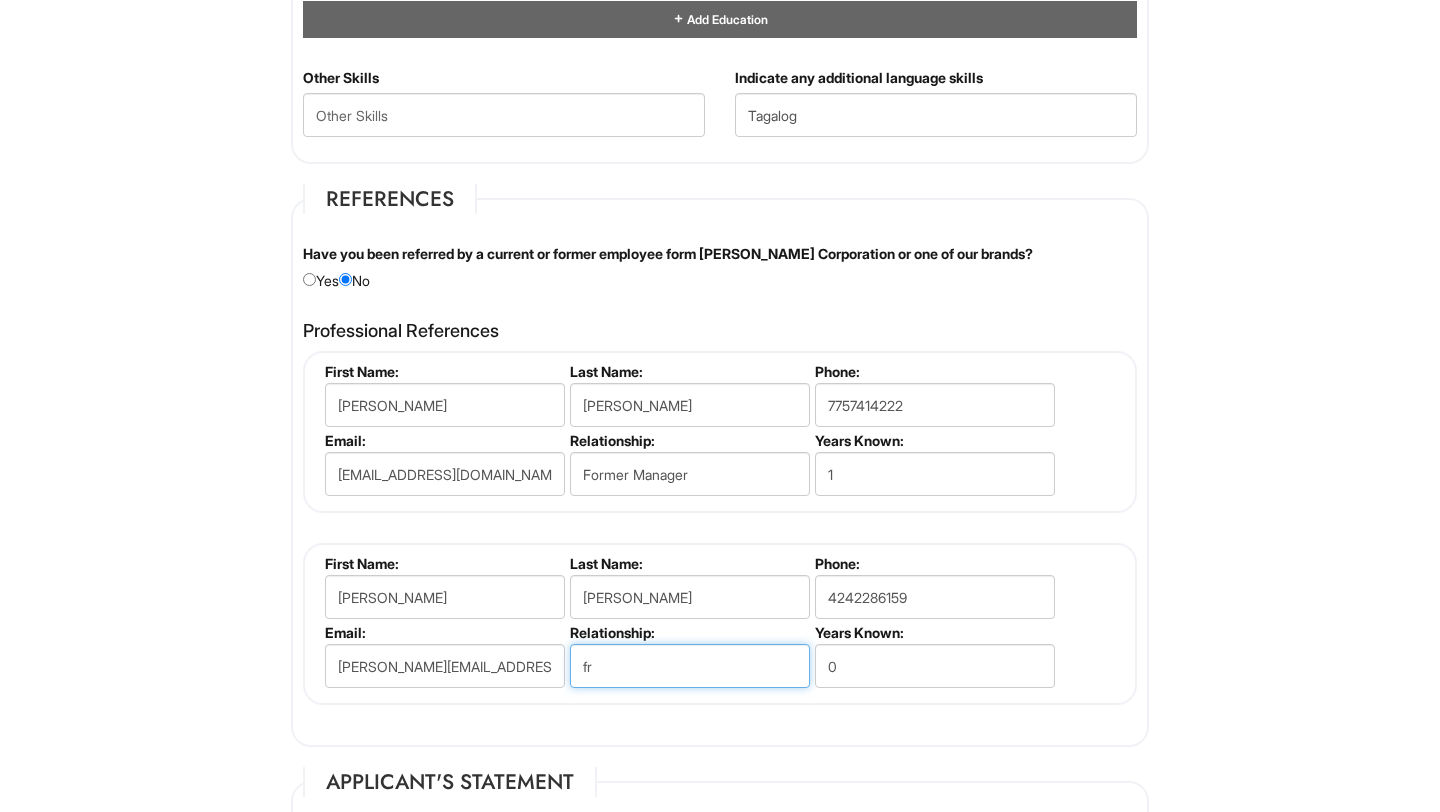 type on "f" 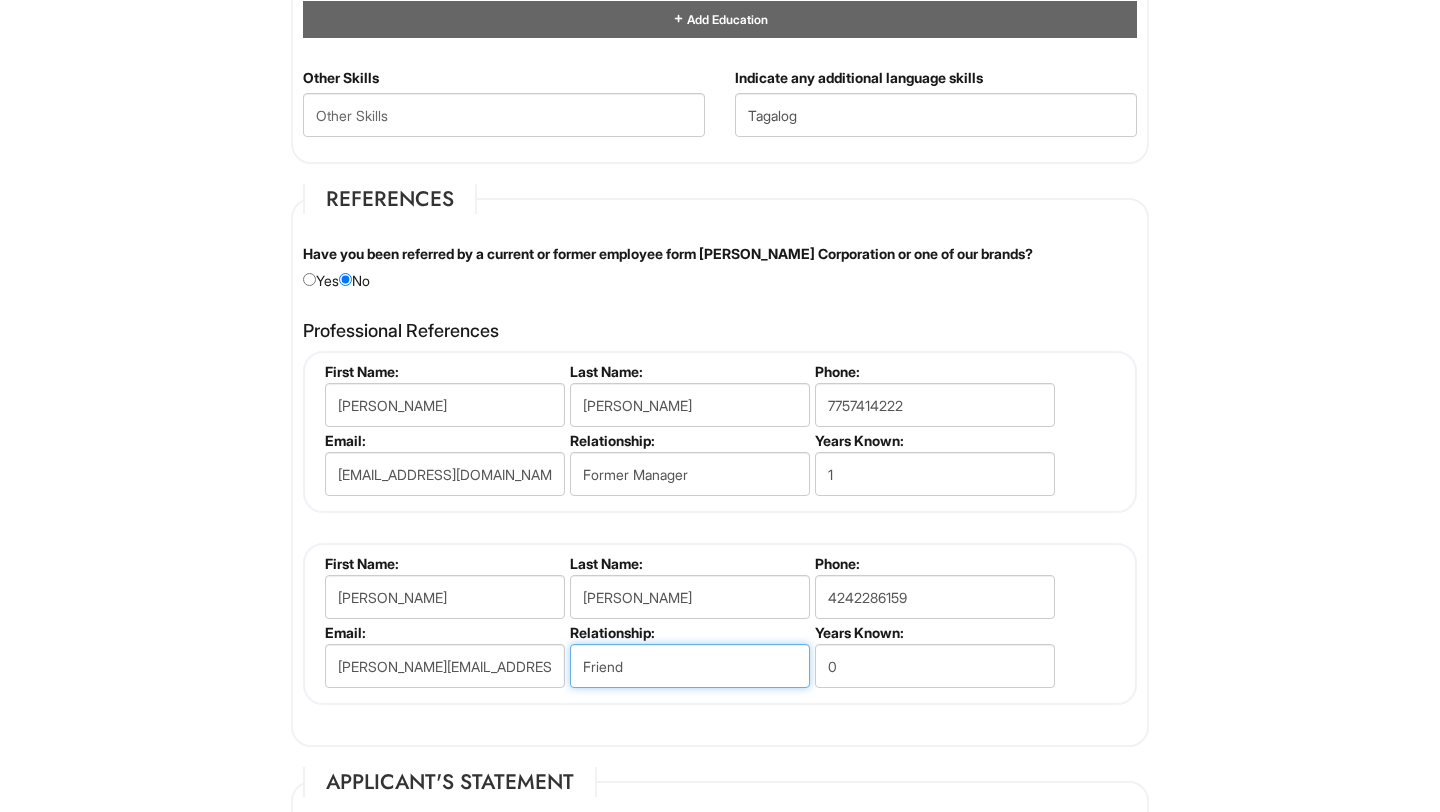 type on "Friend" 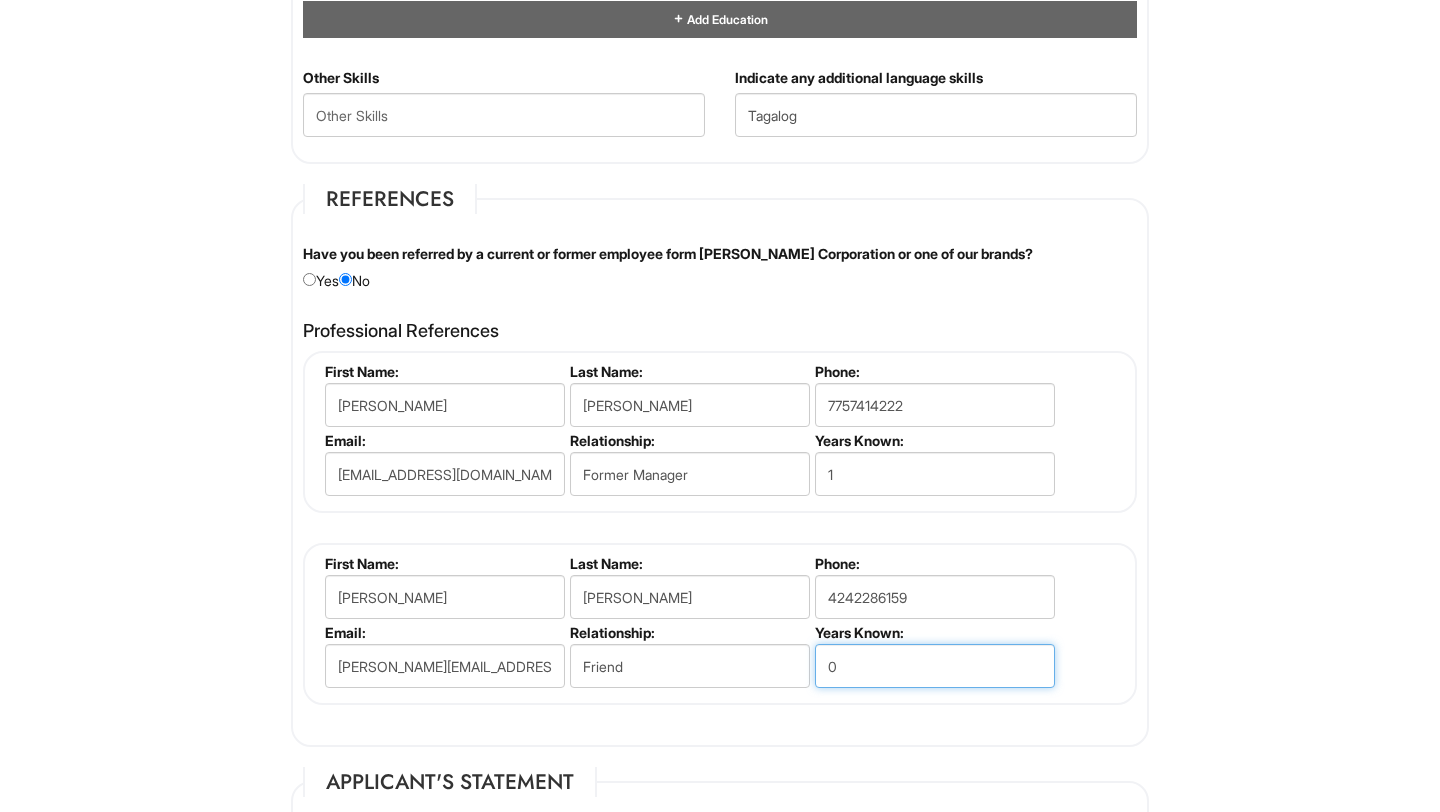 click on "0" at bounding box center (935, 666) 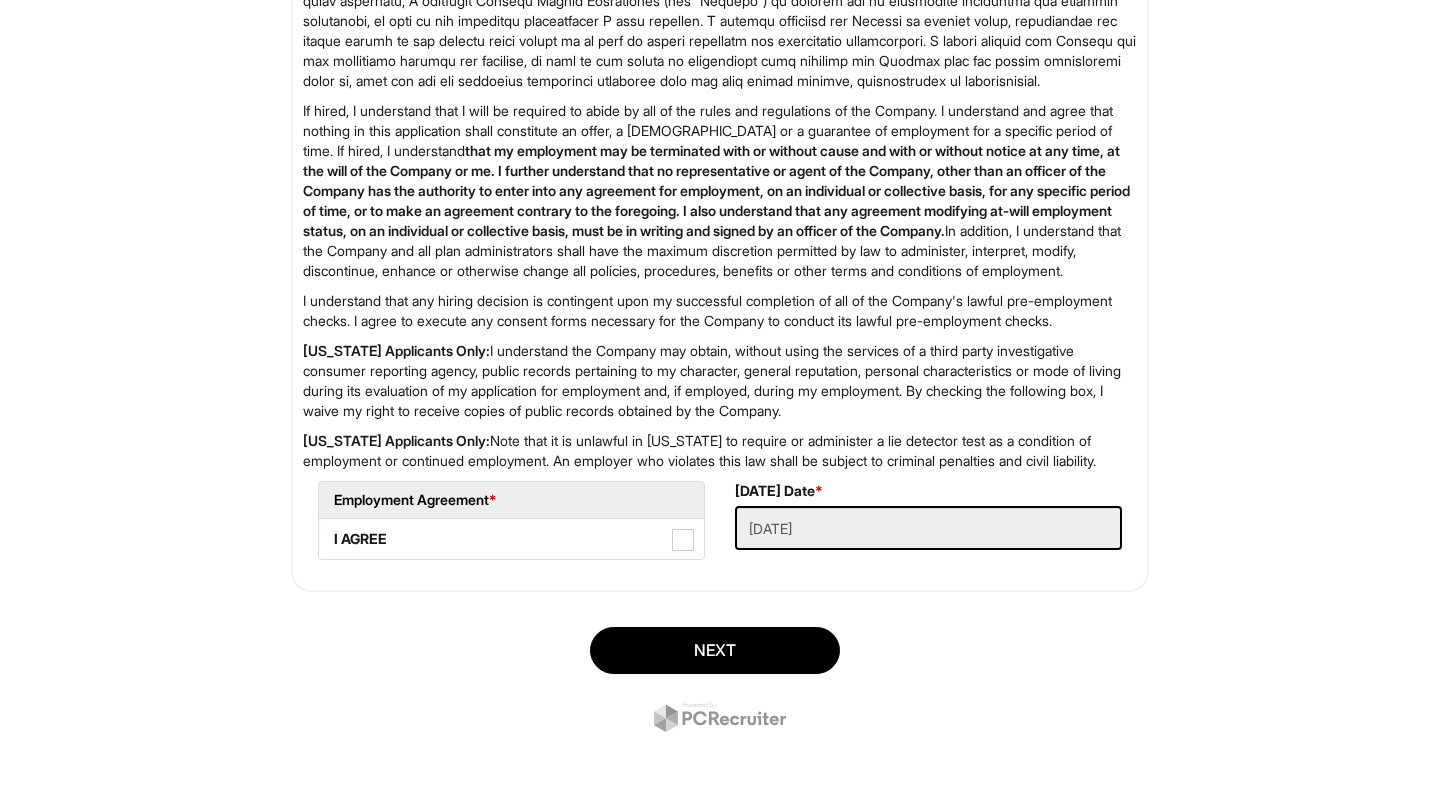 scroll, scrollTop: 3174, scrollLeft: 0, axis: vertical 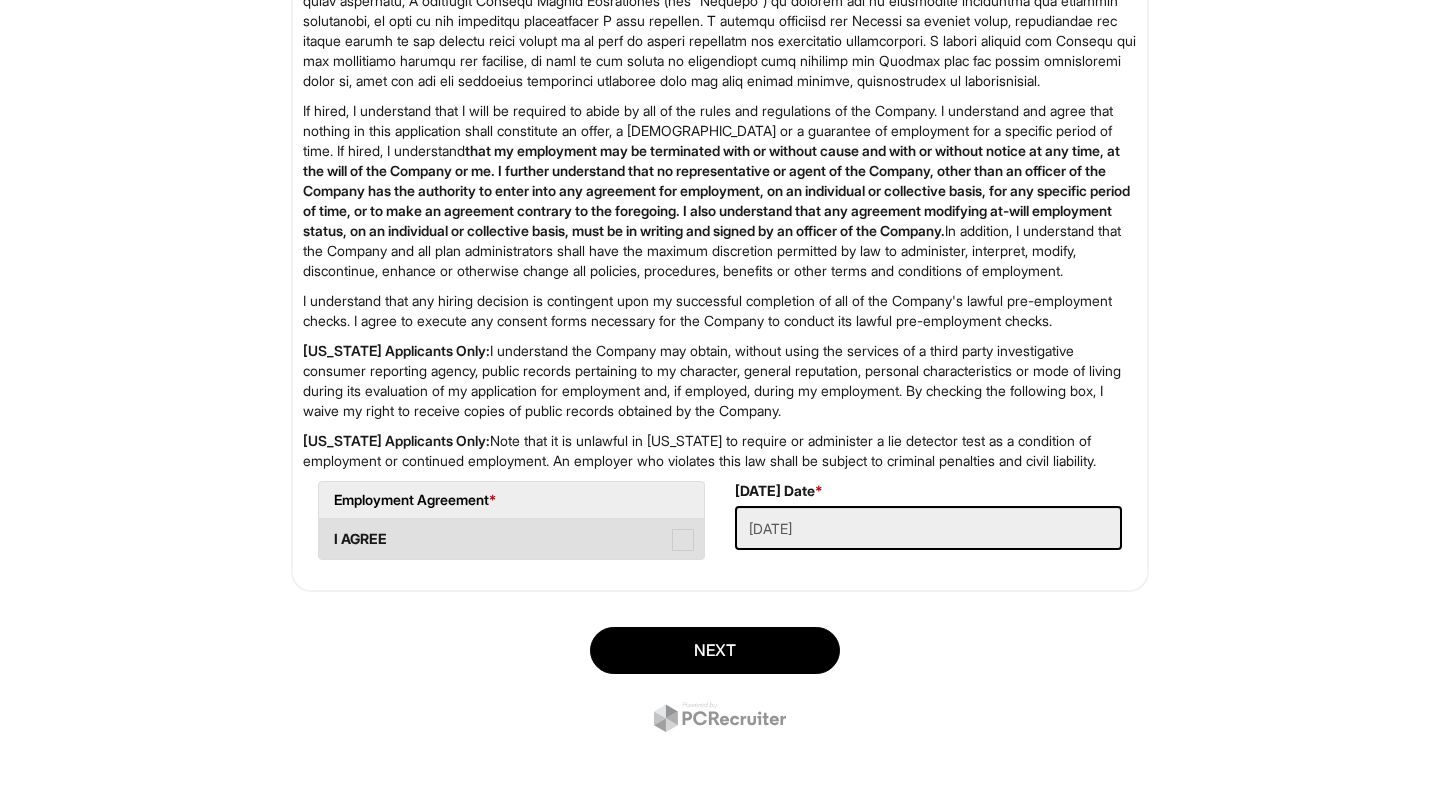 type on "1" 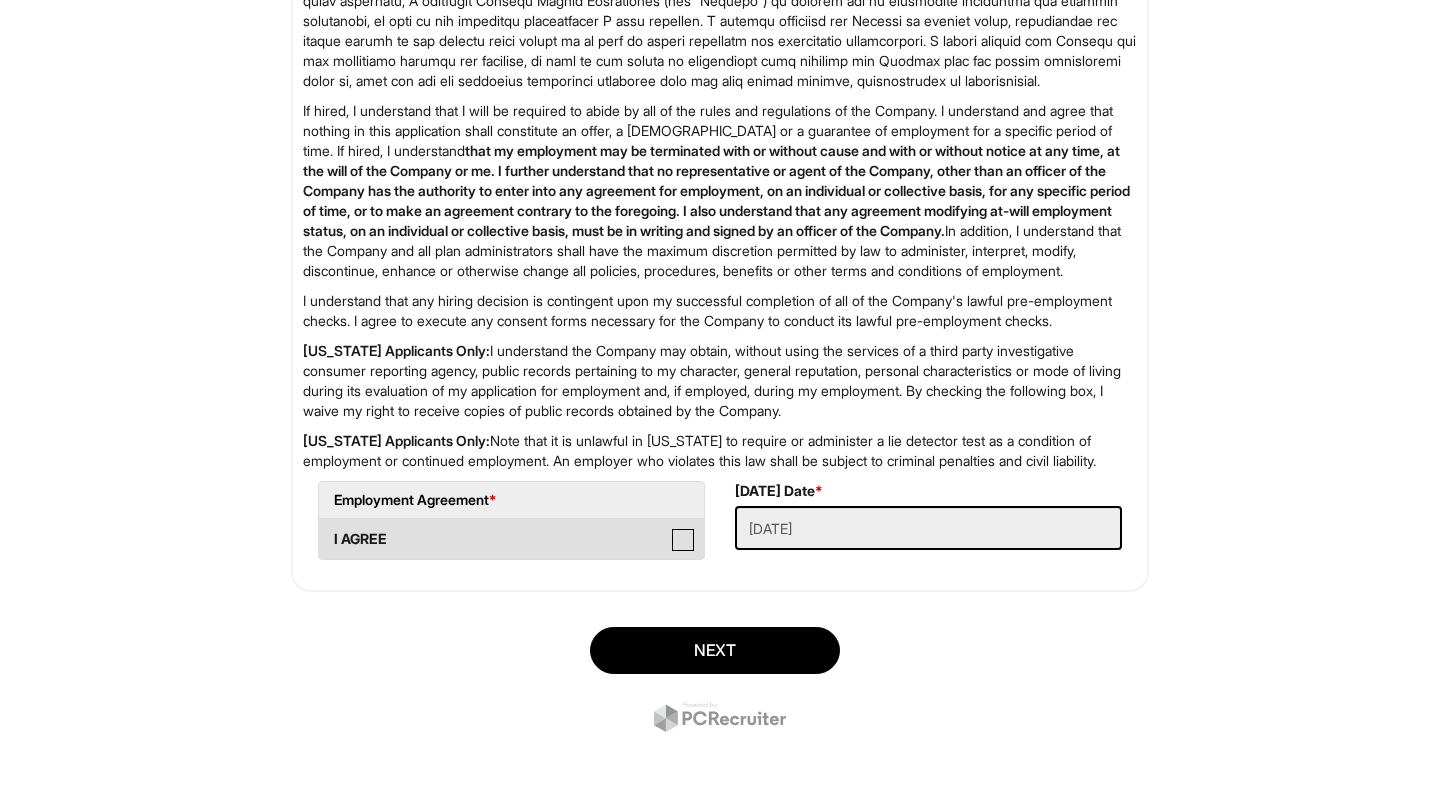 checkbox on "true" 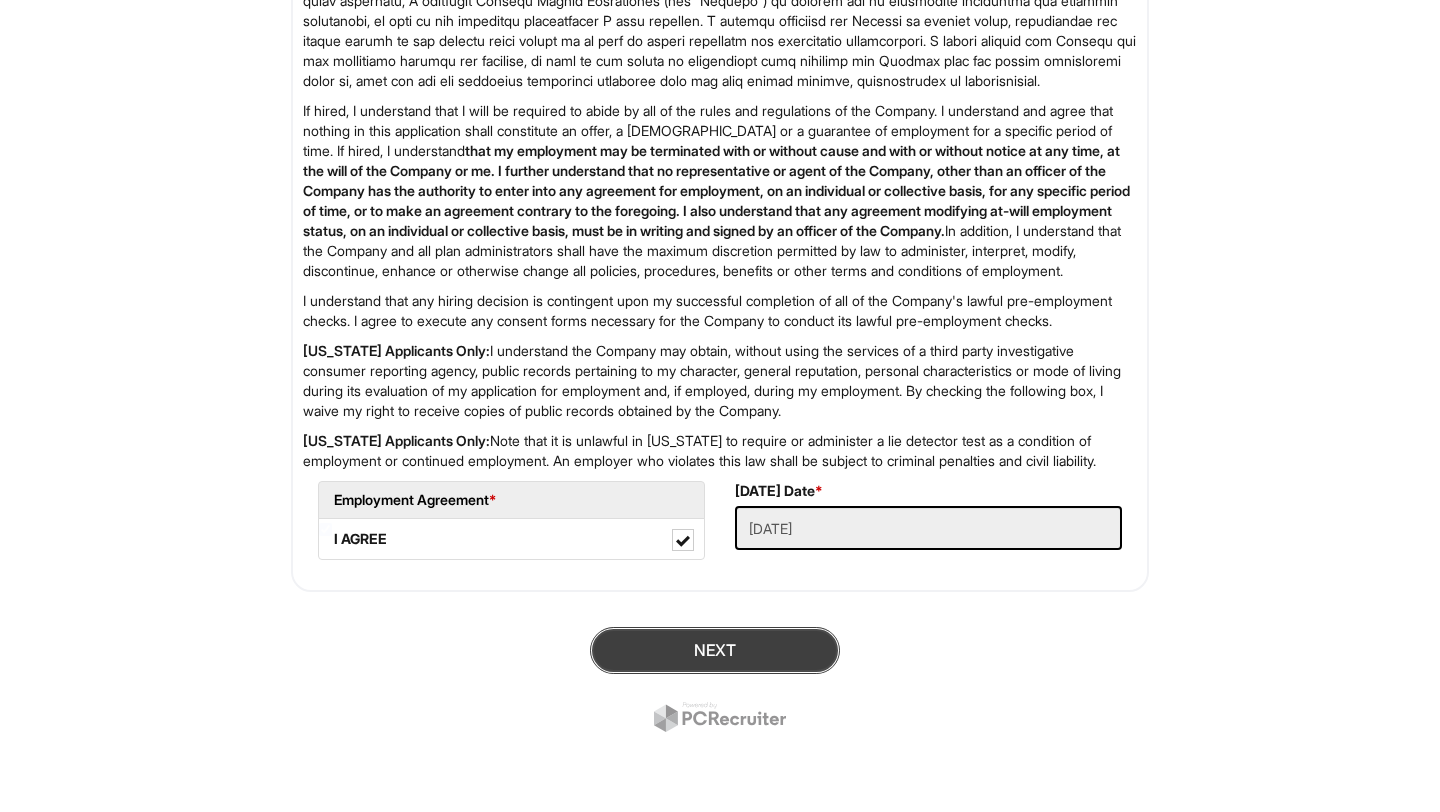 click on "Next" at bounding box center (715, 650) 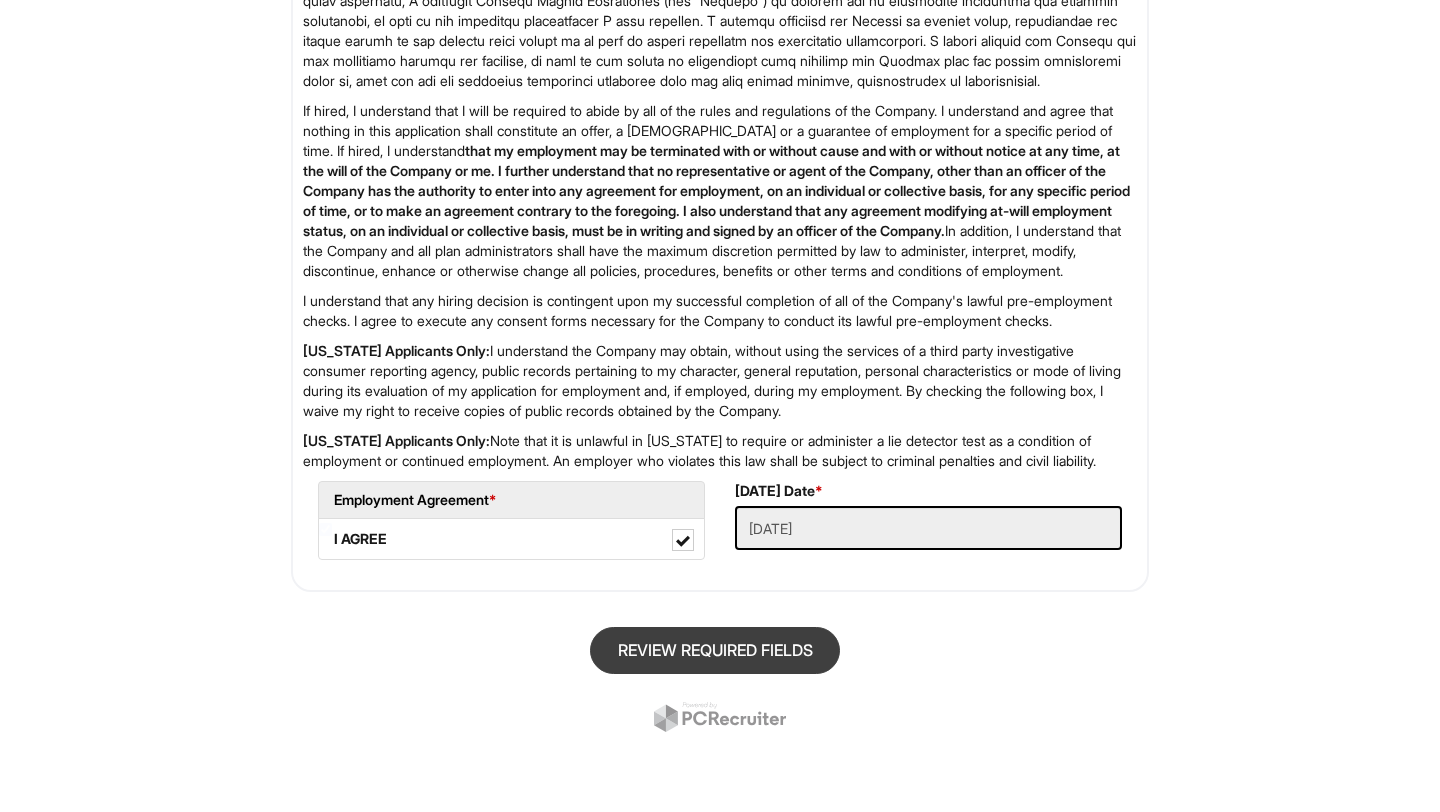 scroll, scrollTop: 122, scrollLeft: 0, axis: vertical 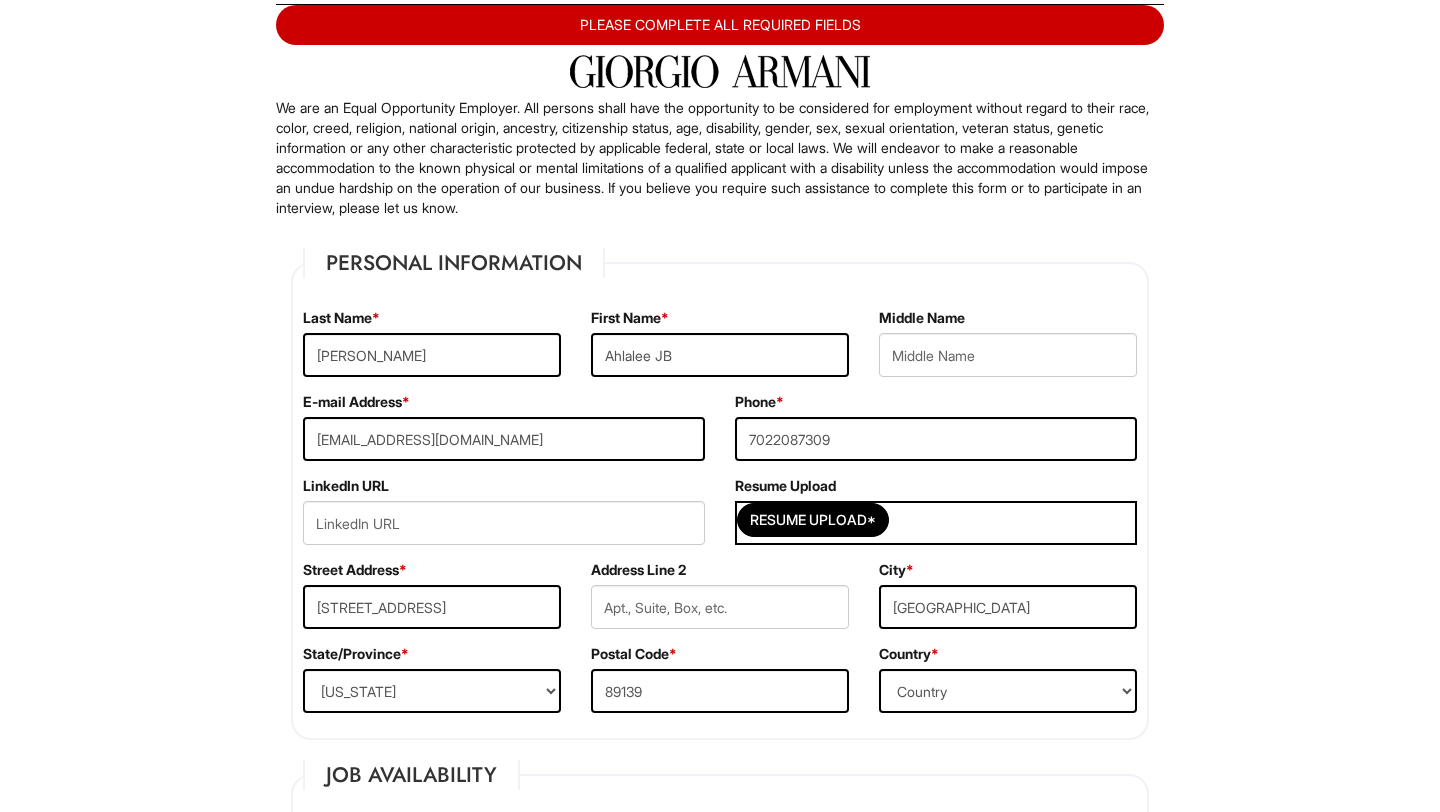 click on "Resume Upload*" at bounding box center (936, 523) 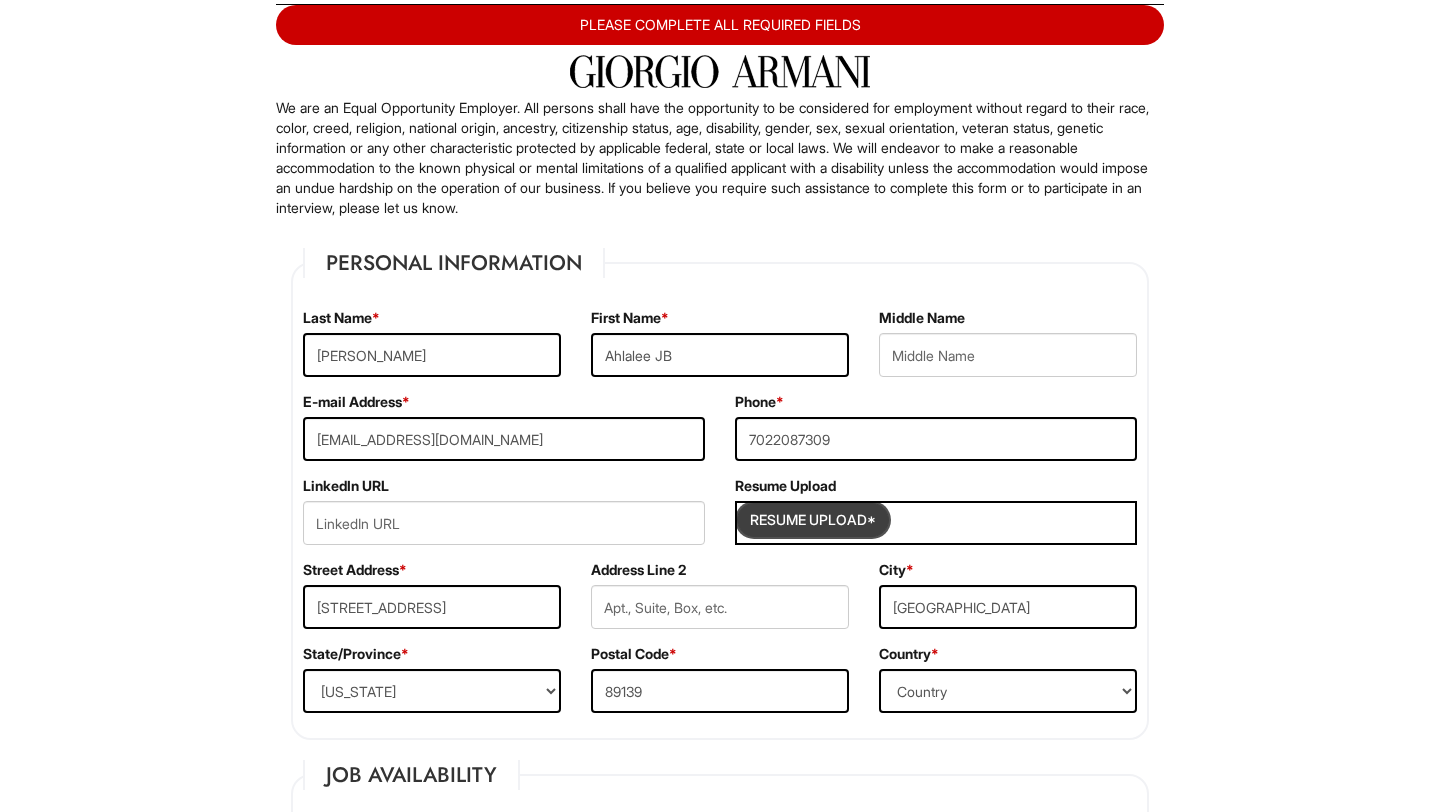click at bounding box center (813, 520) 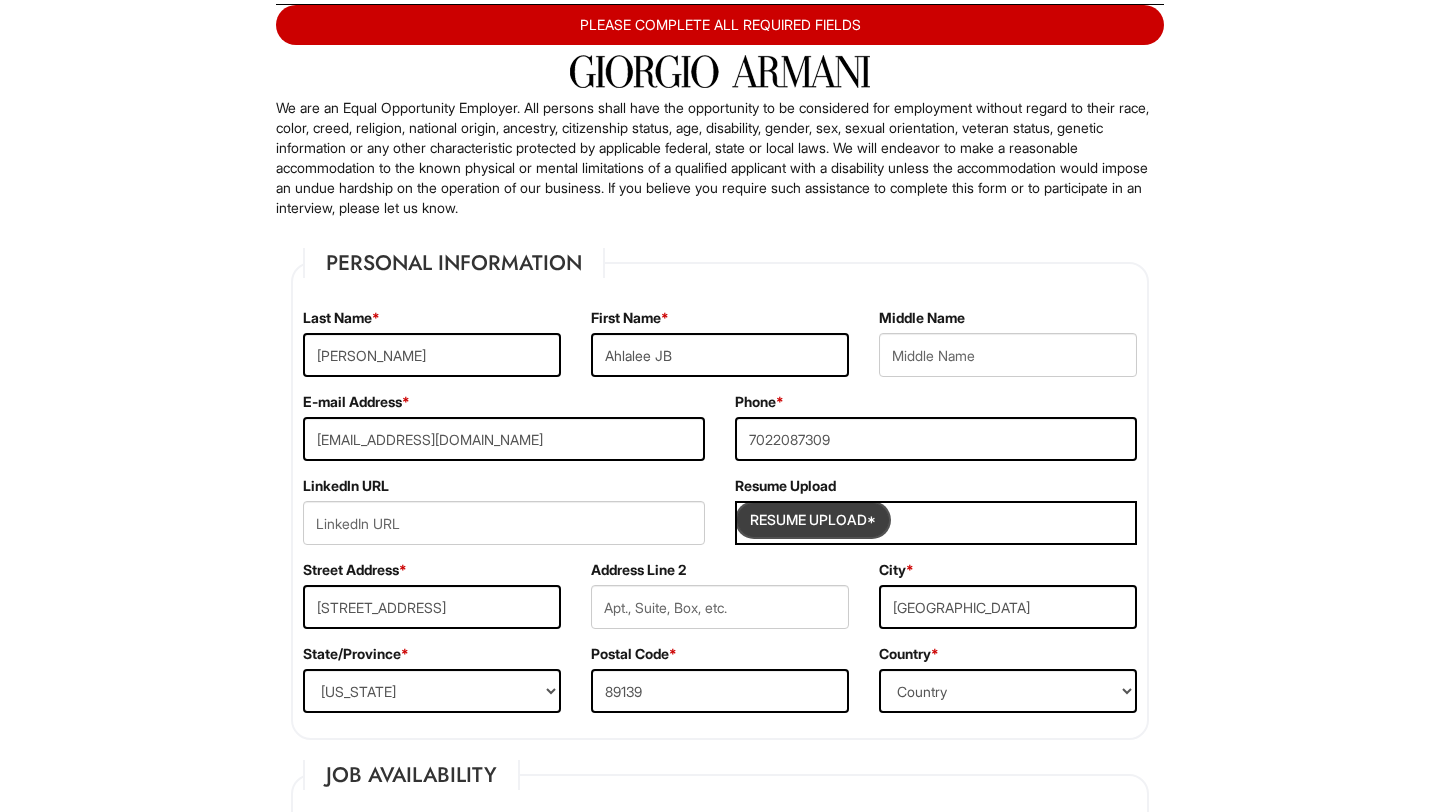 type on "C:\fakepath\Ahlalee Bautista Resume.pdf" 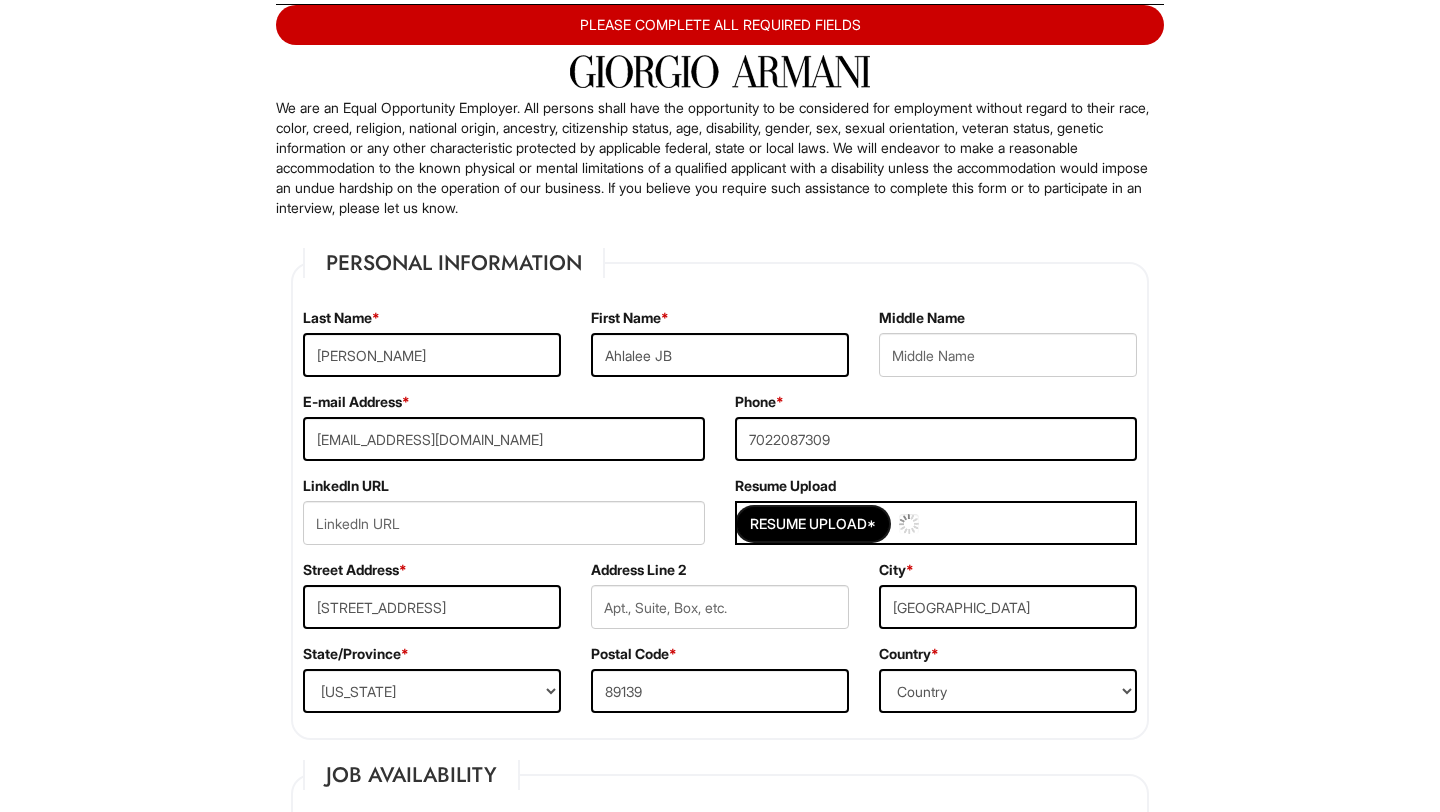 type 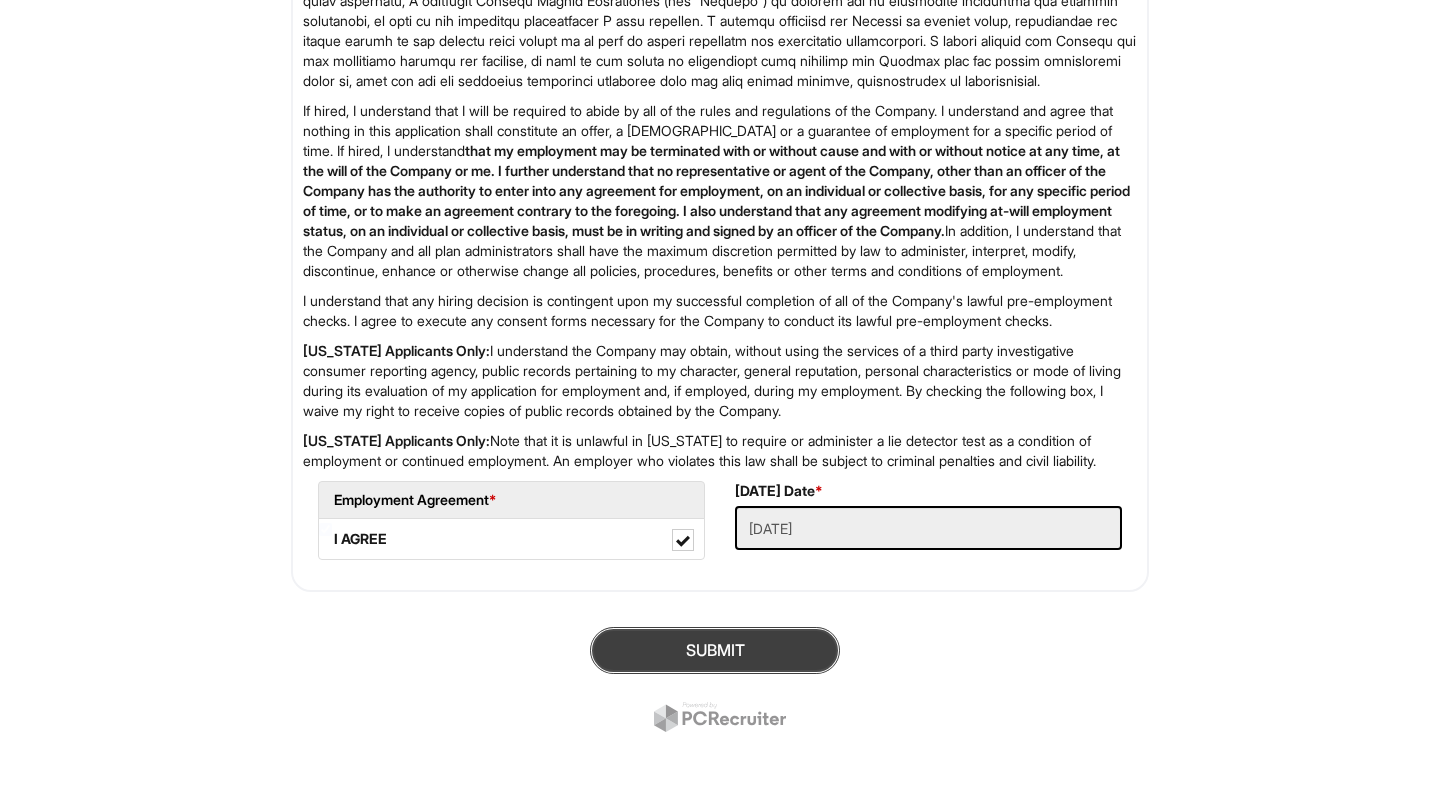click on "SUBMIT" at bounding box center [715, 650] 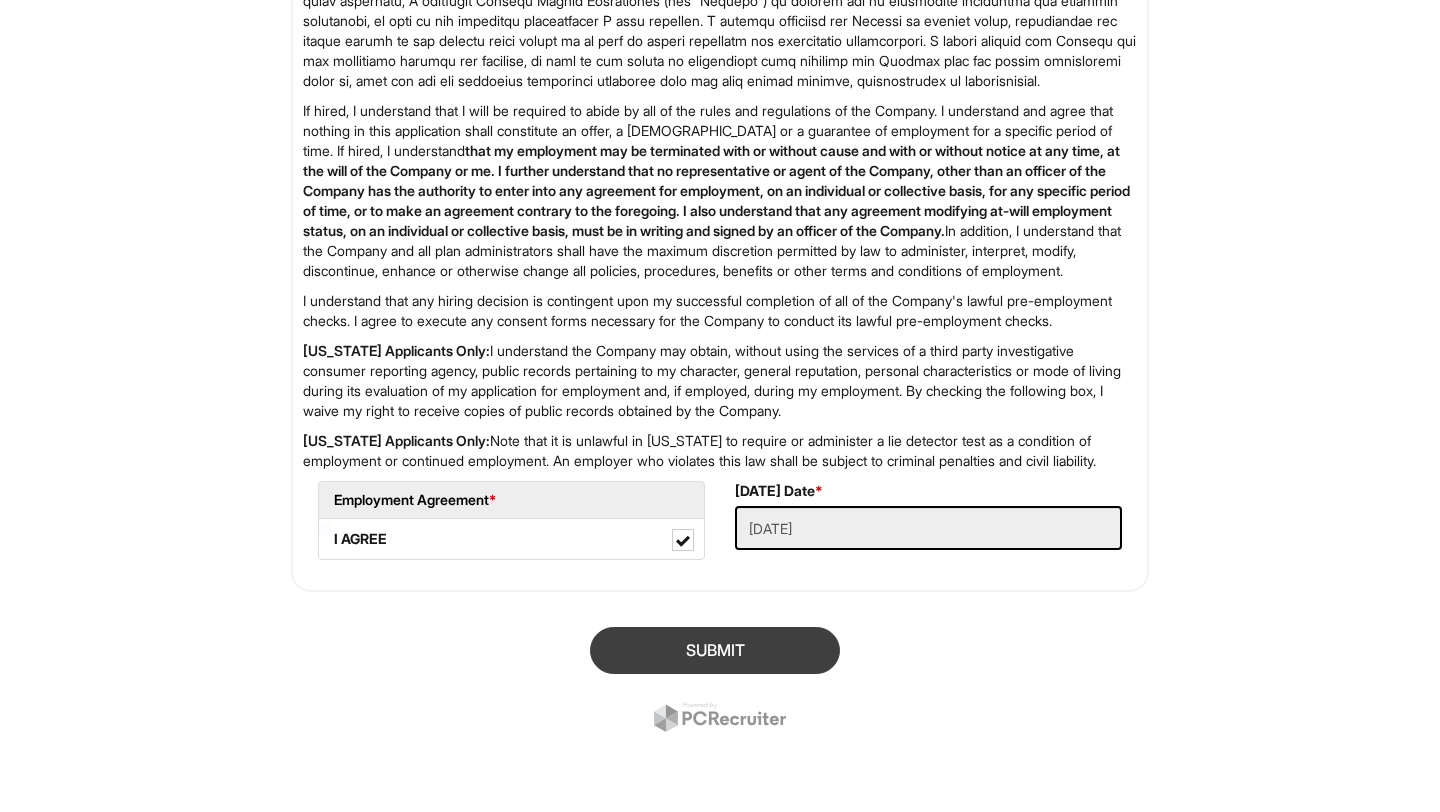 scroll, scrollTop: 3174, scrollLeft: 0, axis: vertical 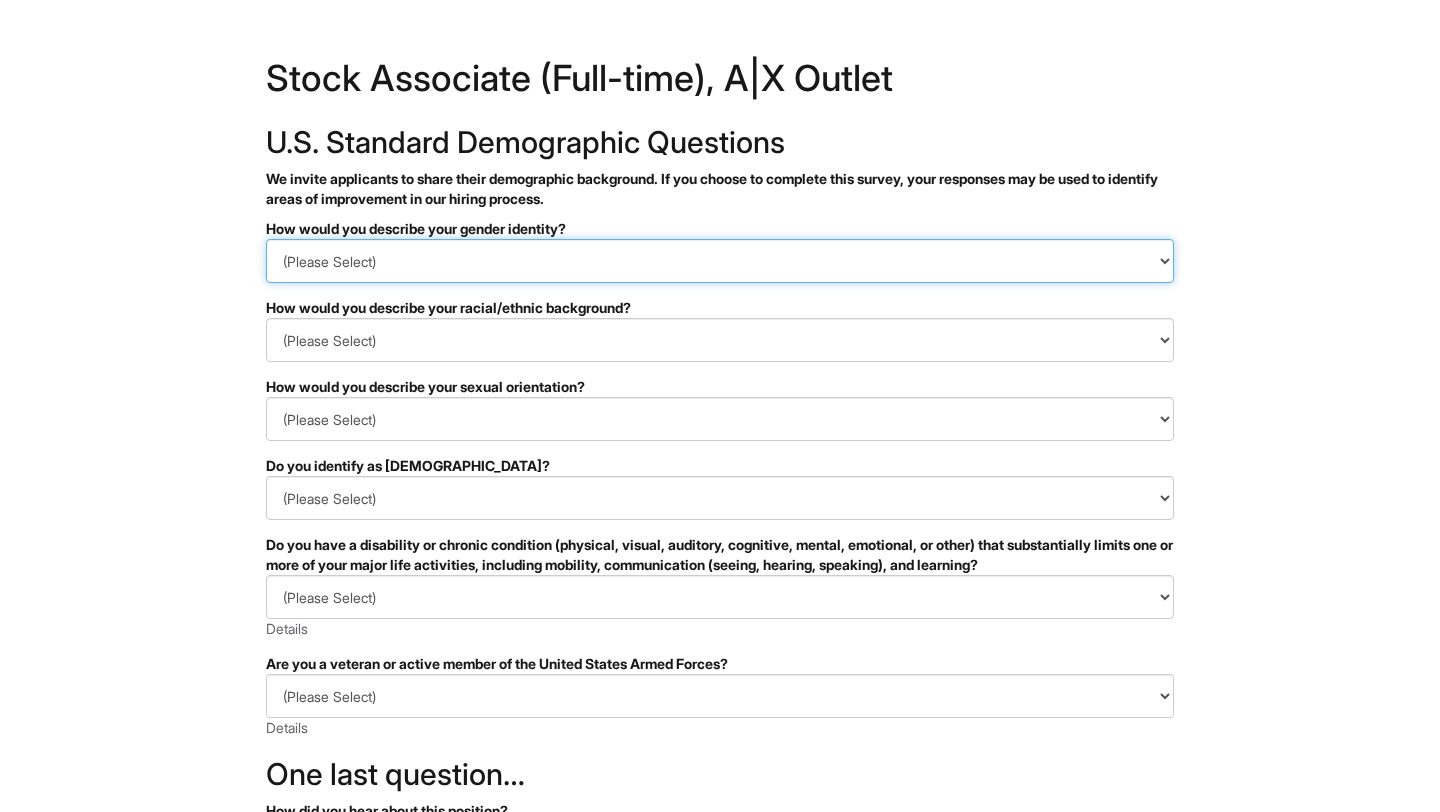 click on "(Please Select) Man Woman Non-binary I prefer to self-describe I don't wish to answer" at bounding box center [720, 261] 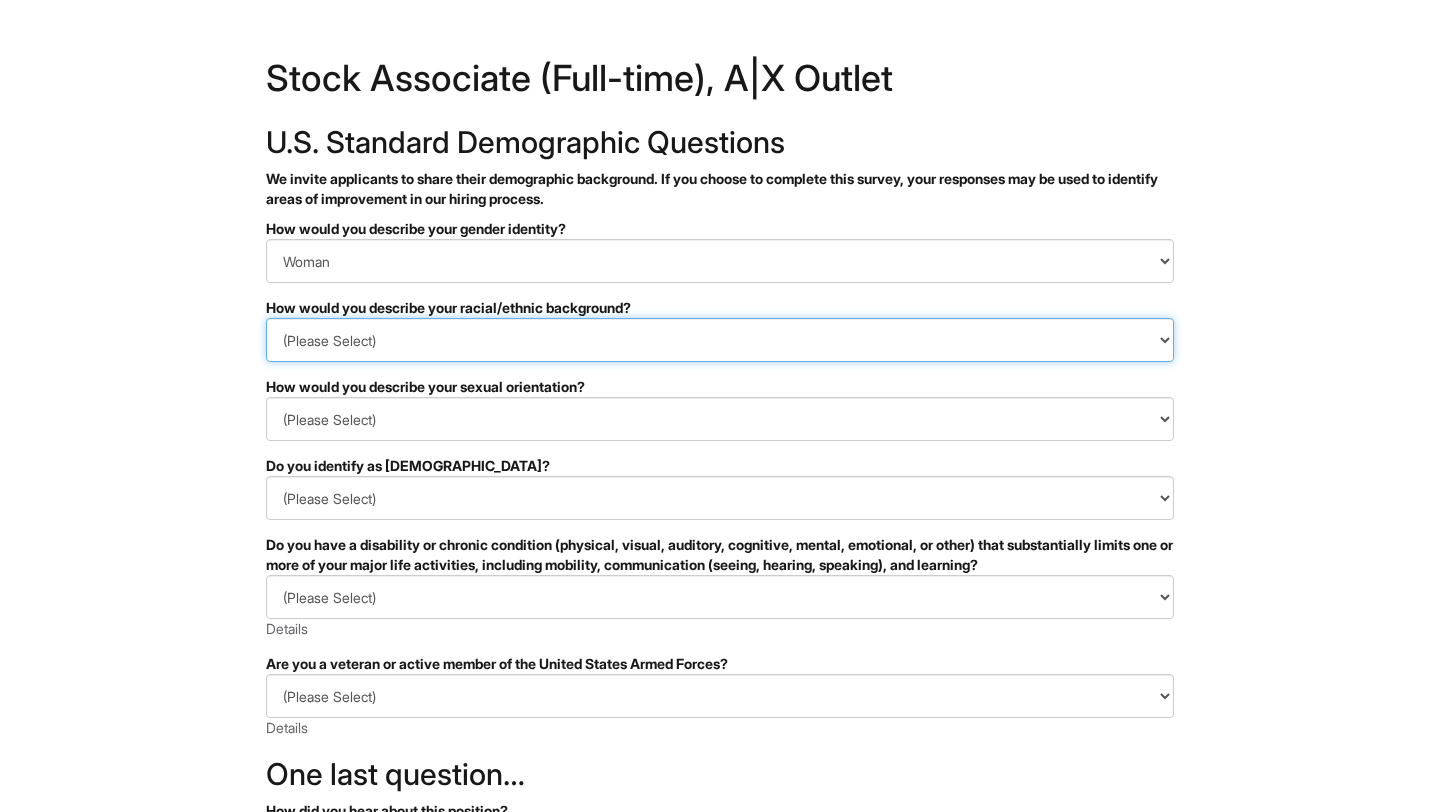 click on "(Please Select) Black or of African descent    East Asian    Hispanic, Latinx or of Spanish Origin    Indigenous, American Indian or Alaska Native    Middle Eastern or North African    Native Hawaiian or Pacific Islander    South Asian    Southeast Asian    White or European    I prefer to self-describe    I don't wish to answer" at bounding box center (720, 340) 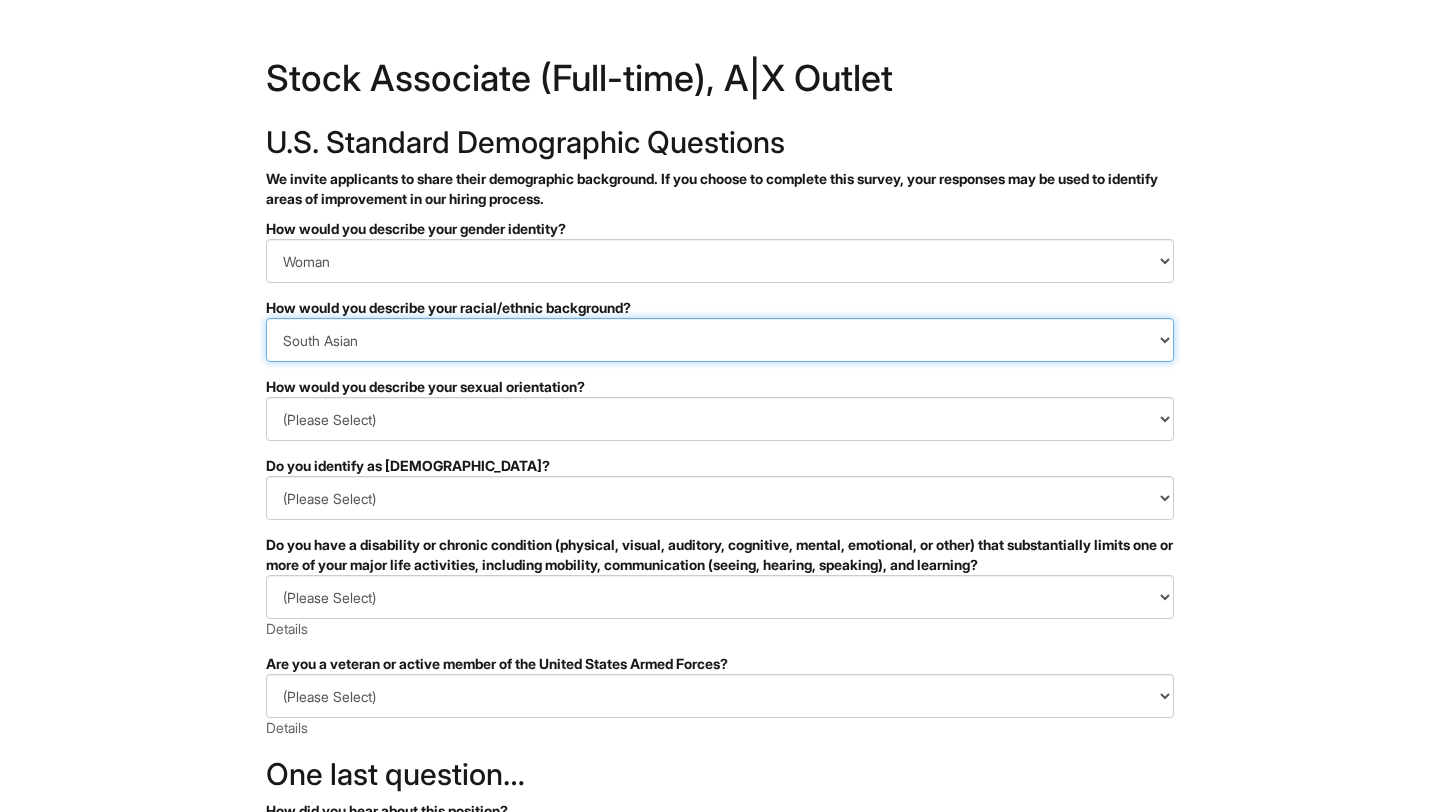 click on "(Please Select) Black or of African descent    East Asian    Hispanic, Latinx or of Spanish Origin    Indigenous, American Indian or Alaska Native    Middle Eastern or North African    Native Hawaiian or Pacific Islander    South Asian    Southeast Asian    White or European    I prefer to self-describe    I don't wish to answer" at bounding box center [720, 340] 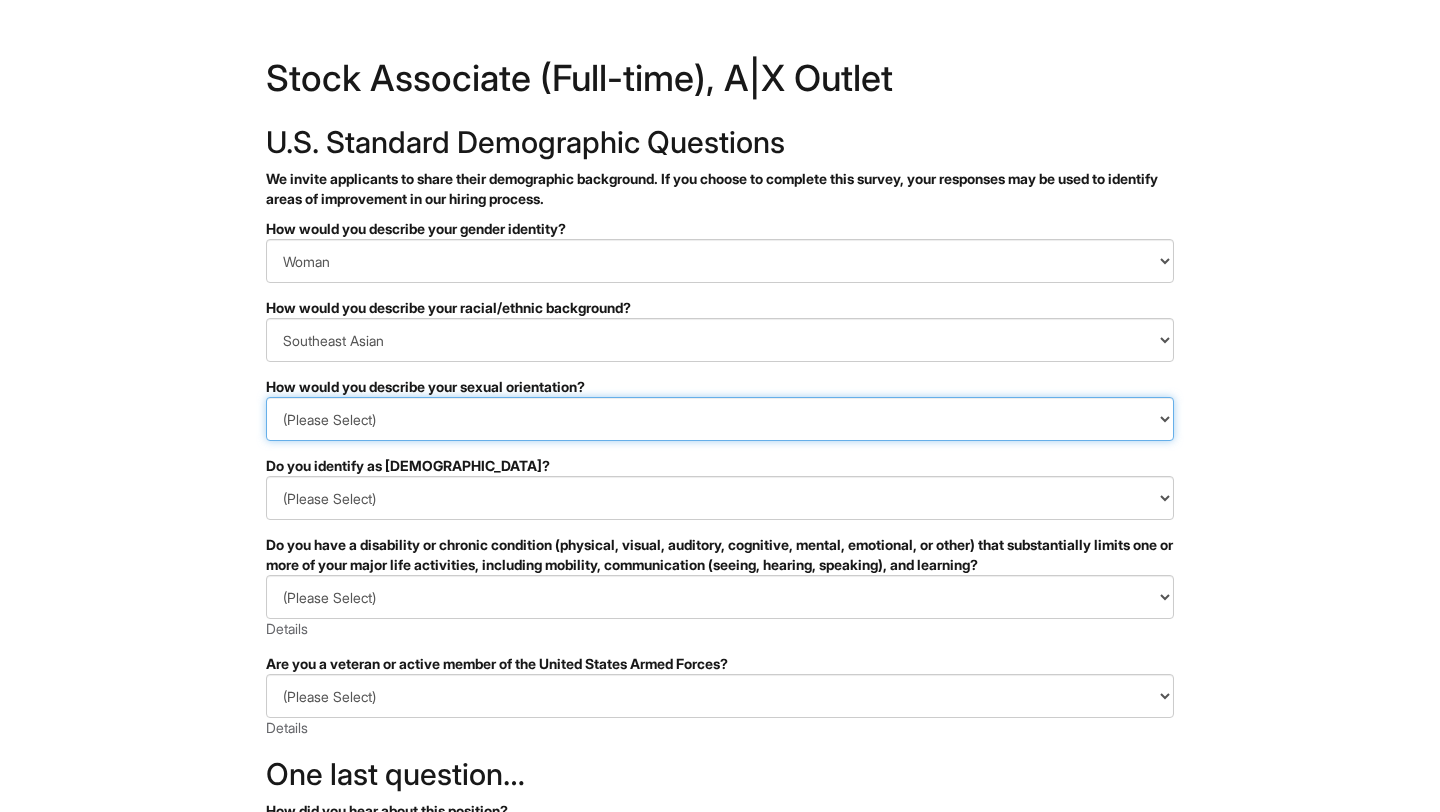 click on "(Please Select) Asexual Bisexual and/or pansexual Gay Heterosexual Lesbian Queer I prefer to self-describe I don't wish to answer" at bounding box center [720, 419] 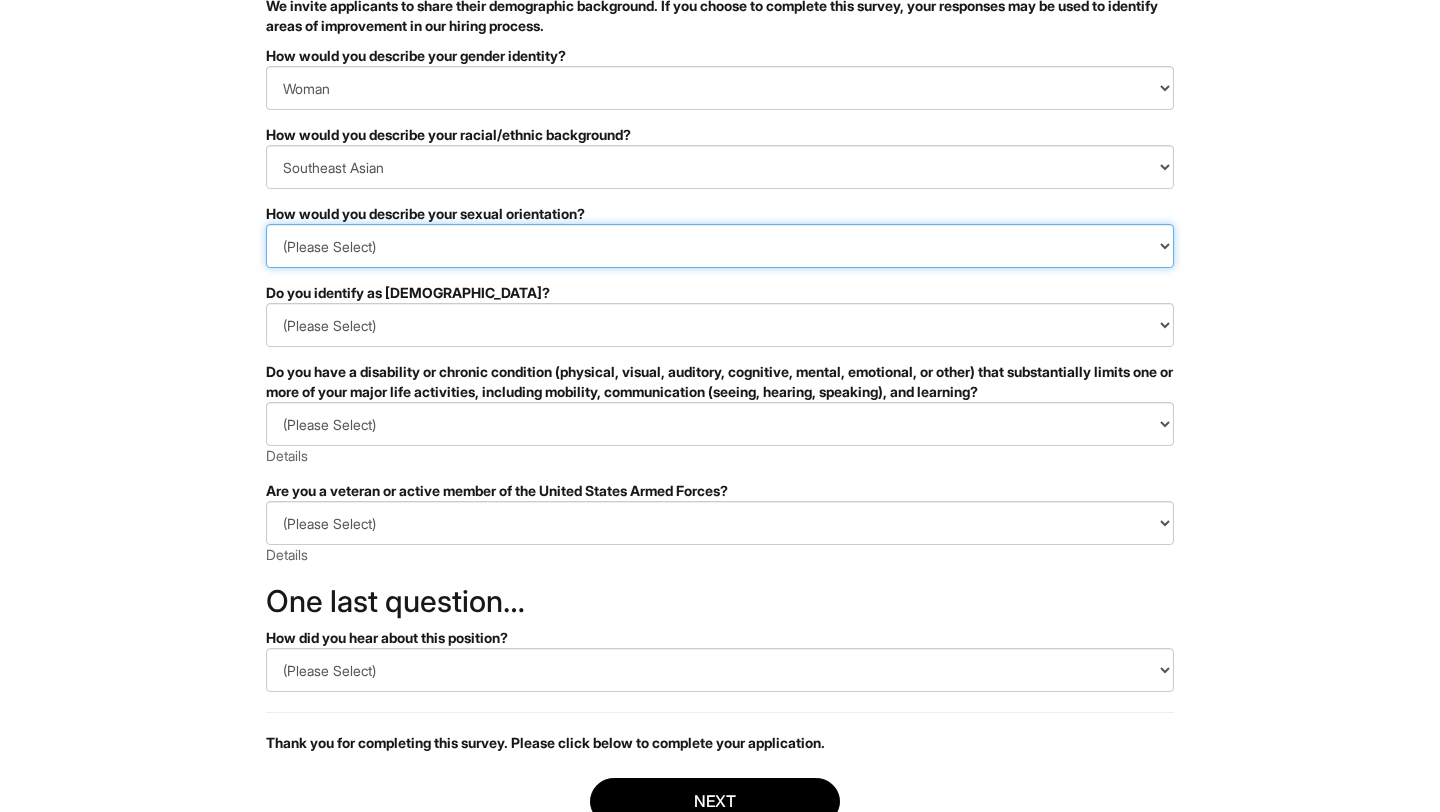 scroll, scrollTop: 175, scrollLeft: 0, axis: vertical 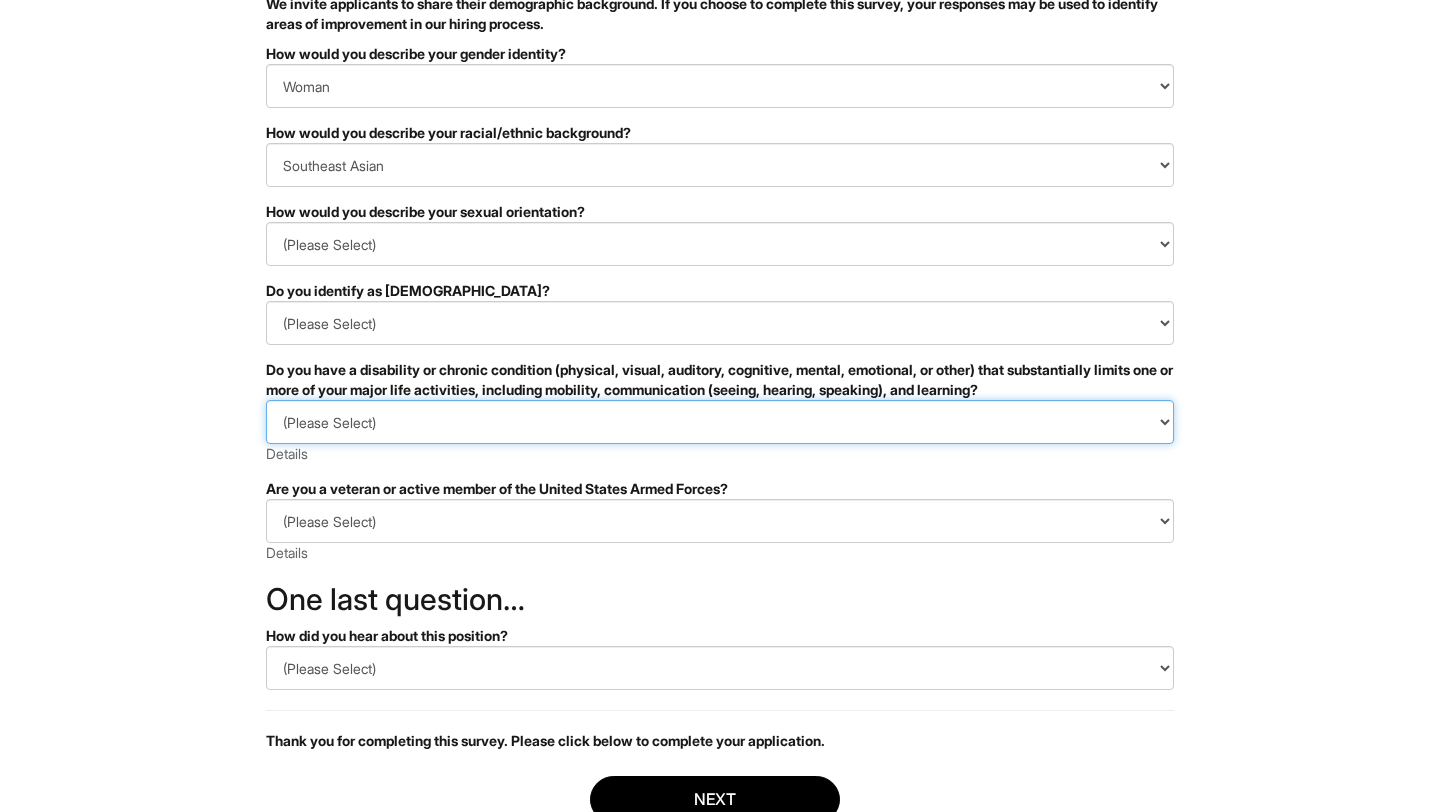 click on "(Please Select) YES, I HAVE A DISABILITY (or previously had a disability) NO, I DON'T HAVE A DISABILITY I DON'T WISH TO ANSWER" at bounding box center [720, 422] 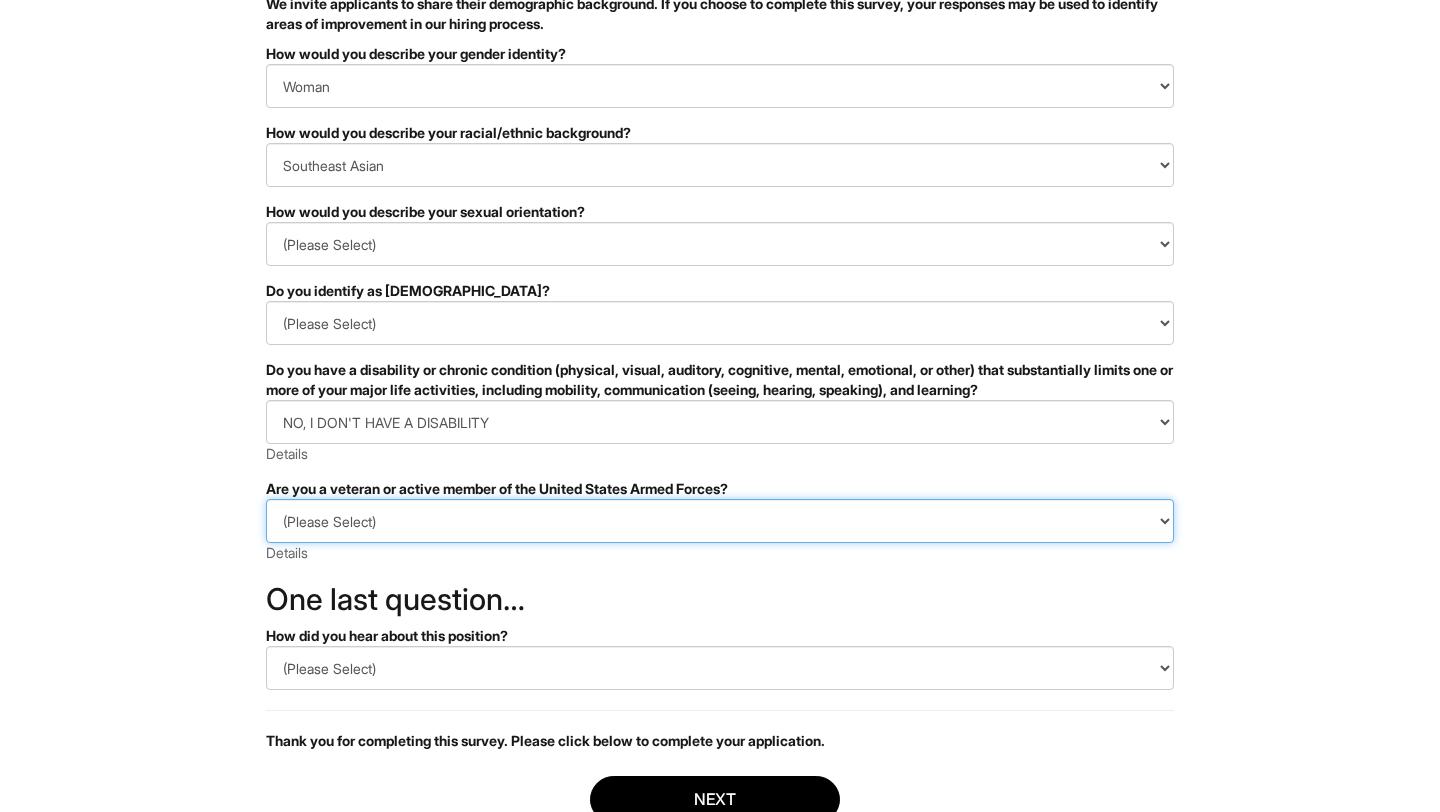 click on "(Please Select) I IDENTIFY AS ONE OR MORE OF THE CLASSIFICATIONS OF PROTECTED VETERANS LISTED I AM NOT A PROTECTED VETERAN I PREFER NOT TO ANSWER" at bounding box center (720, 521) 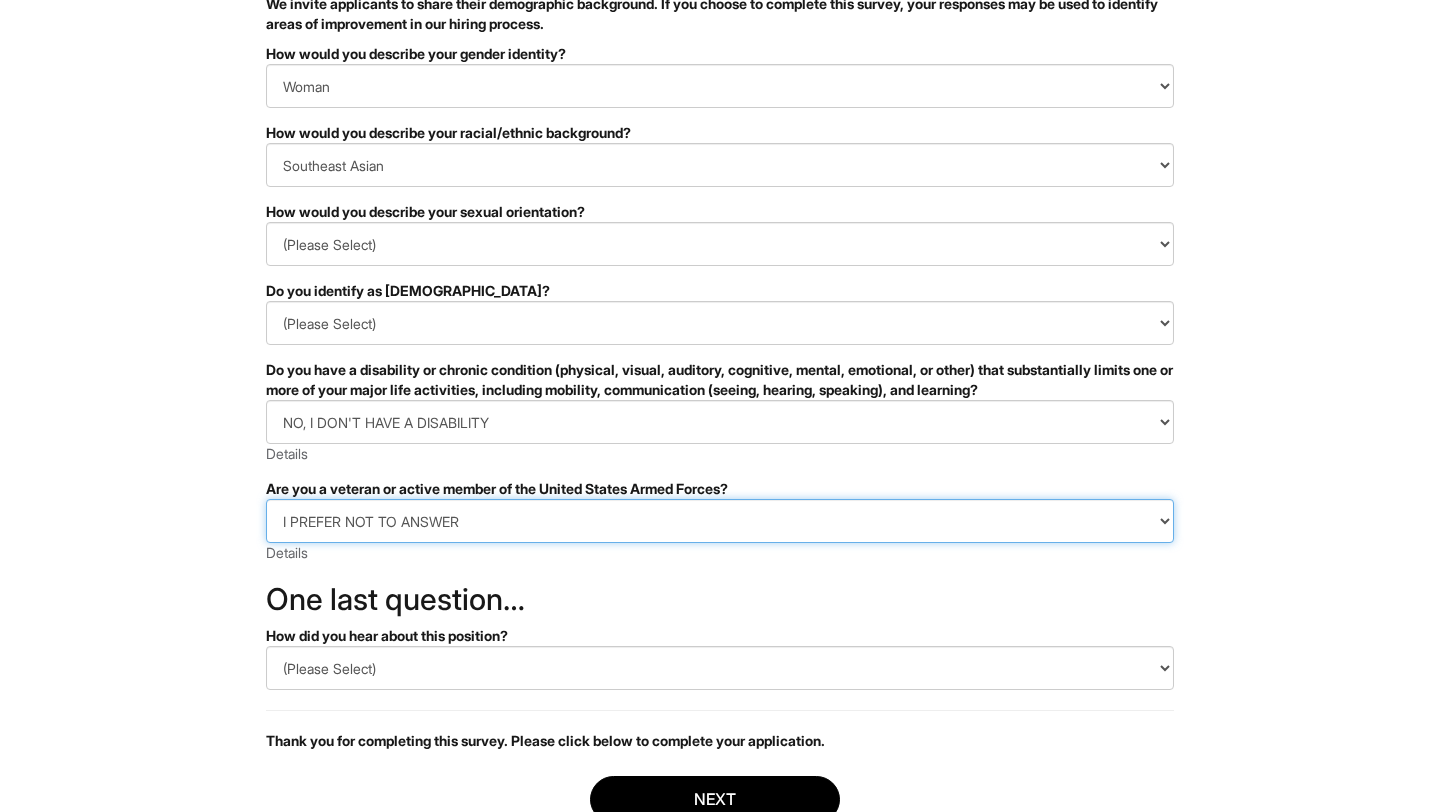 click on "(Please Select) I IDENTIFY AS ONE OR MORE OF THE CLASSIFICATIONS OF PROTECTED VETERANS LISTED I AM NOT A PROTECTED VETERAN I PREFER NOT TO ANSWER" at bounding box center (720, 521) 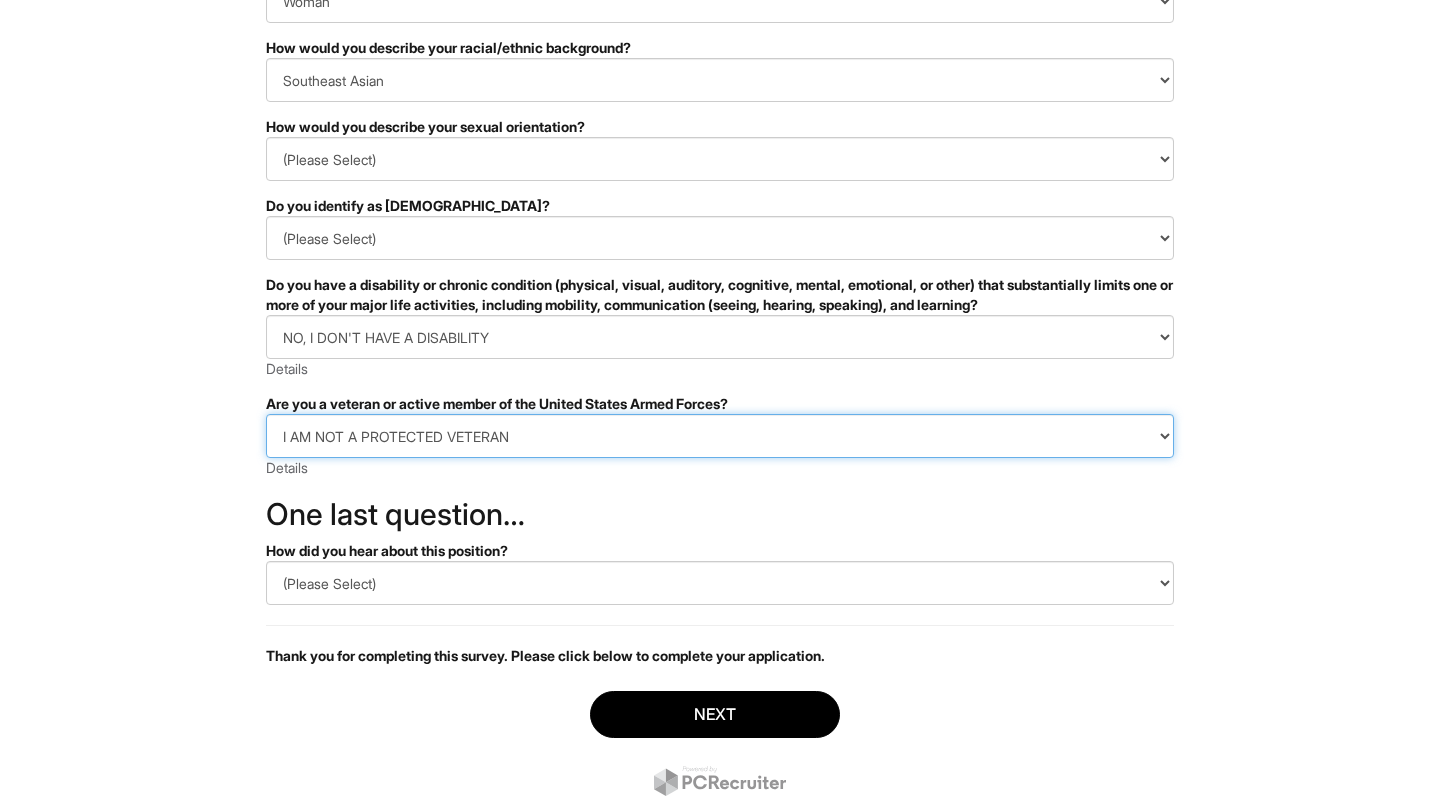 scroll, scrollTop: 266, scrollLeft: 0, axis: vertical 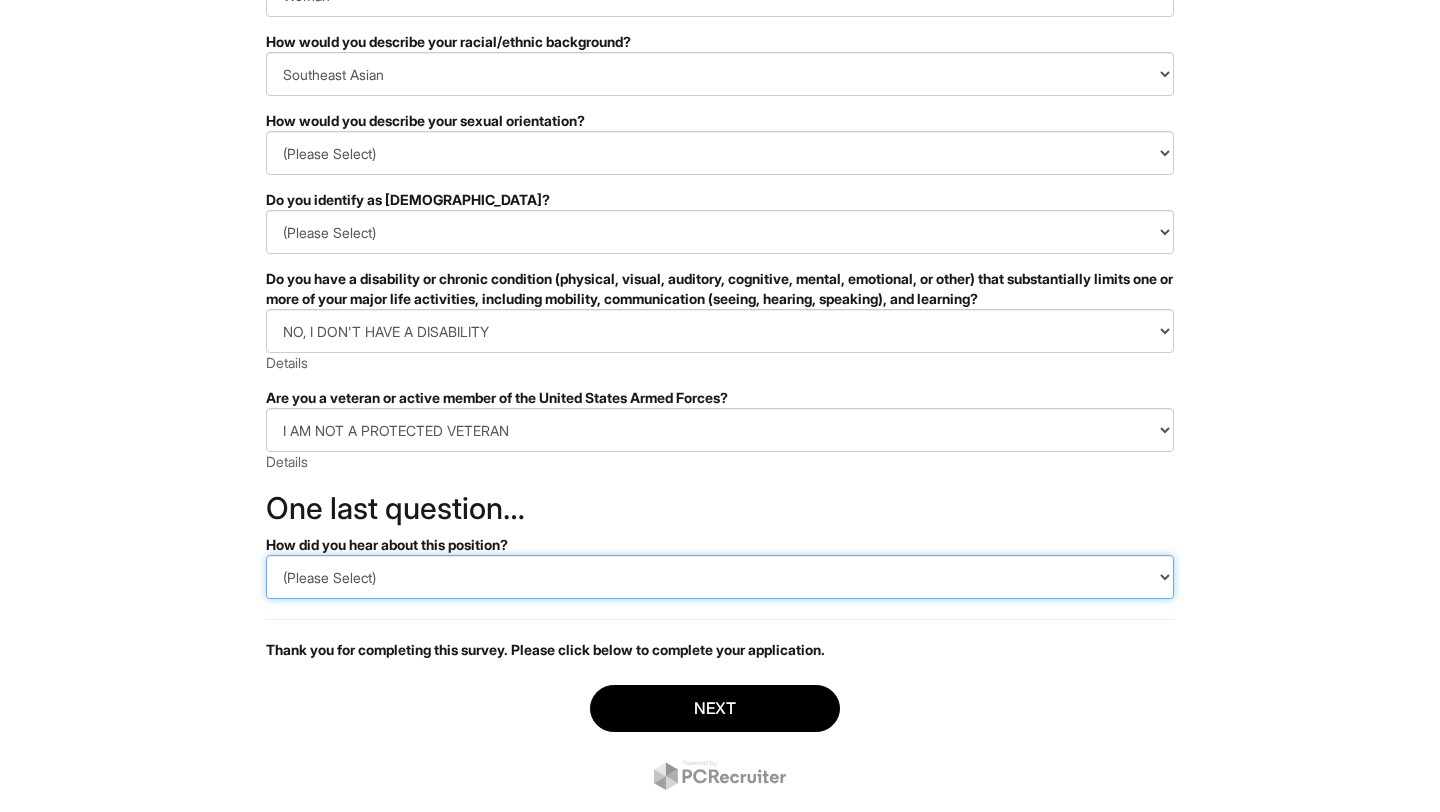 click on "(Please Select) CareerBuilder Indeed LinkedIn Monster Referral Other" at bounding box center (720, 577) 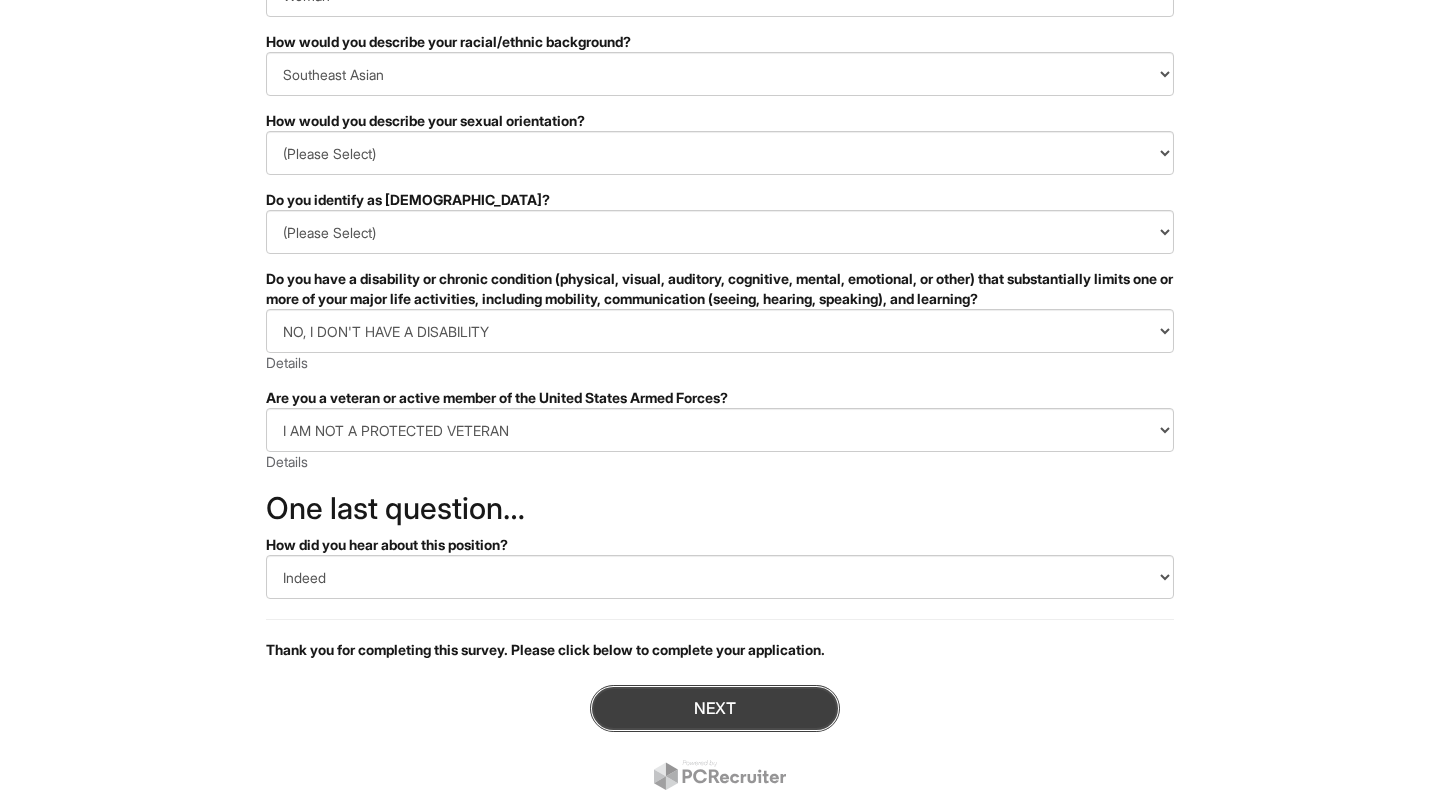 click on "Next" at bounding box center [715, 708] 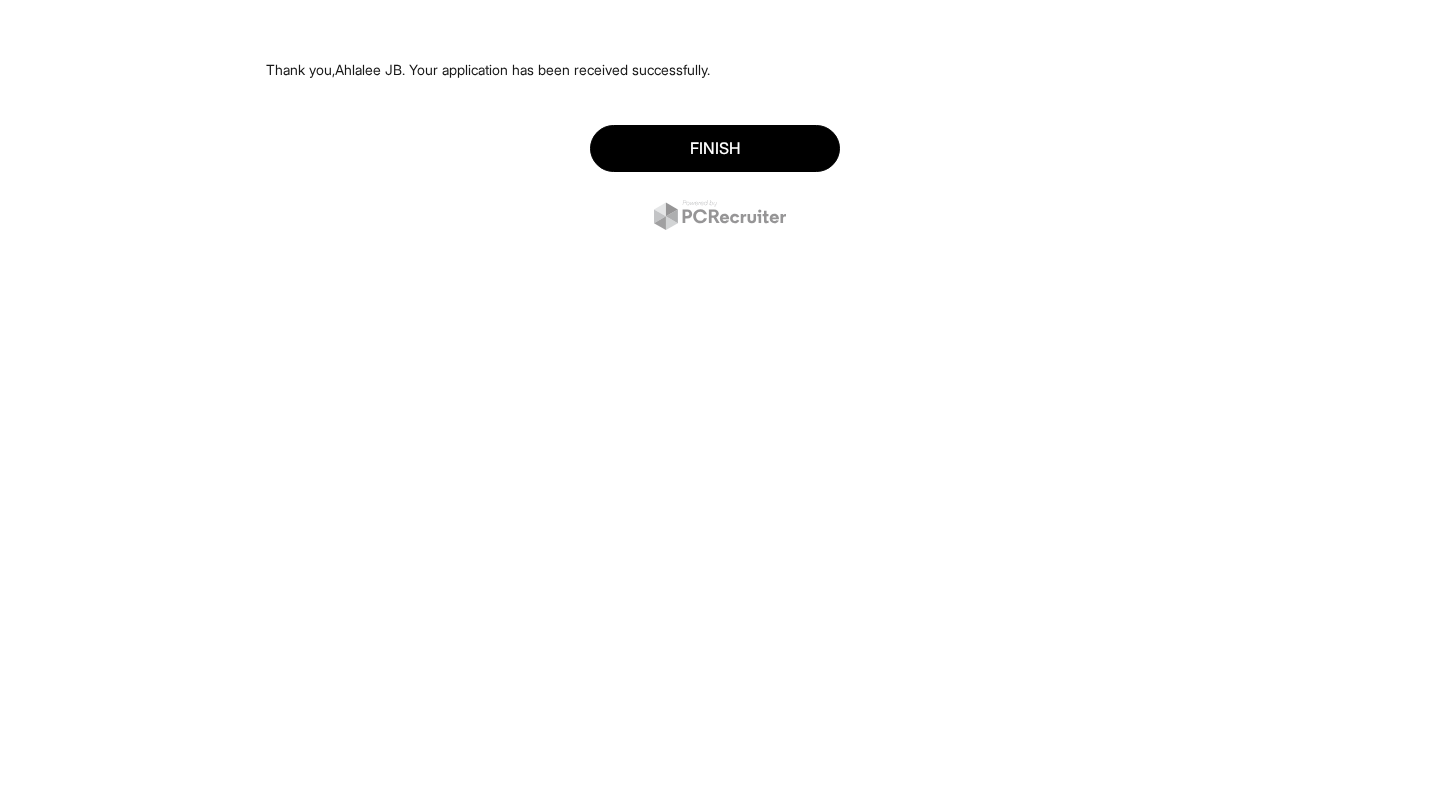 scroll, scrollTop: 0, scrollLeft: 0, axis: both 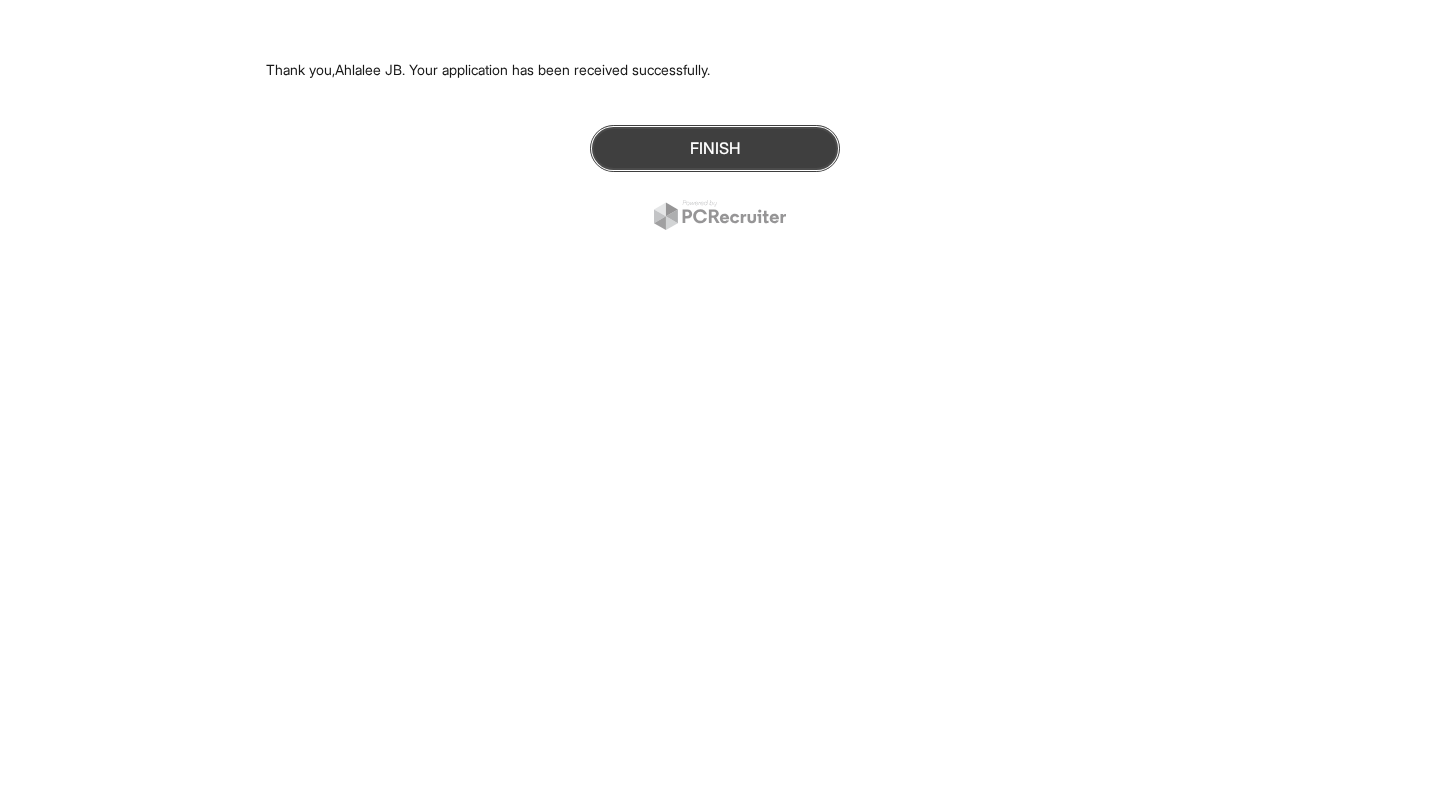 click on "Finish" at bounding box center (715, 148) 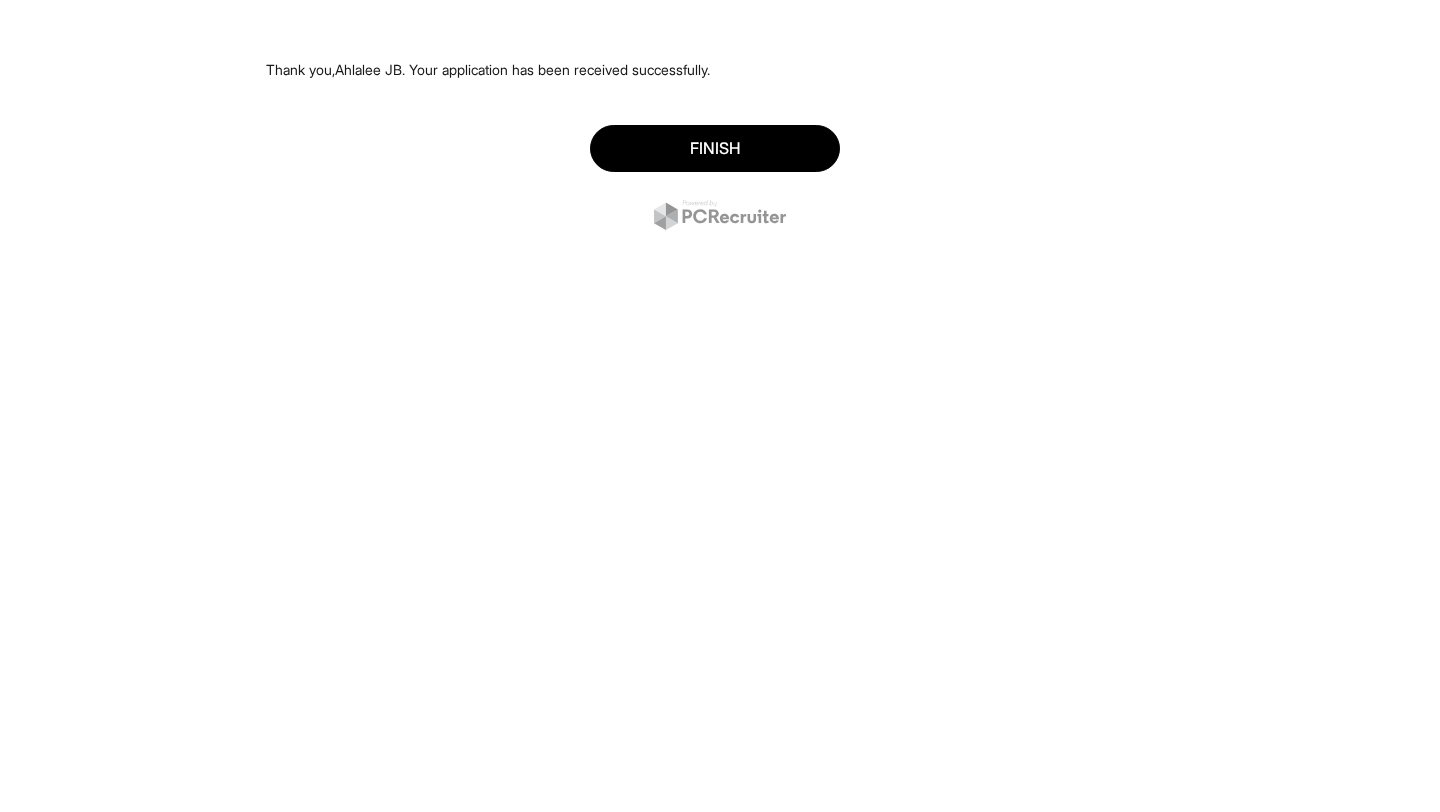 scroll, scrollTop: 0, scrollLeft: 0, axis: both 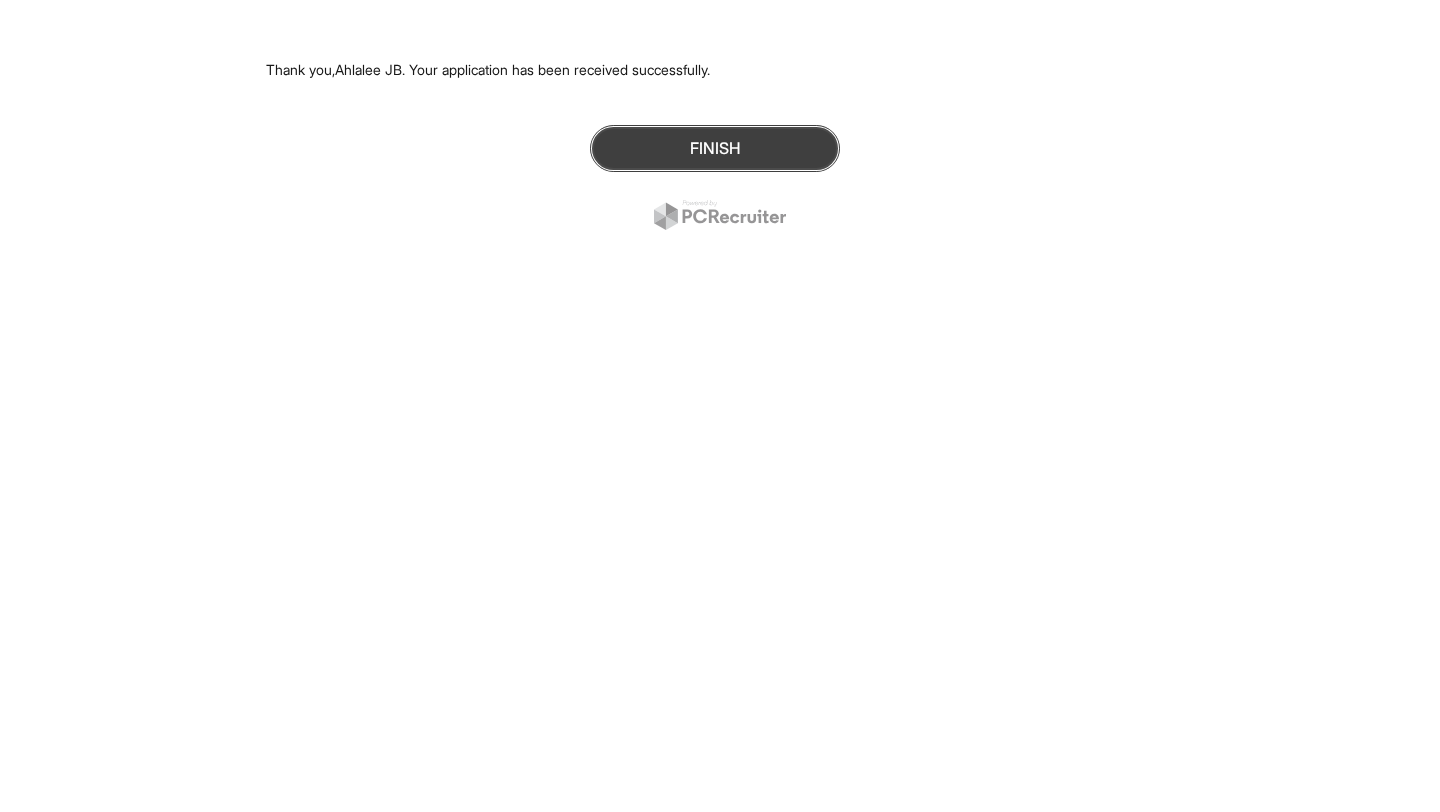 click on "Finish" at bounding box center (715, 148) 